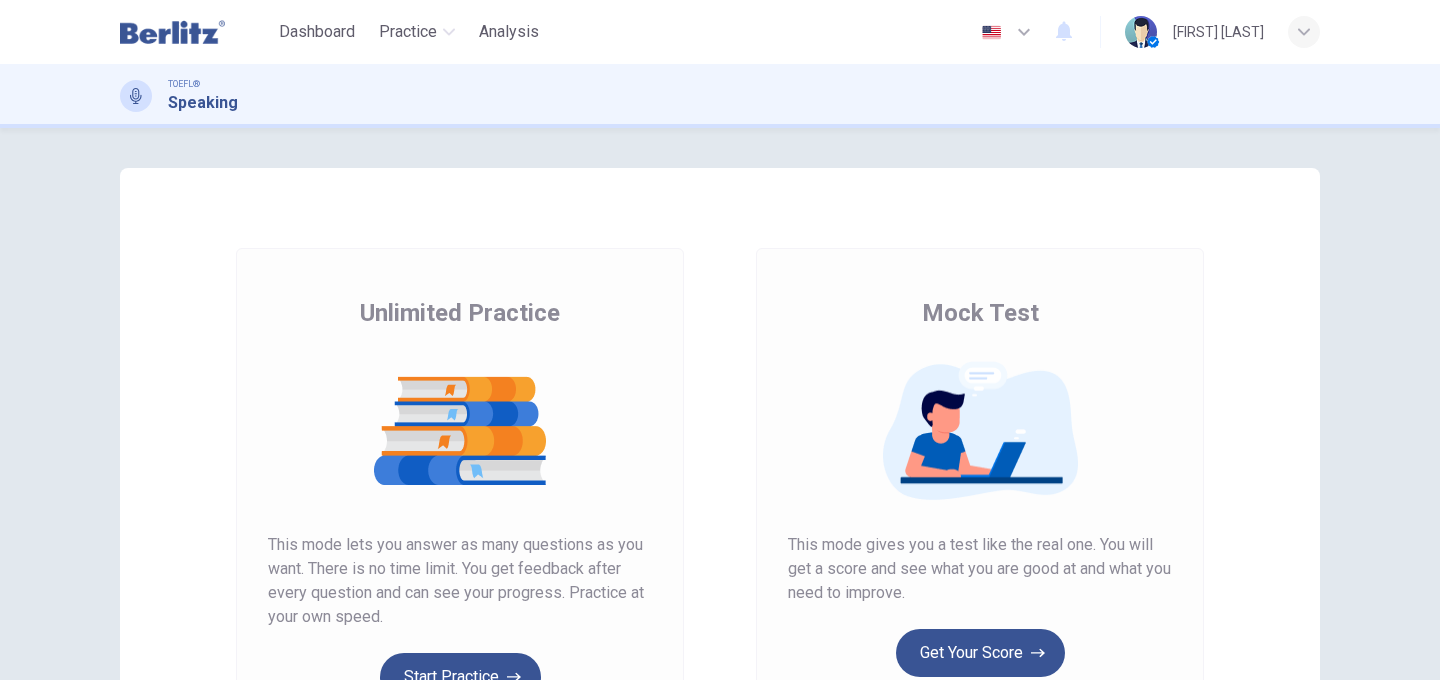 scroll, scrollTop: 0, scrollLeft: 0, axis: both 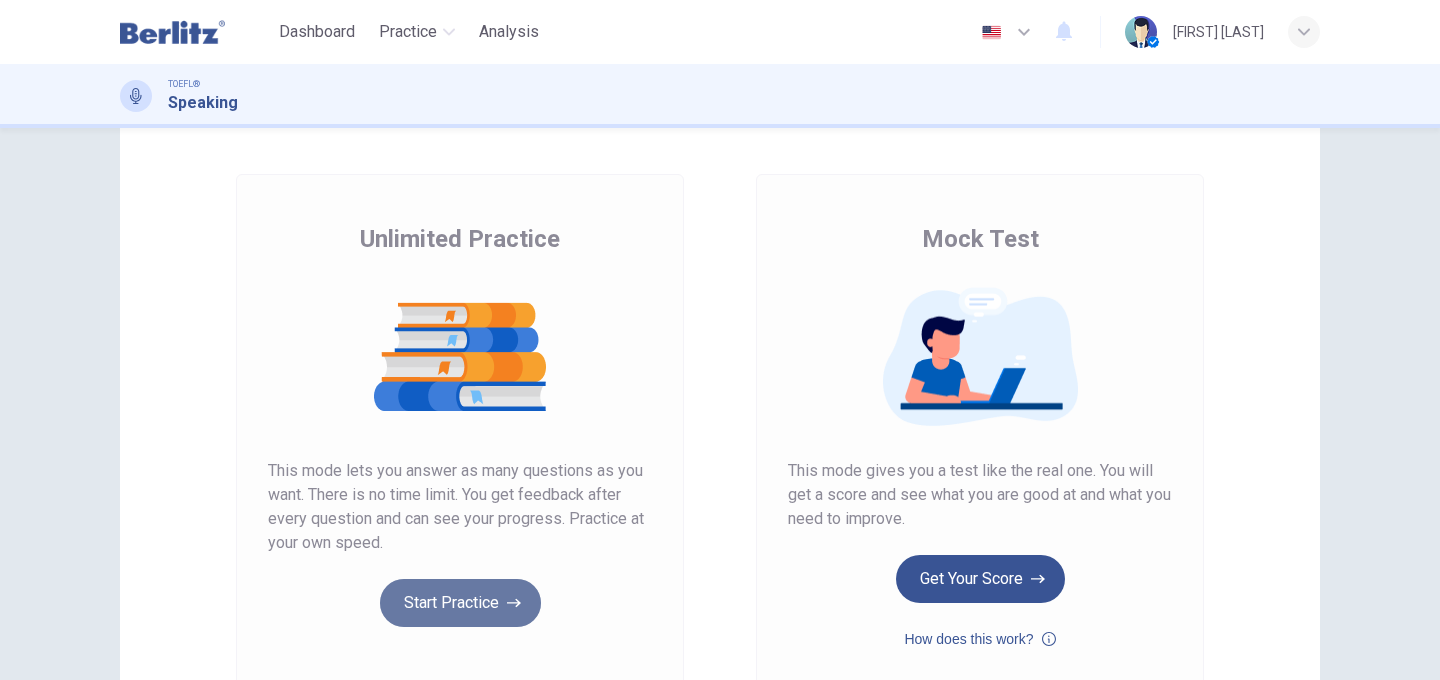 click on "Start Practice" at bounding box center (460, 603) 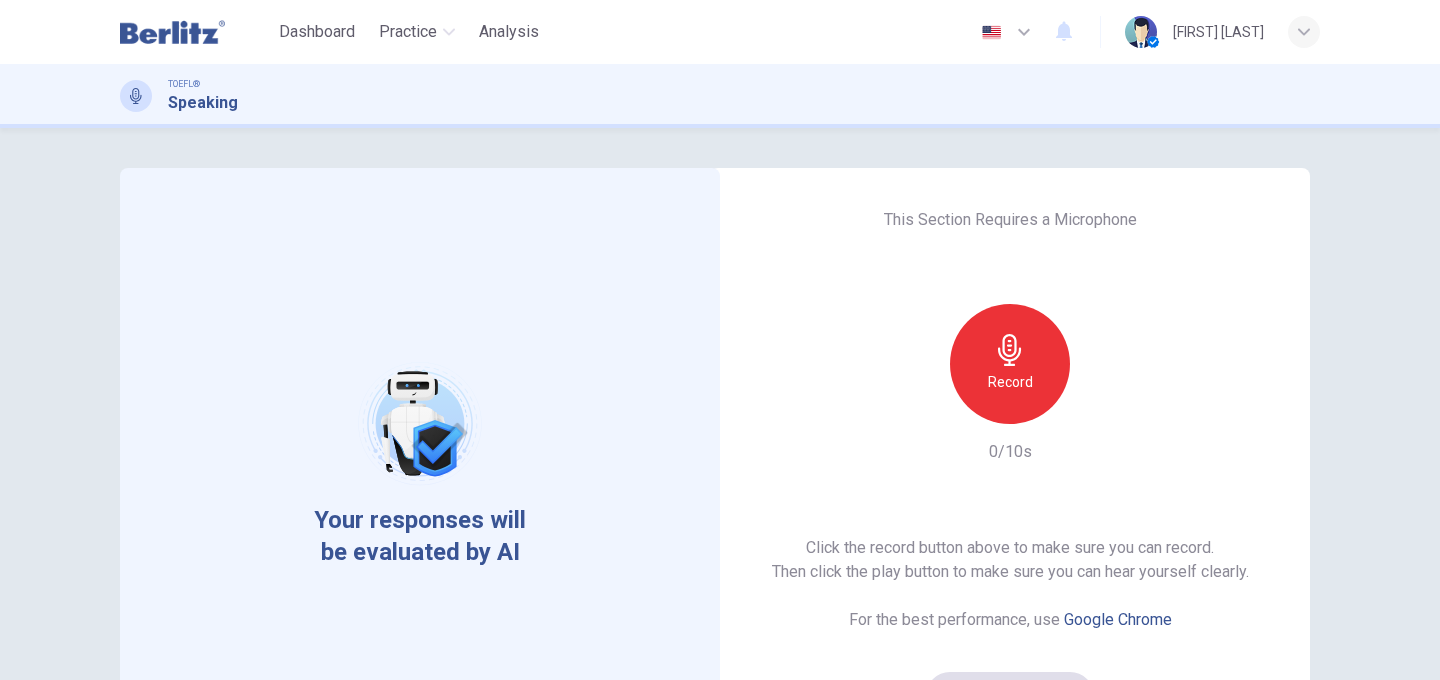 click on "Record" at bounding box center [1010, 382] 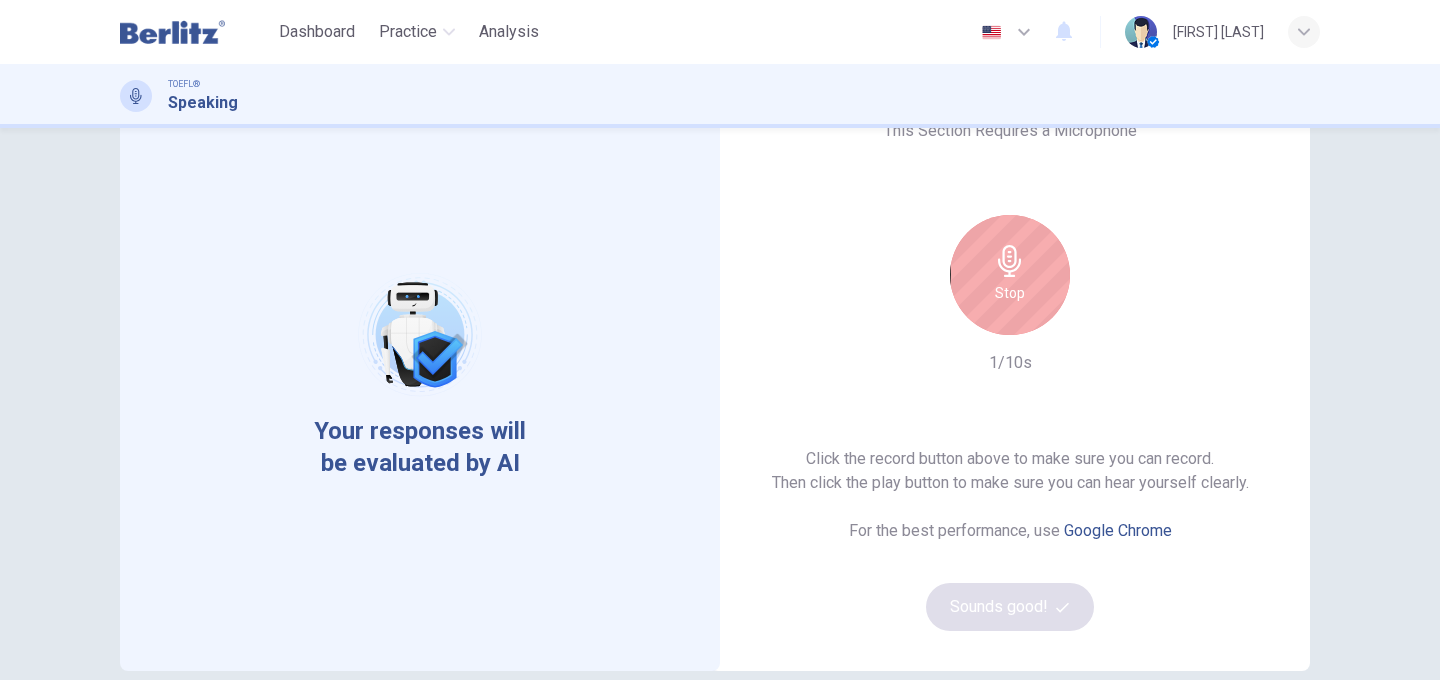 scroll, scrollTop: 106, scrollLeft: 0, axis: vertical 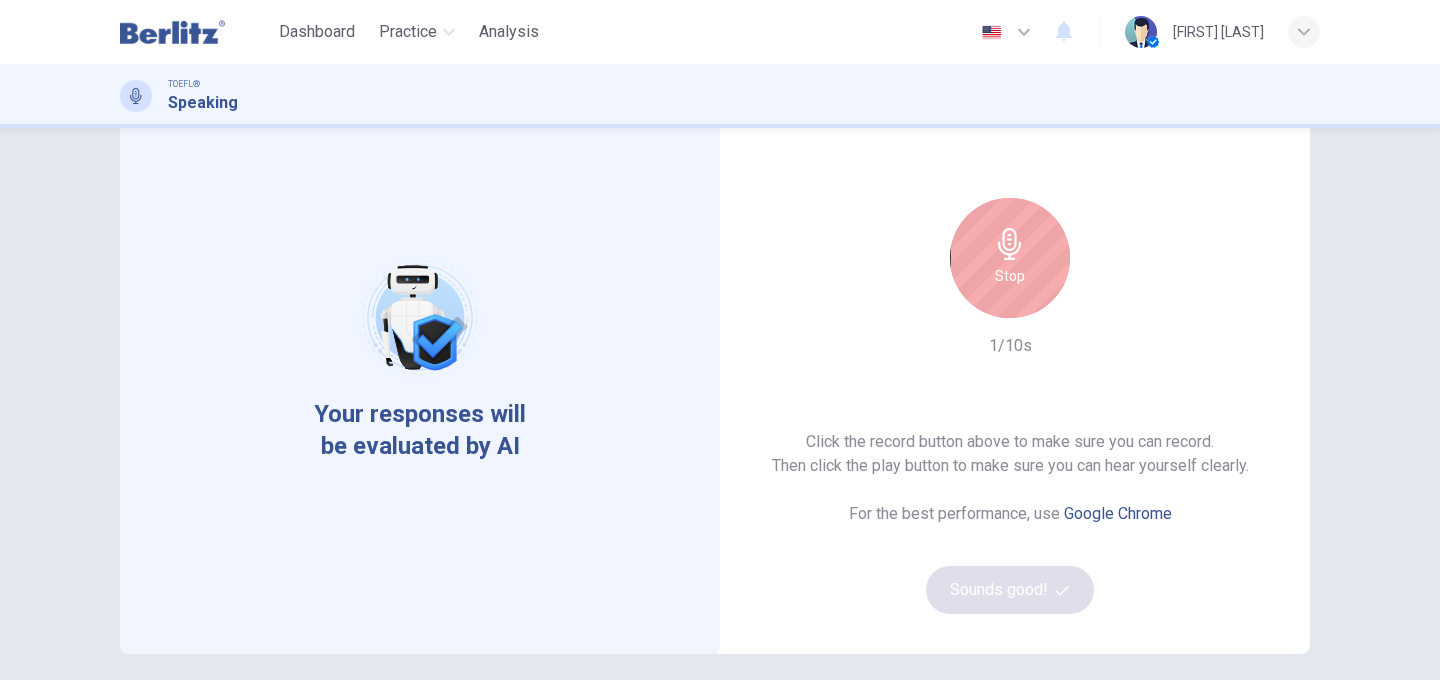click on "Stop" at bounding box center [1010, 258] 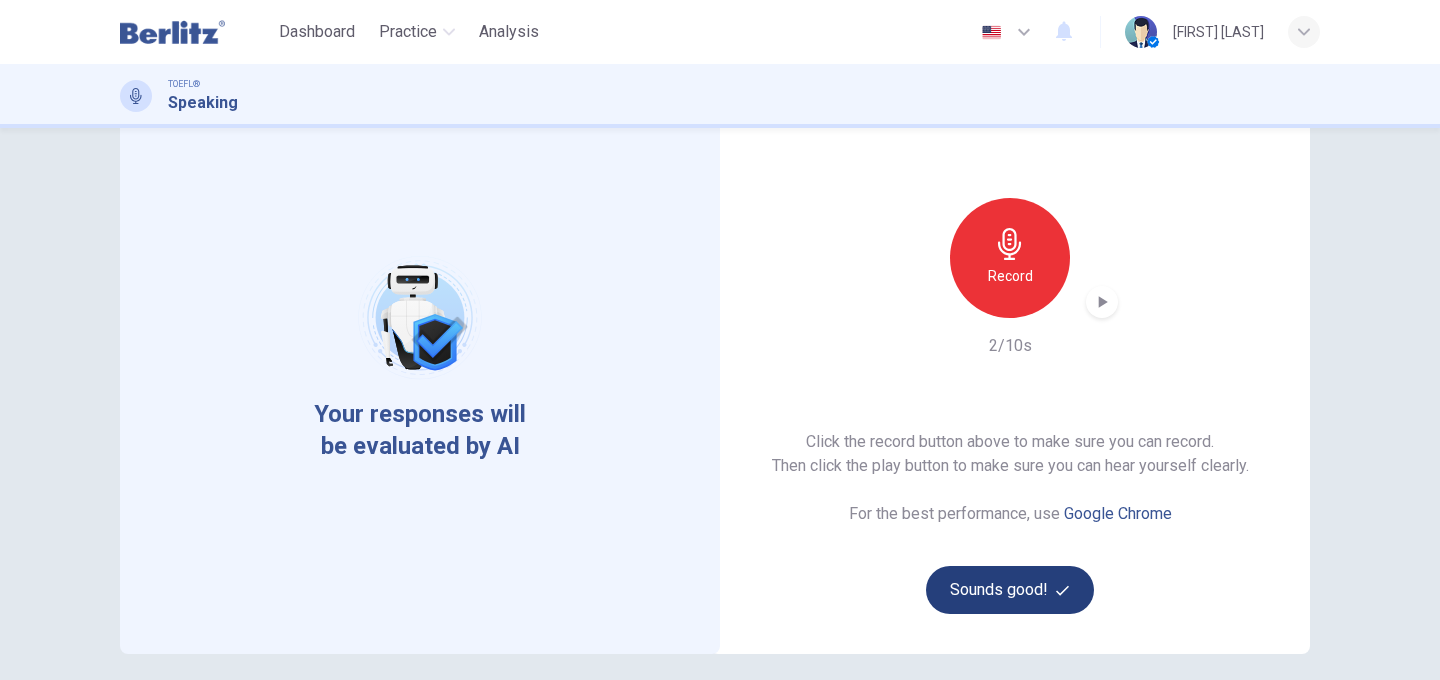 click on "Sounds good!" at bounding box center [1010, 590] 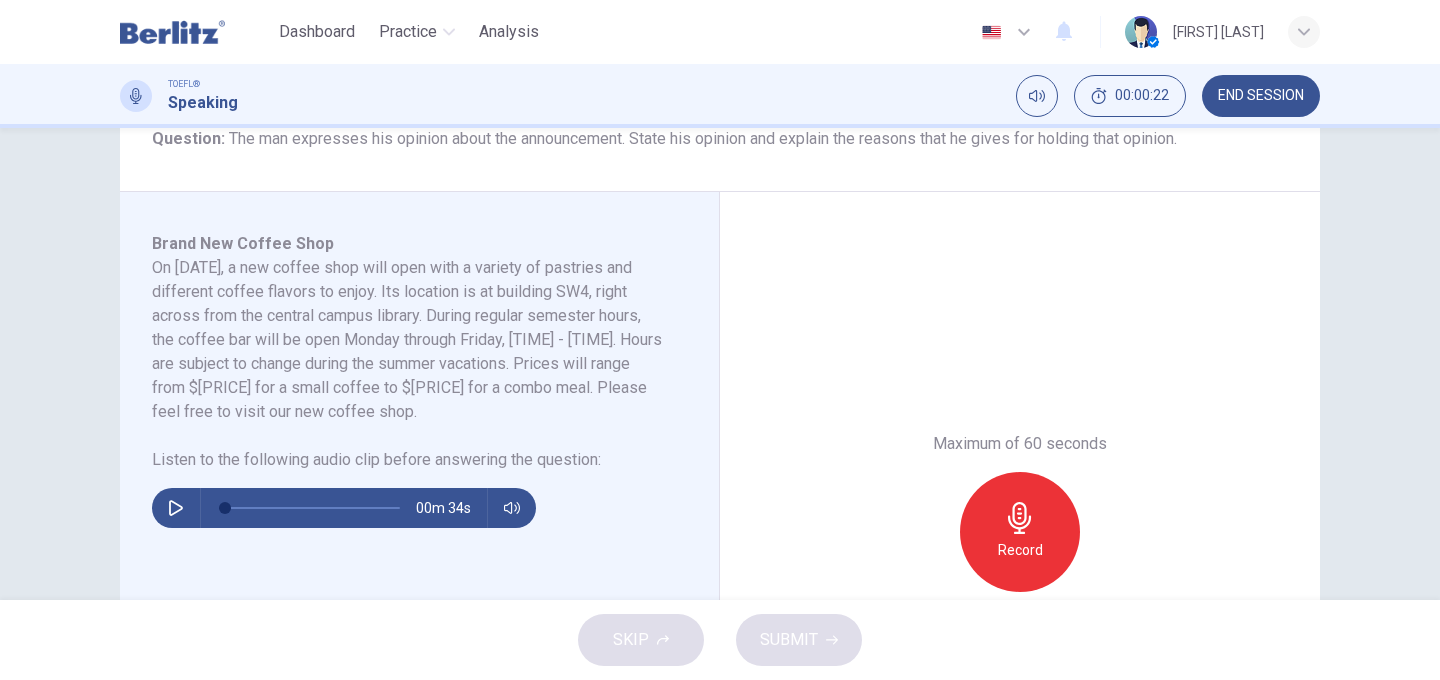scroll, scrollTop: 260, scrollLeft: 0, axis: vertical 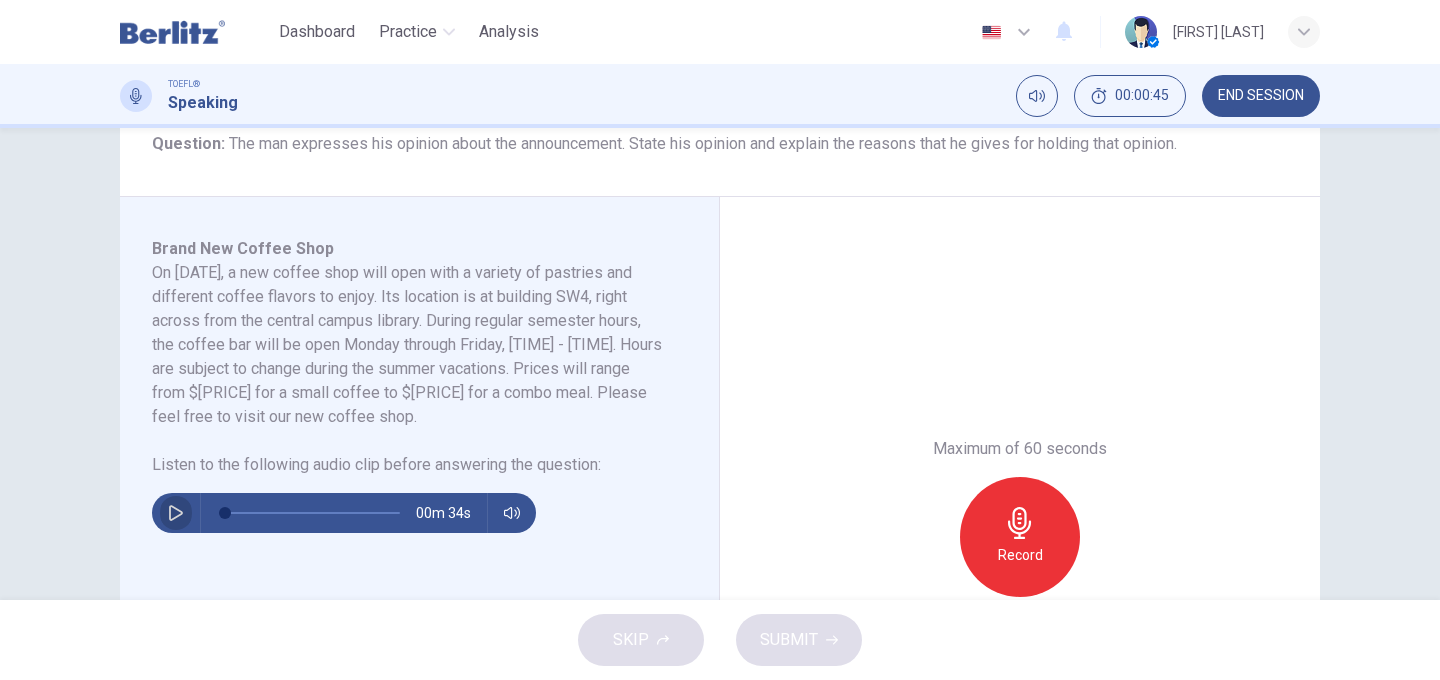 click 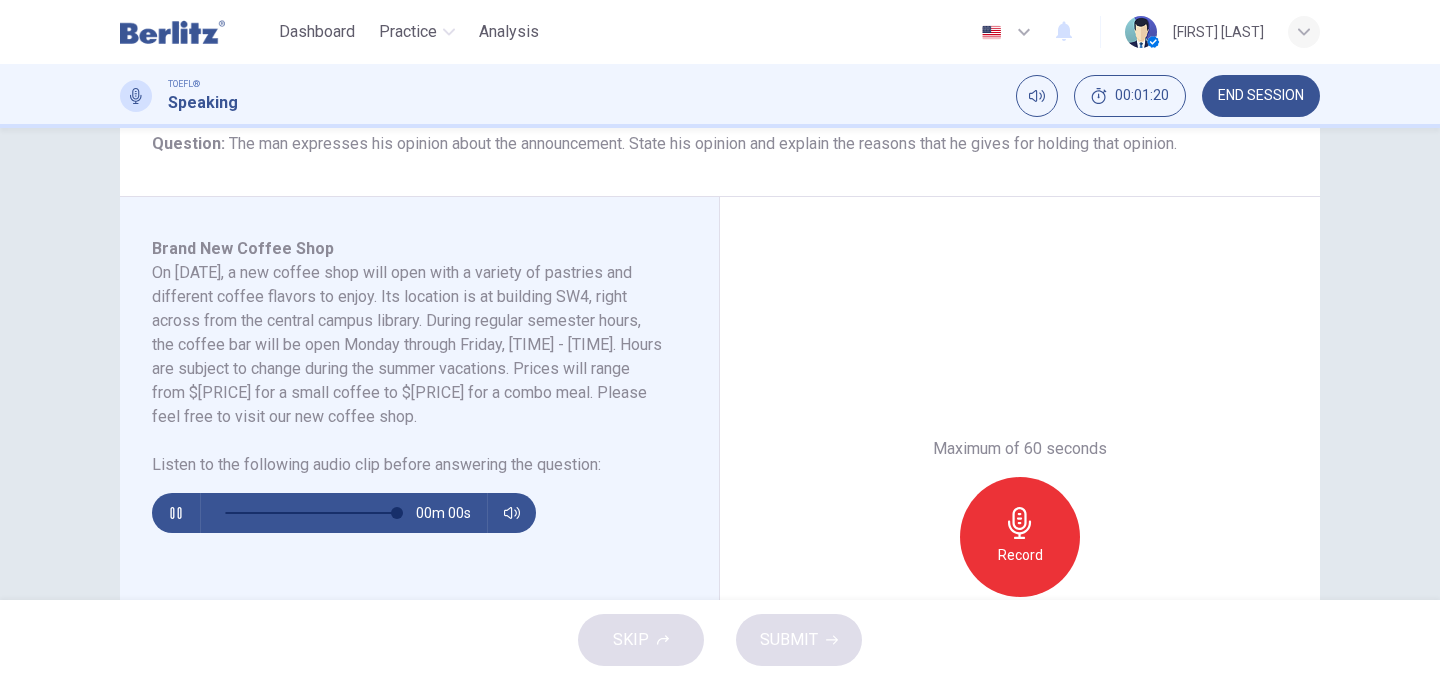 type on "*" 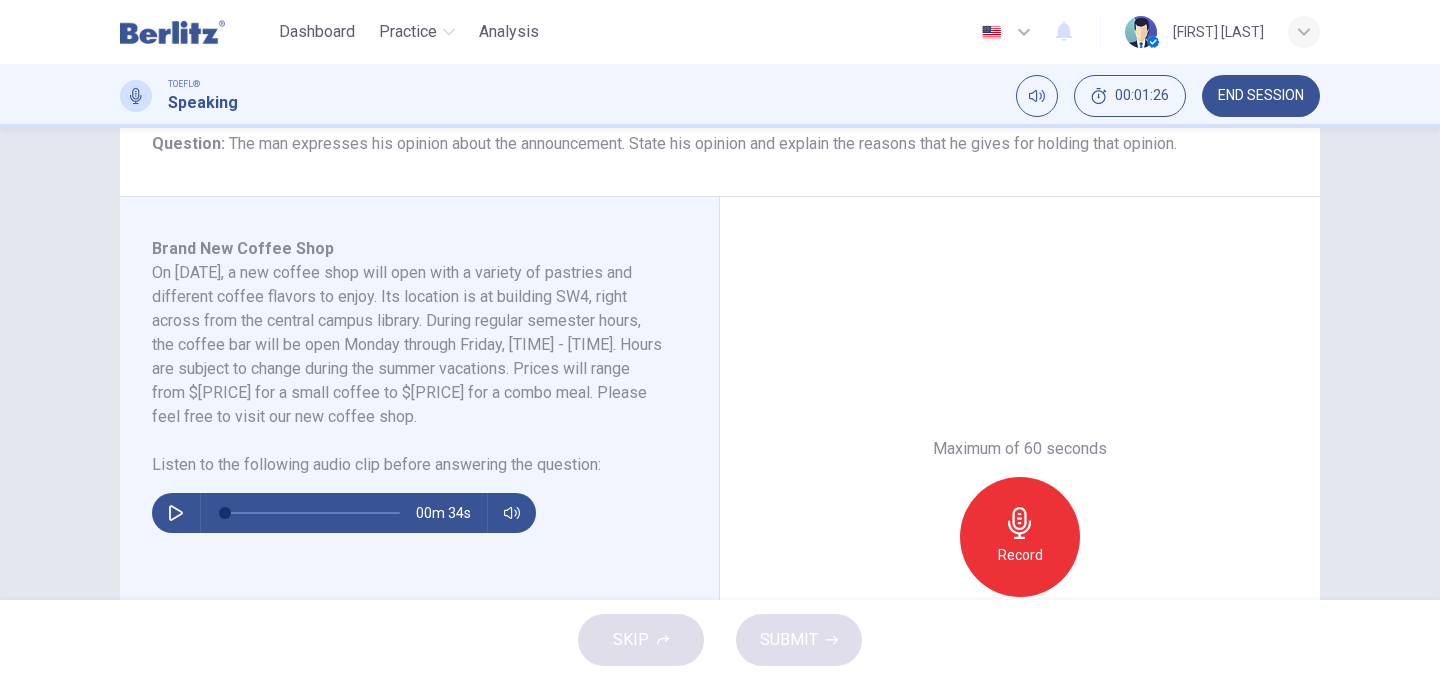 click on "Record" at bounding box center [1020, 537] 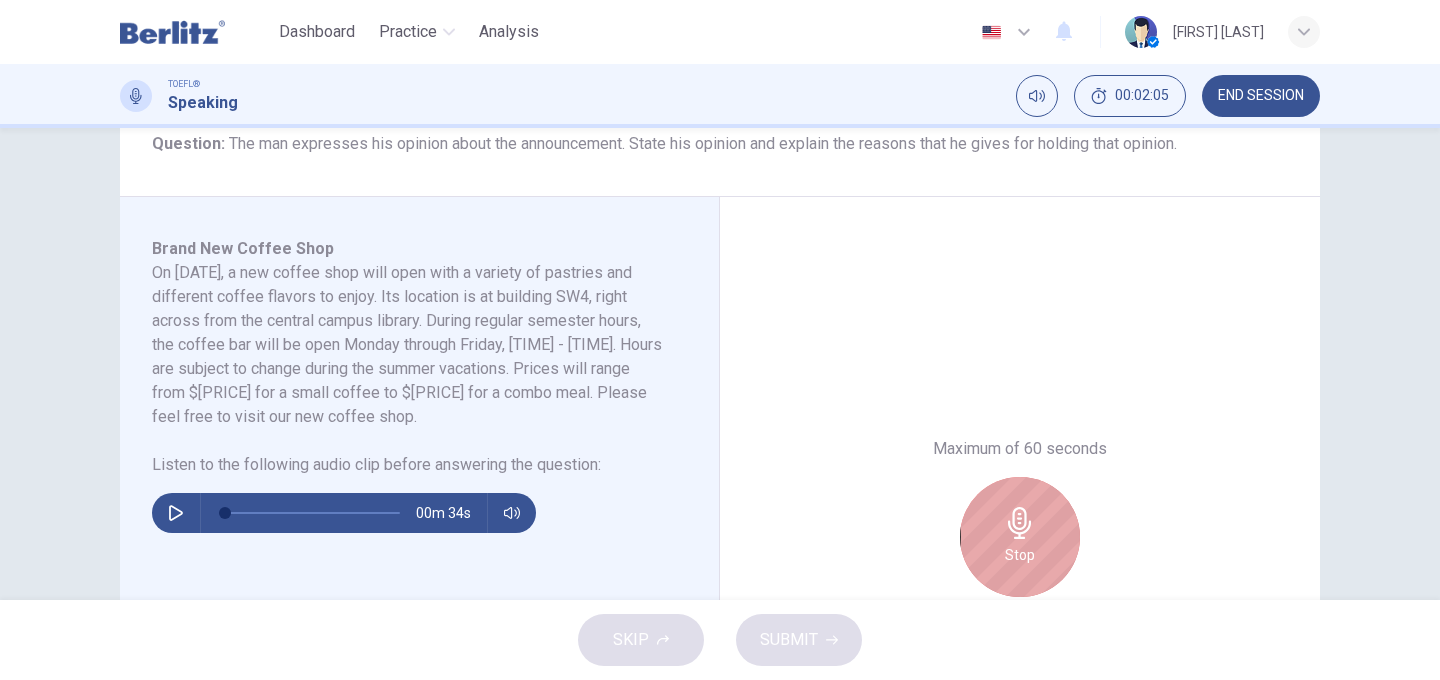 click on "Stop" at bounding box center (1020, 537) 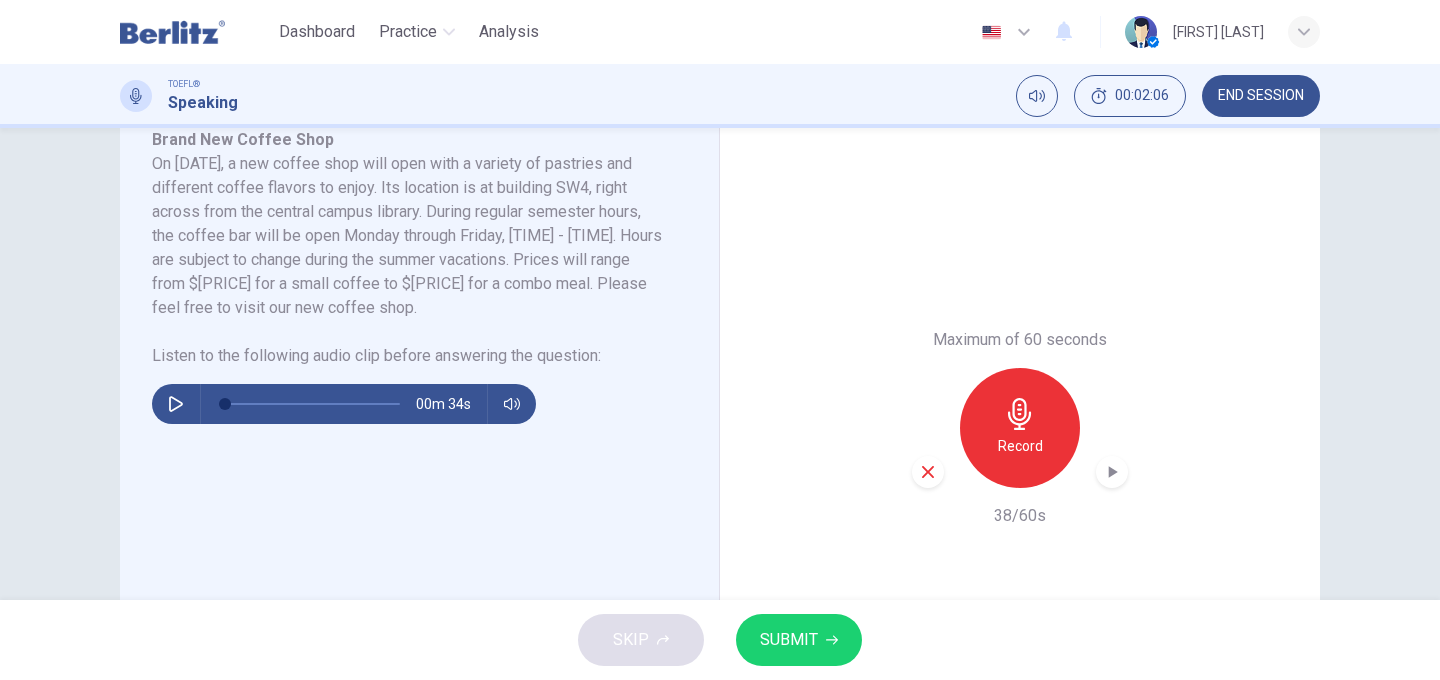 scroll, scrollTop: 376, scrollLeft: 0, axis: vertical 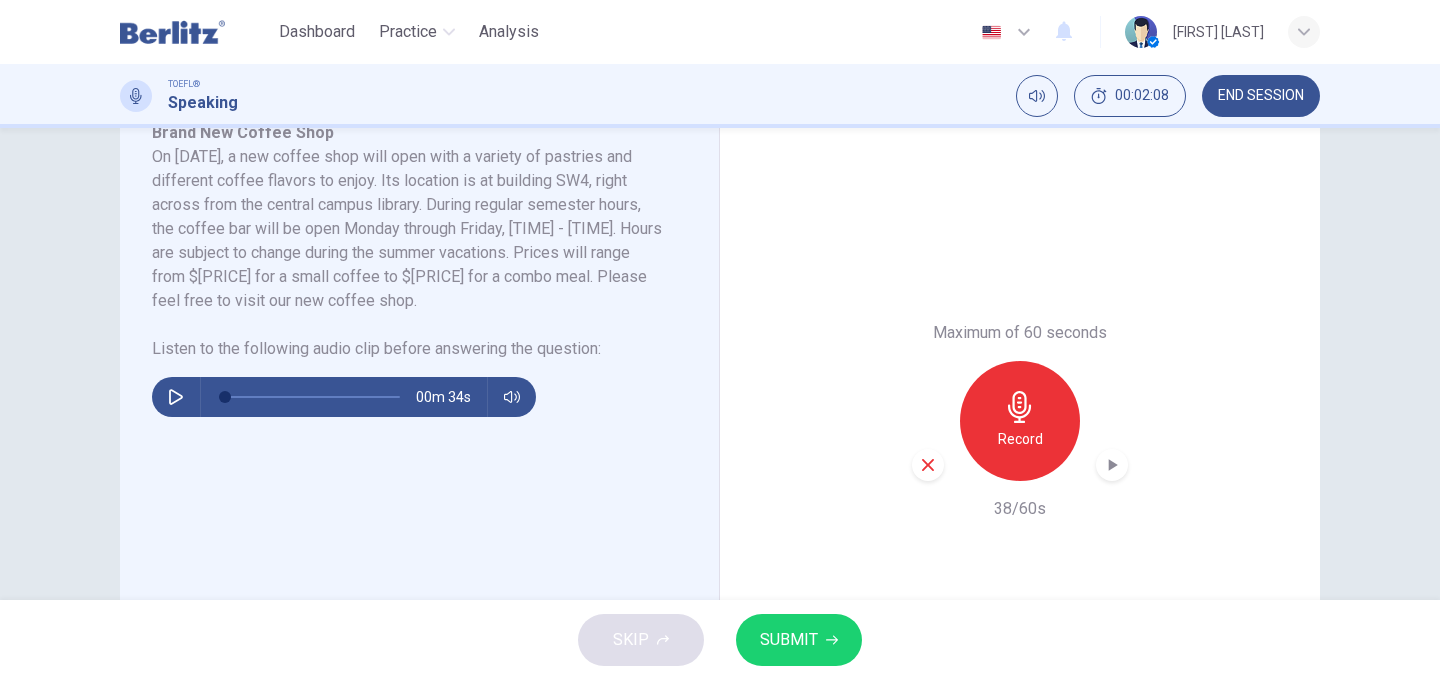 click 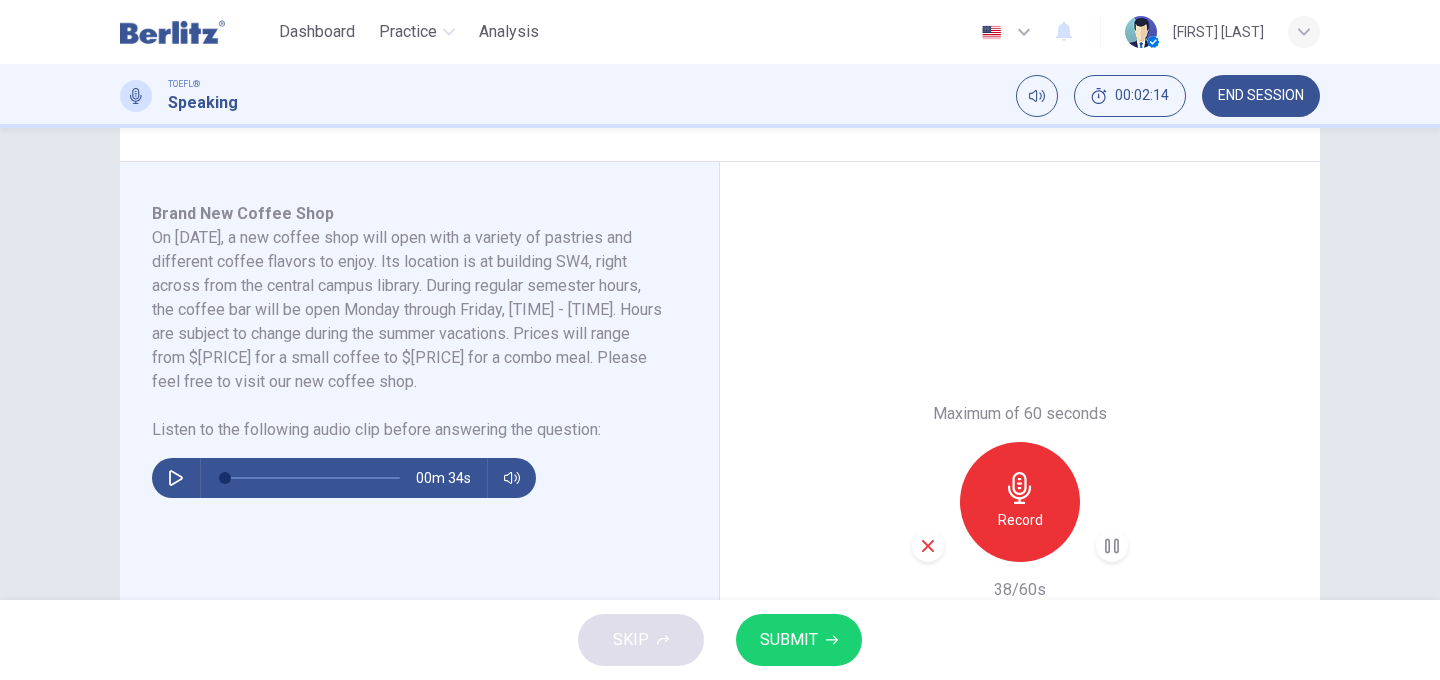 scroll, scrollTop: 289, scrollLeft: 0, axis: vertical 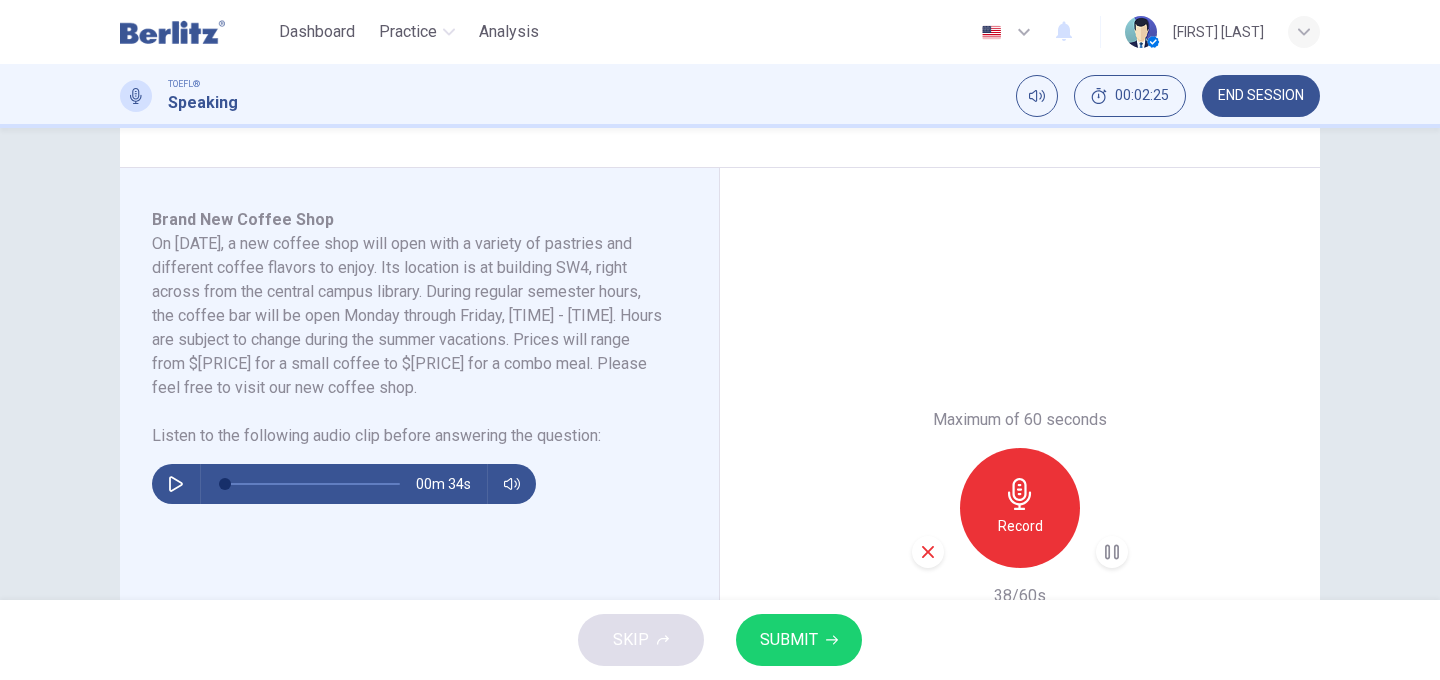 click on "SUBMIT" at bounding box center [789, 640] 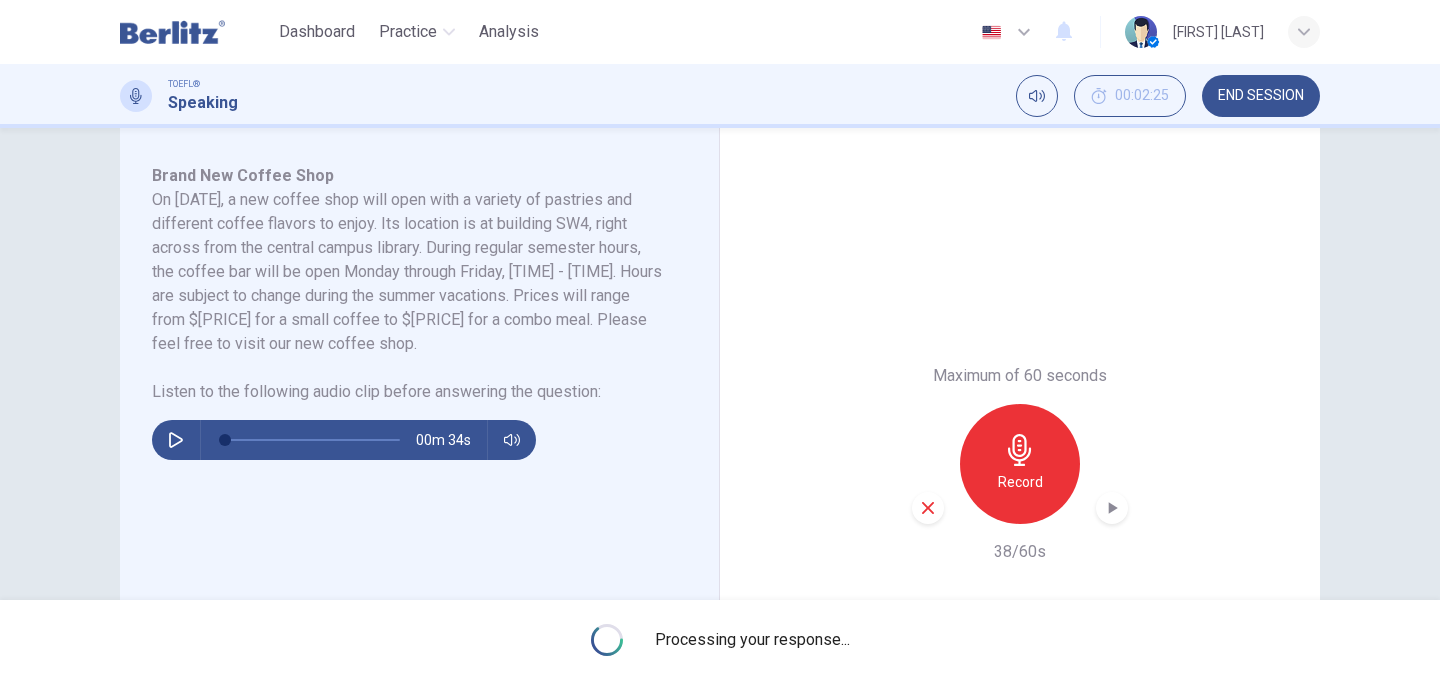 scroll, scrollTop: 345, scrollLeft: 0, axis: vertical 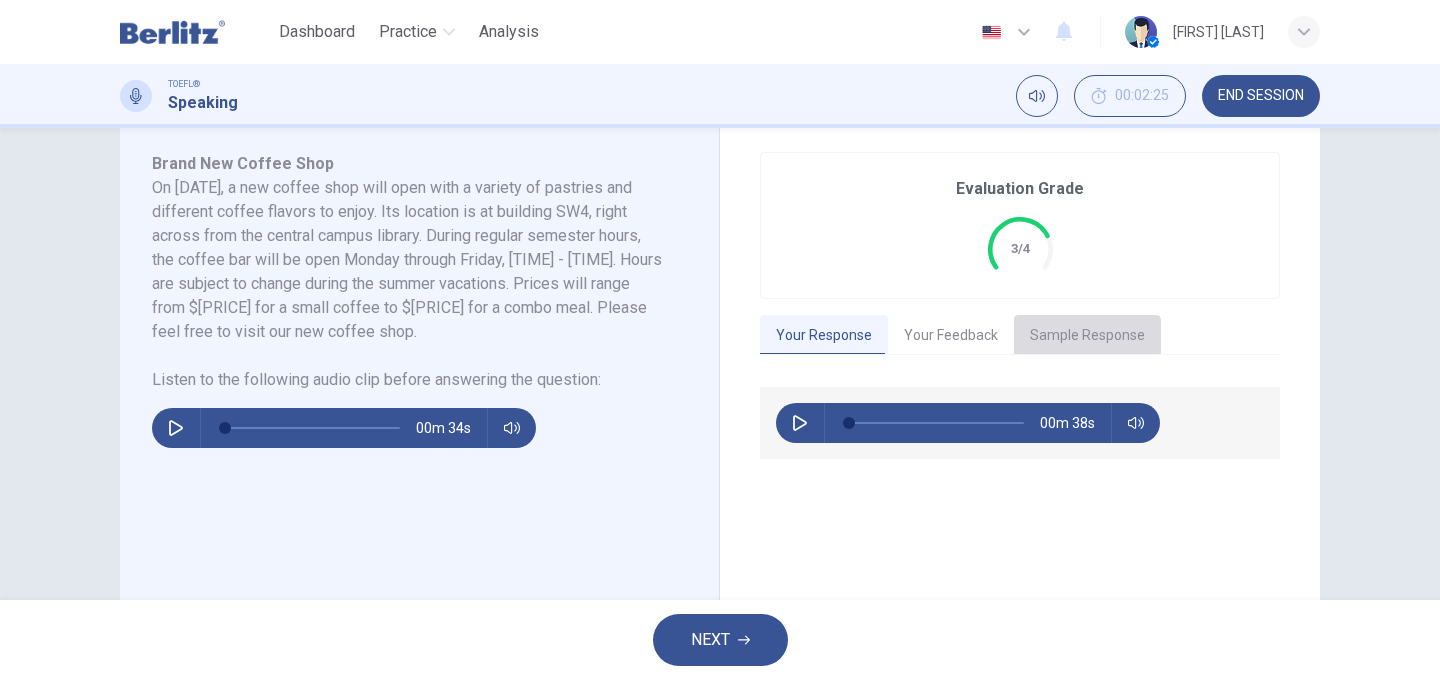 click on "Sample Response" at bounding box center (1087, 336) 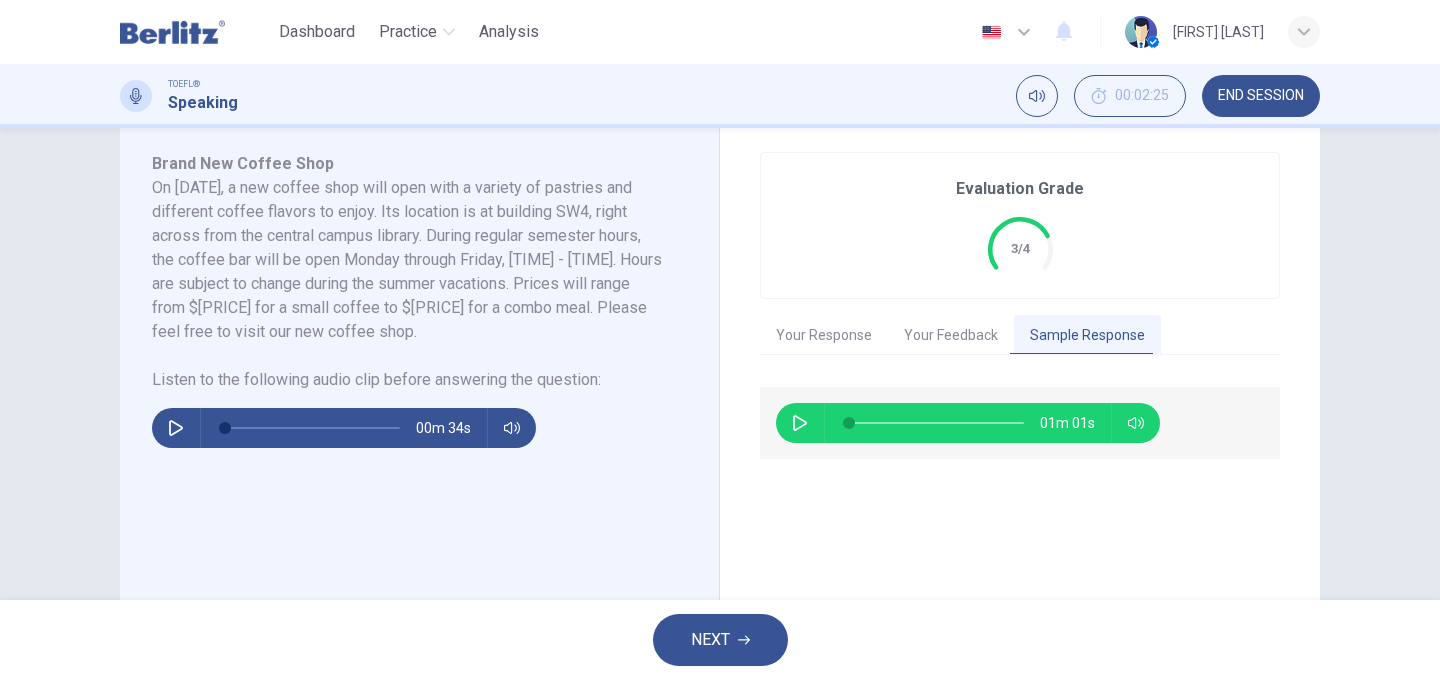 click 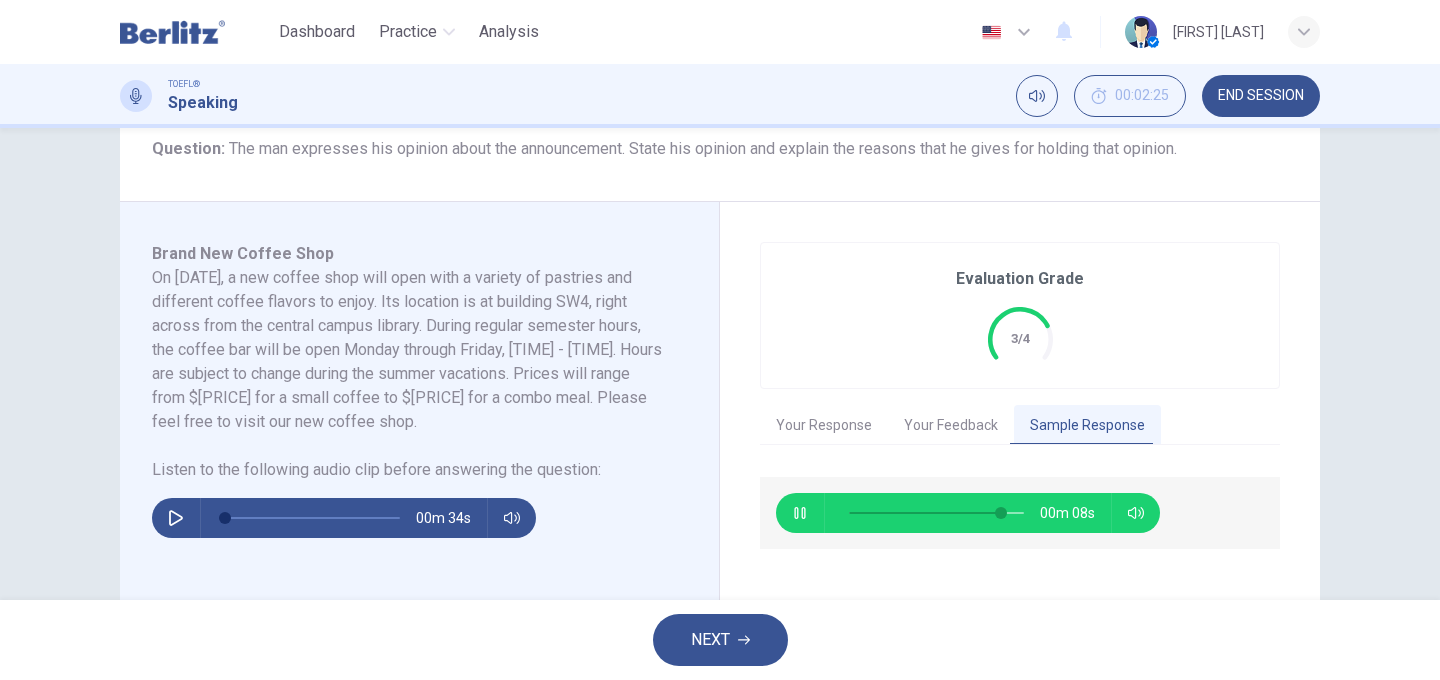 scroll, scrollTop: 258, scrollLeft: 0, axis: vertical 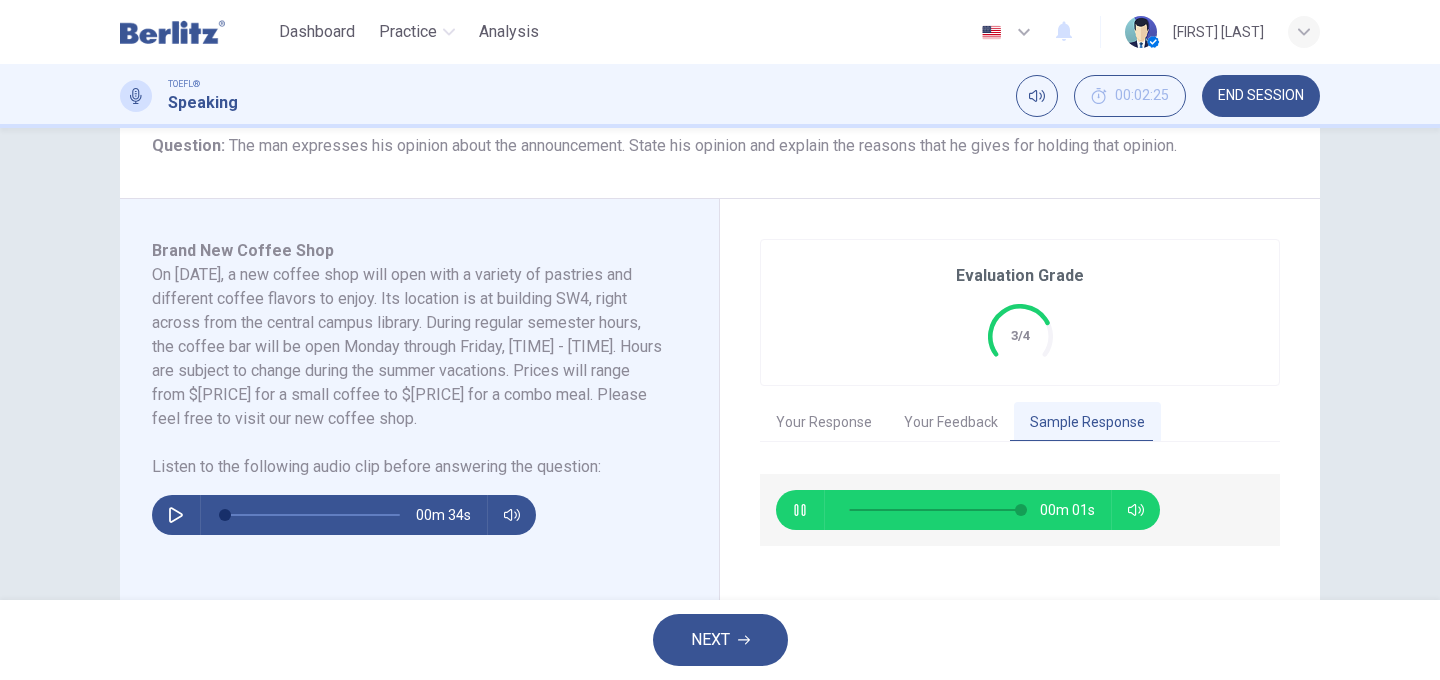 type on "*" 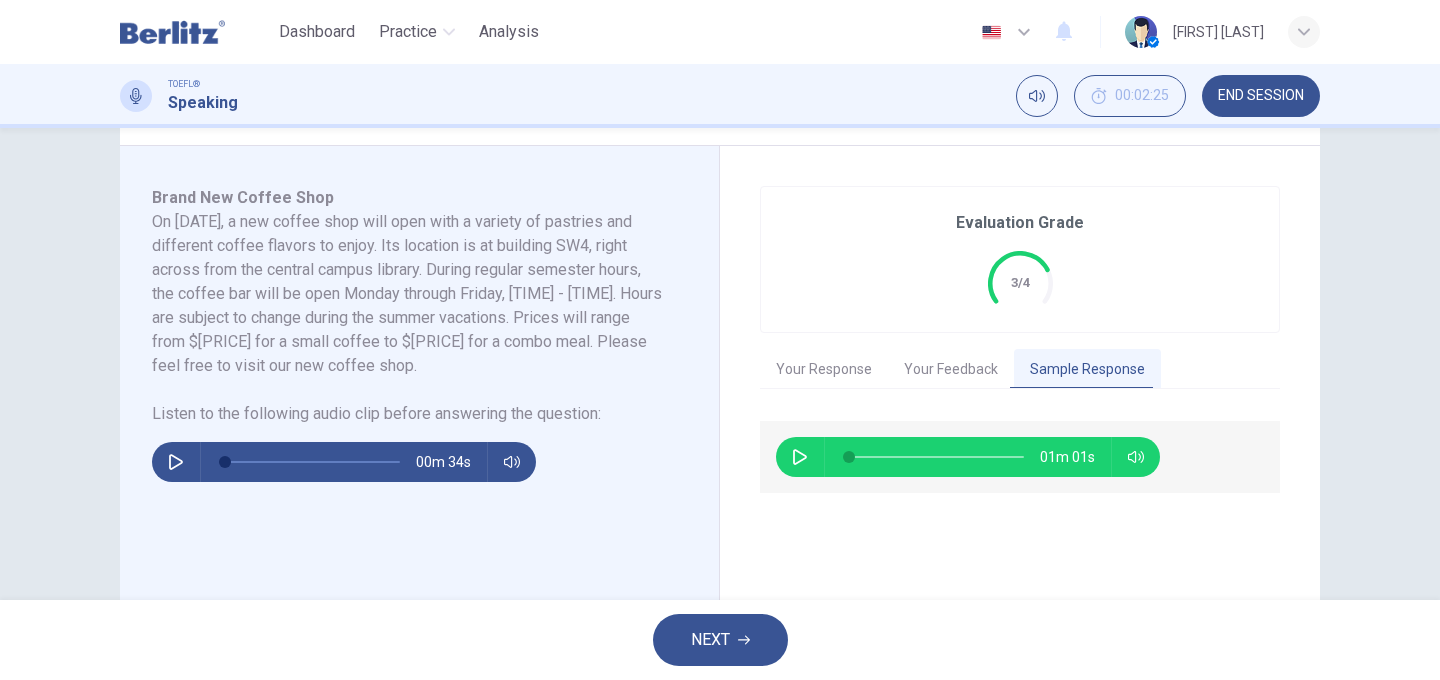 scroll, scrollTop: 315, scrollLeft: 0, axis: vertical 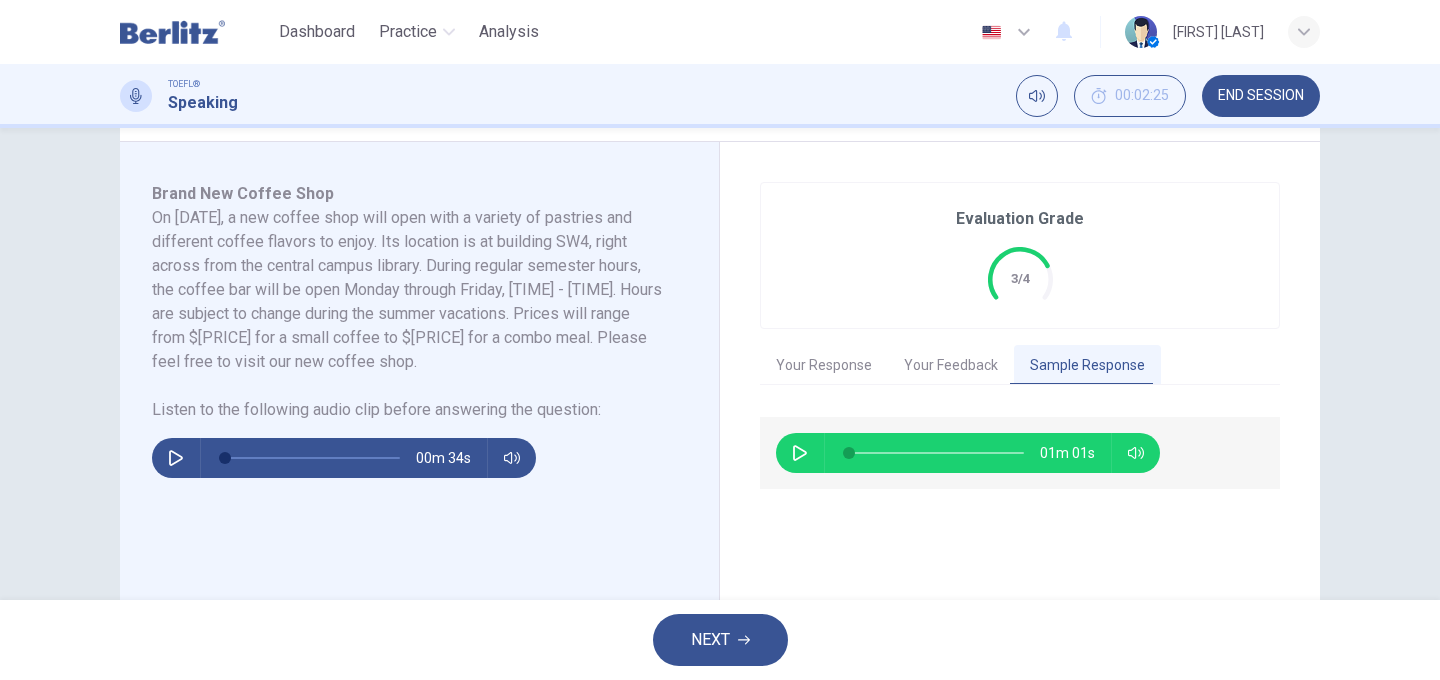 click on "NEXT" at bounding box center (710, 640) 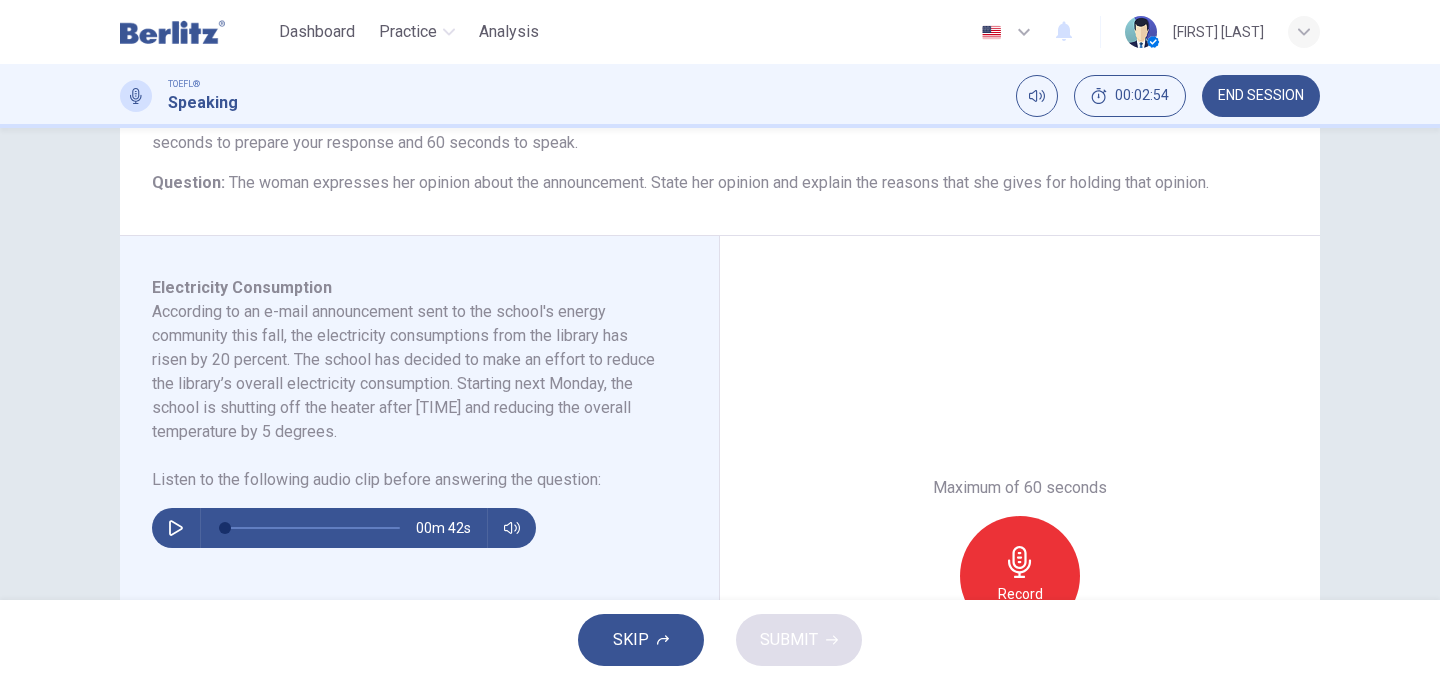 scroll, scrollTop: 227, scrollLeft: 0, axis: vertical 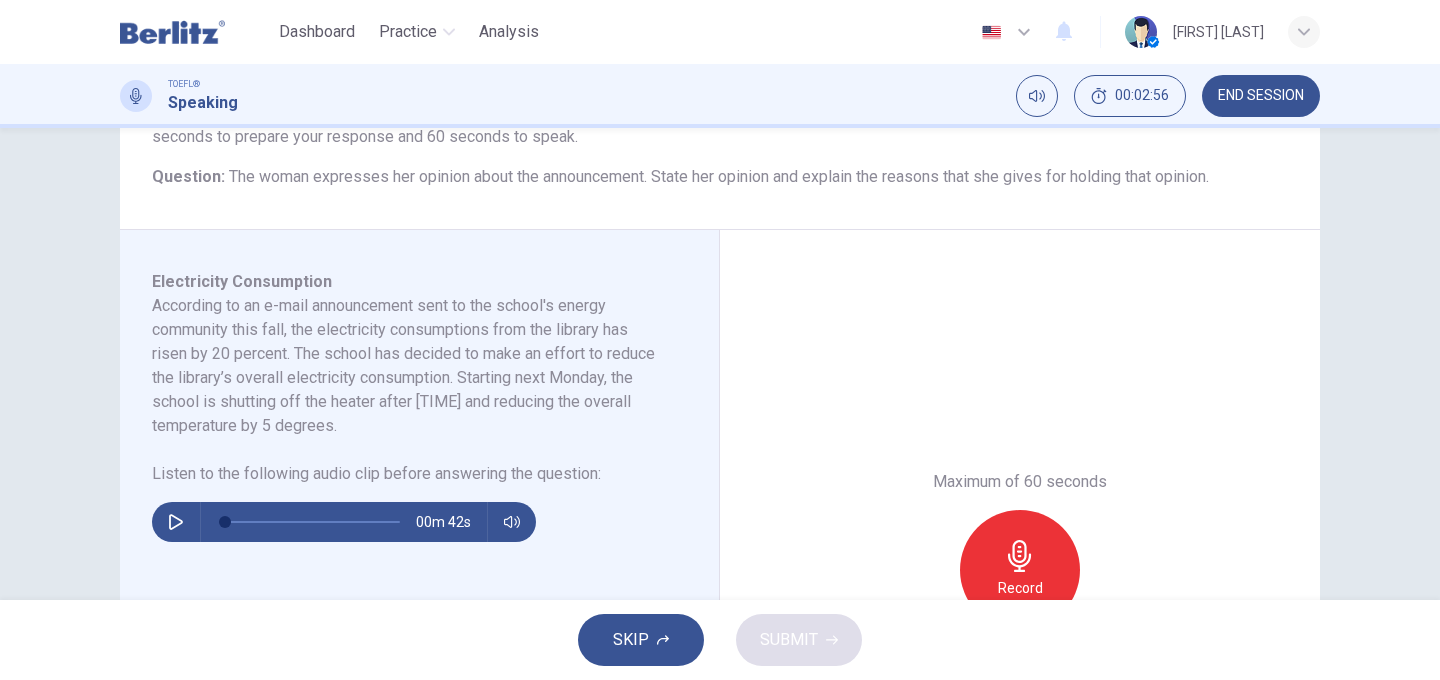 click 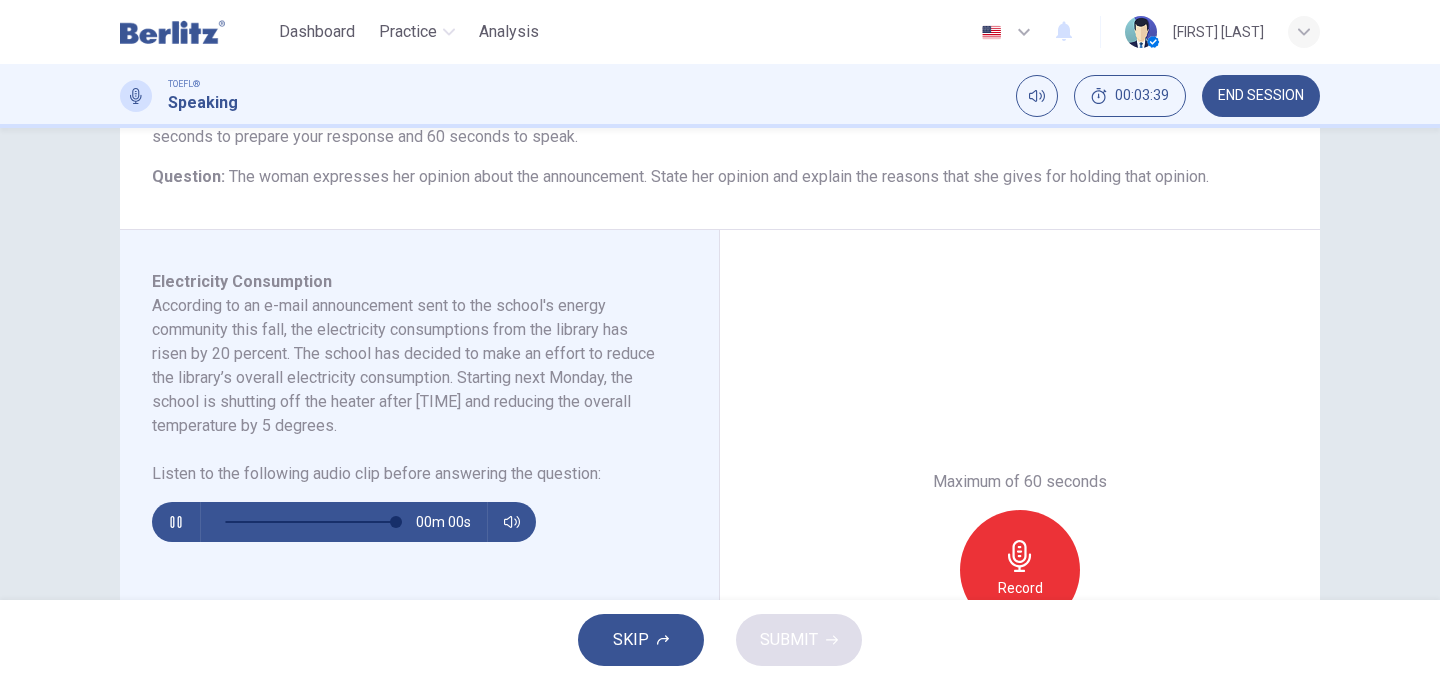 type on "*" 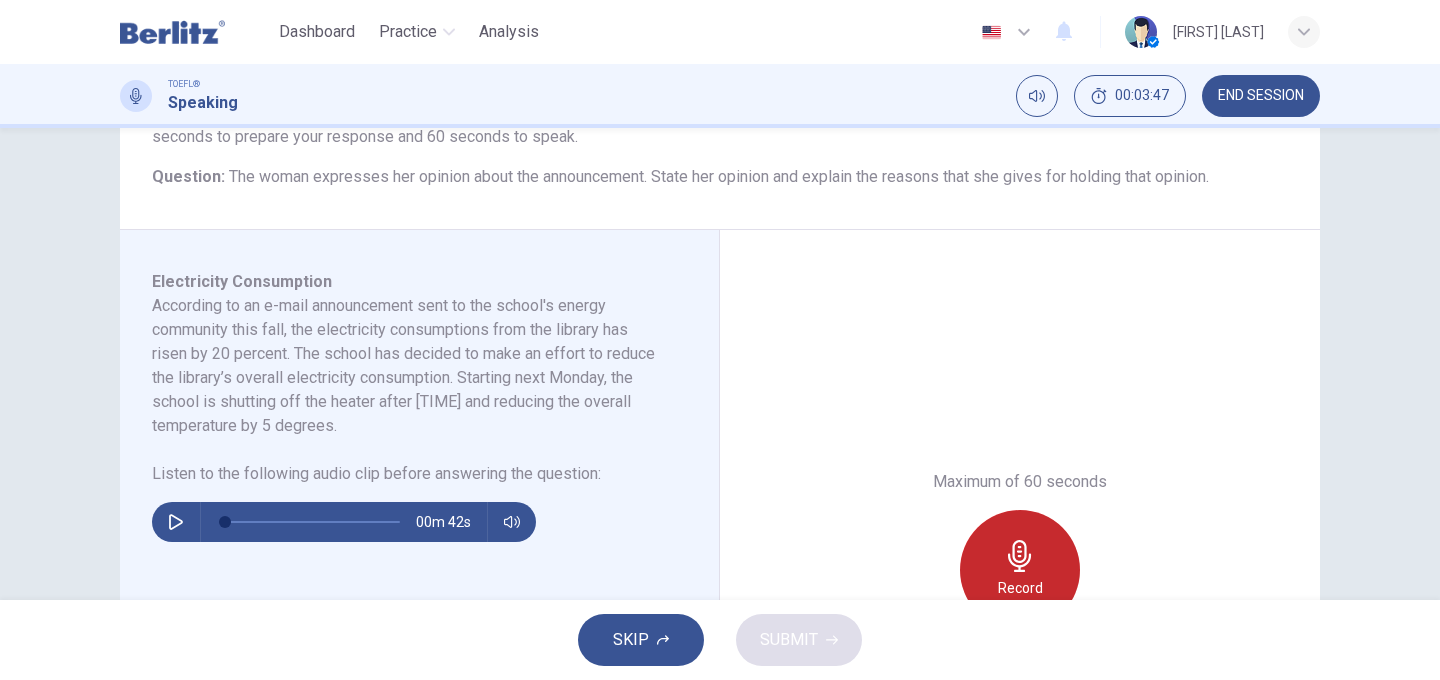 click 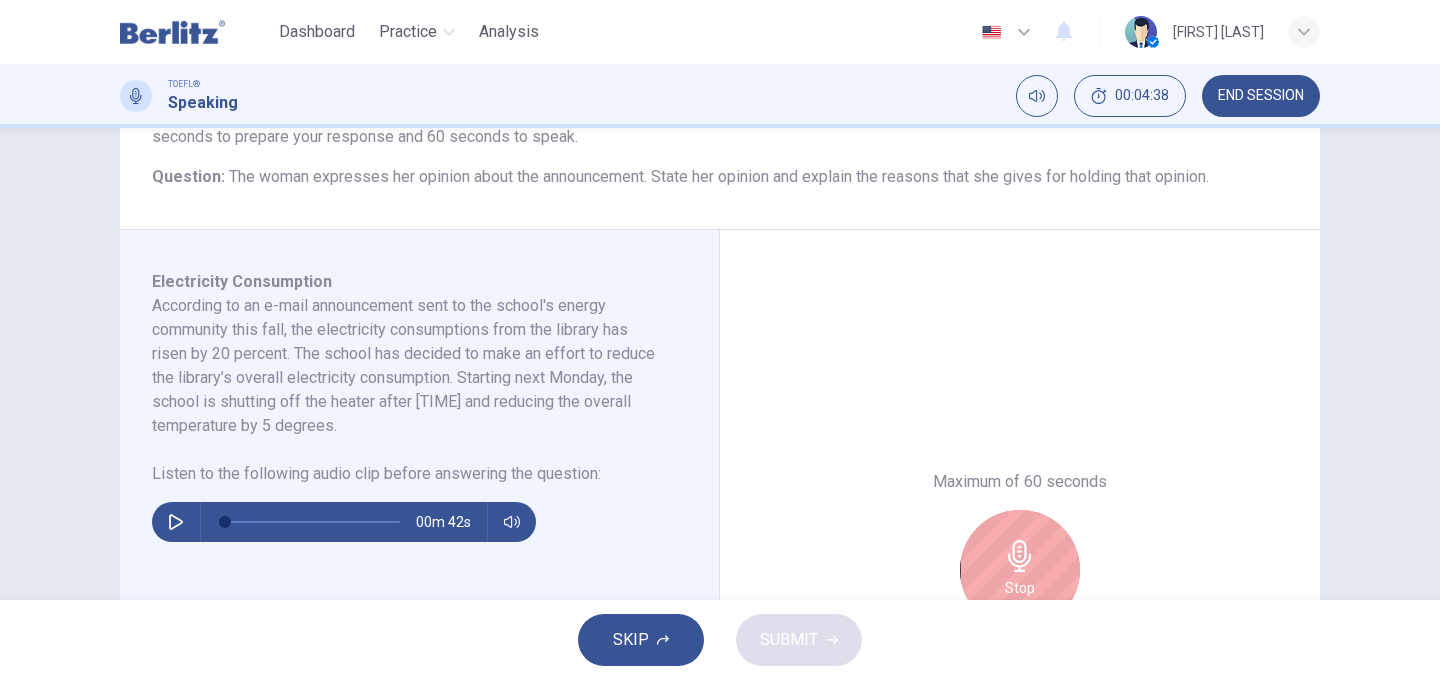scroll, scrollTop: 237, scrollLeft: 0, axis: vertical 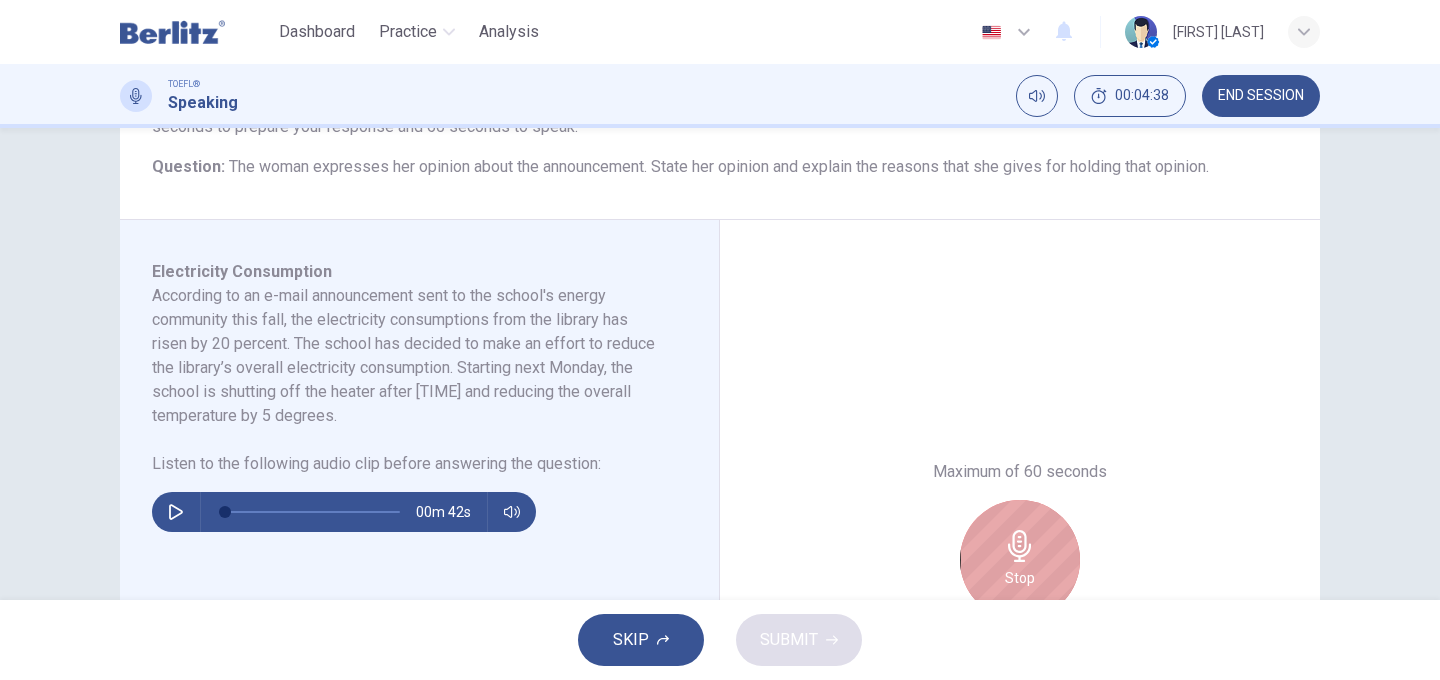 click on "Stop" at bounding box center (1020, 560) 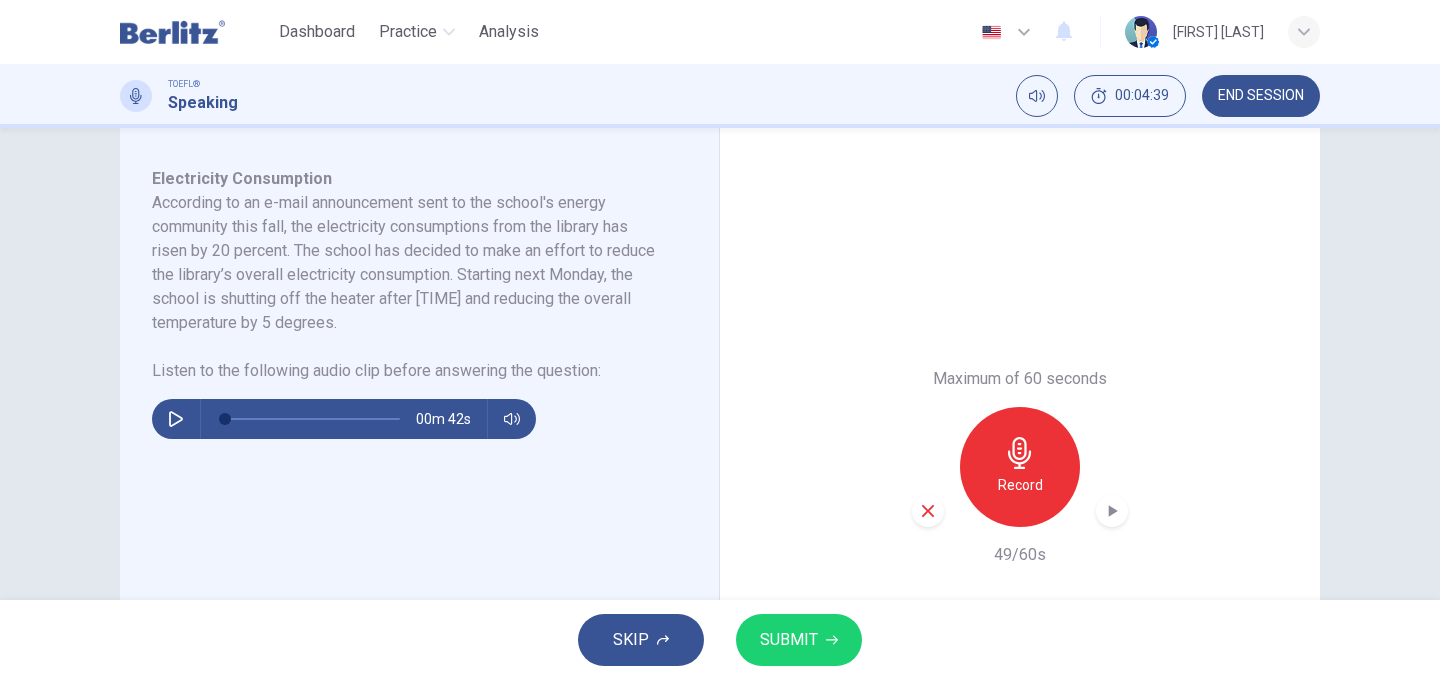 scroll, scrollTop: 346, scrollLeft: 0, axis: vertical 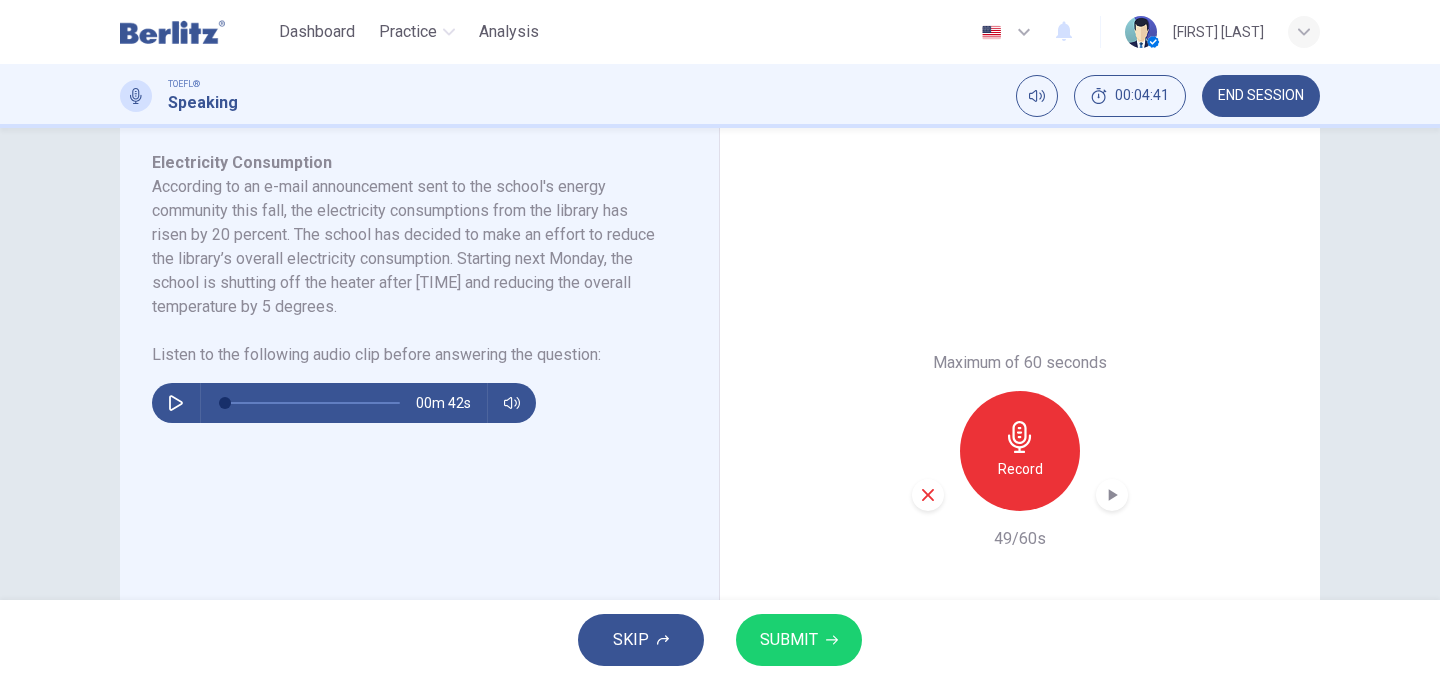 click on "SUBMIT" at bounding box center [789, 640] 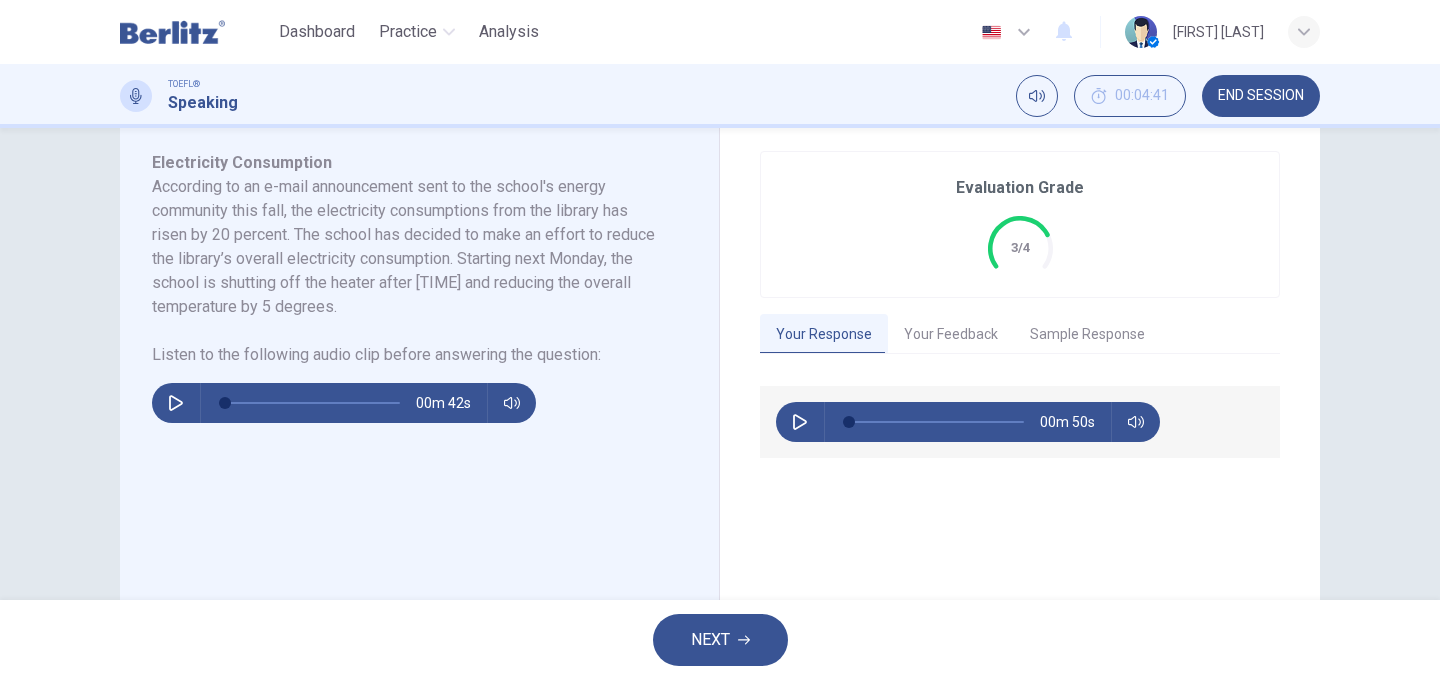 click on "Your Feedback" at bounding box center [951, 335] 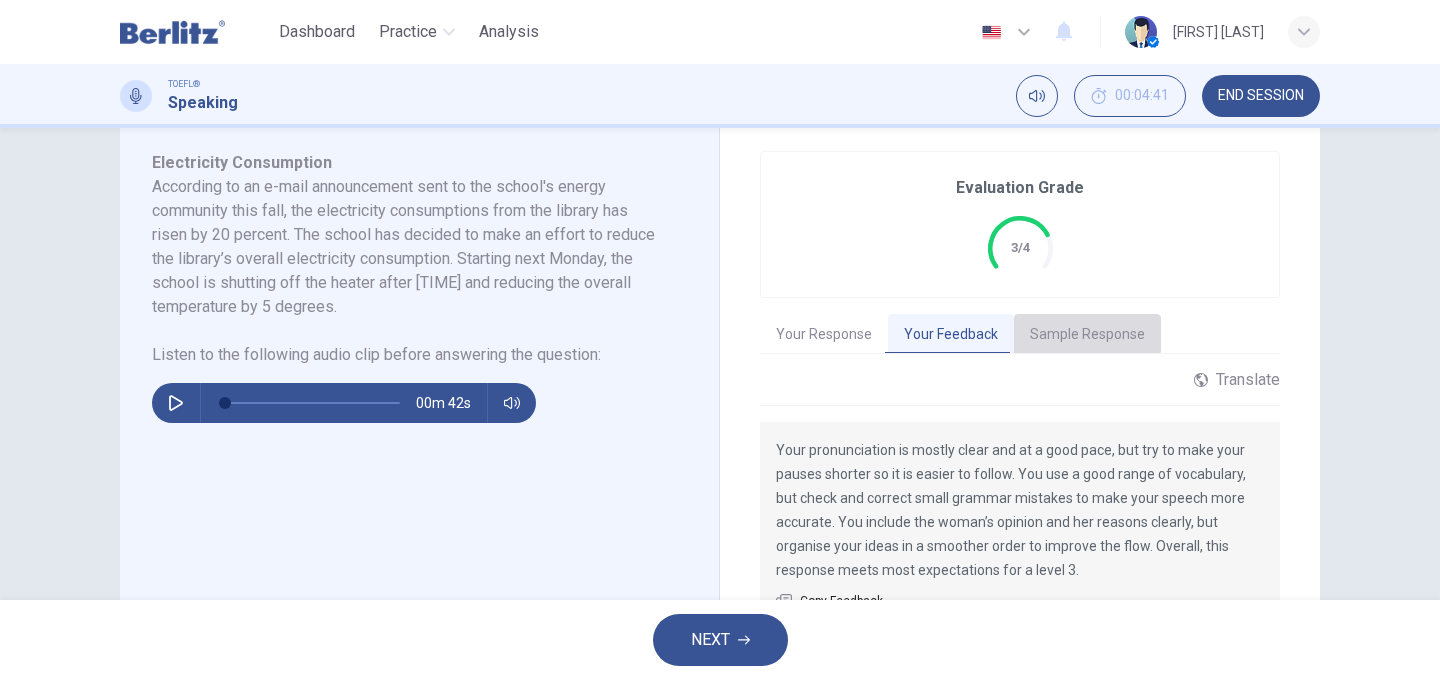click on "Sample Response" at bounding box center [1087, 335] 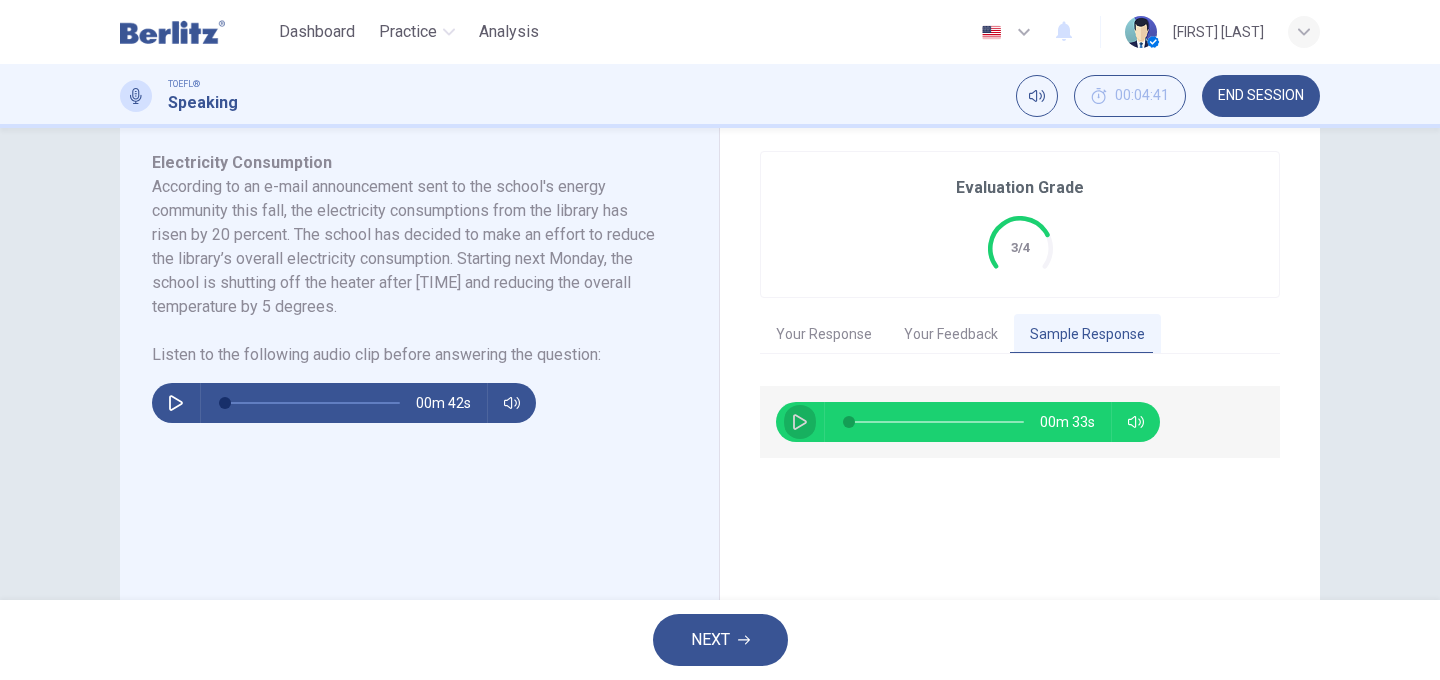 click at bounding box center (800, 422) 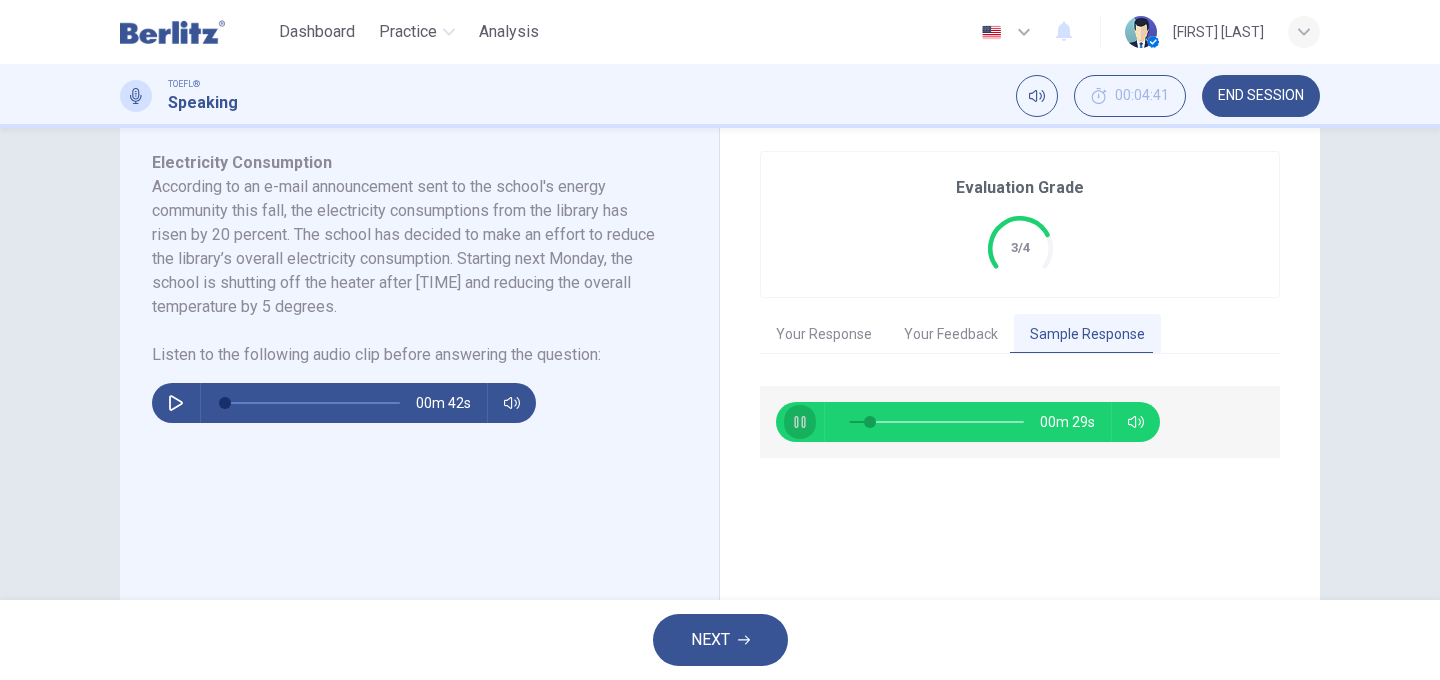 click at bounding box center (800, 422) 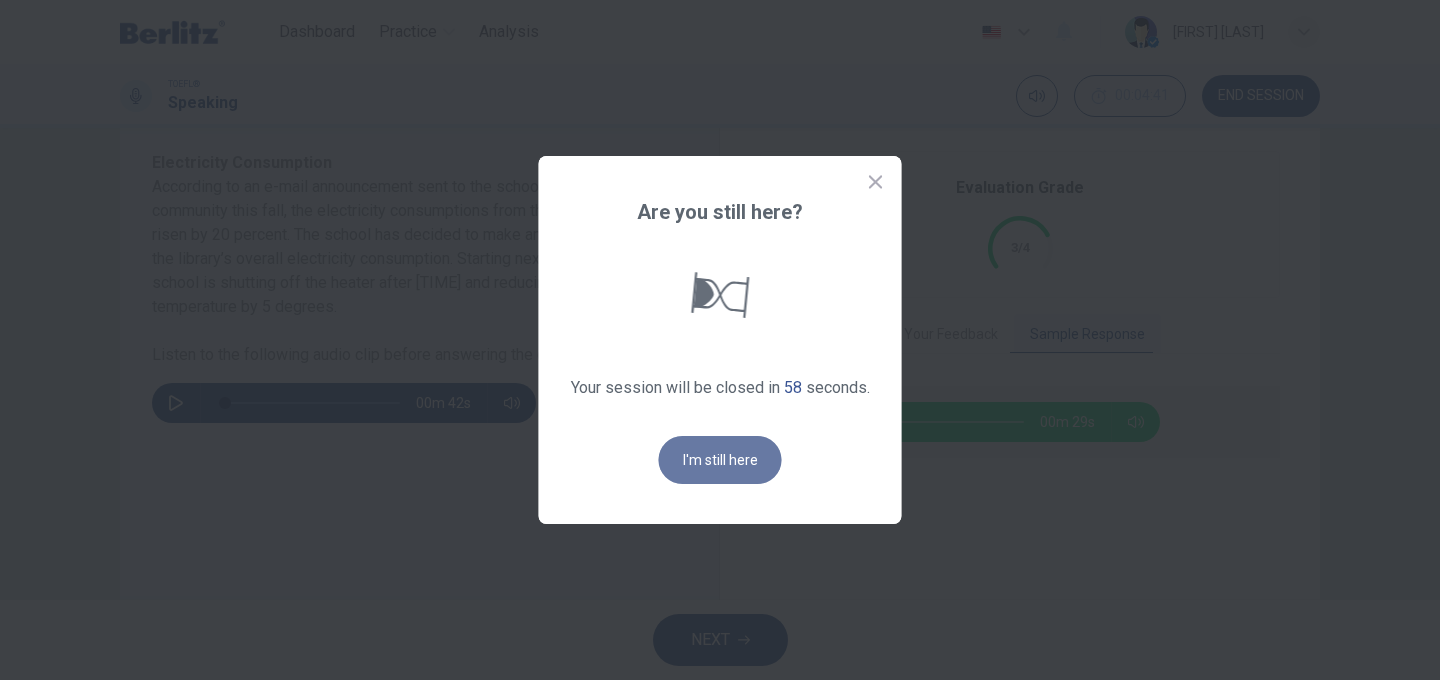 click on "I'm still here" at bounding box center [720, 460] 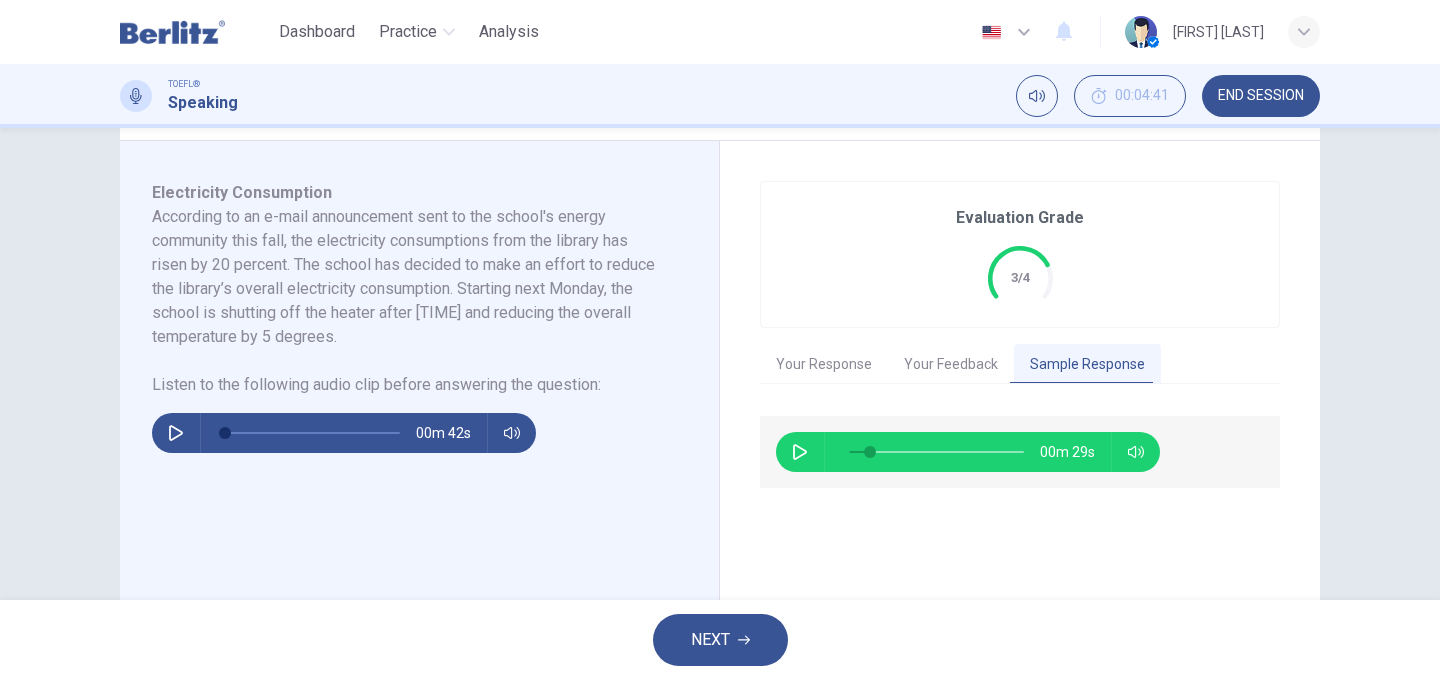 scroll, scrollTop: 295, scrollLeft: 0, axis: vertical 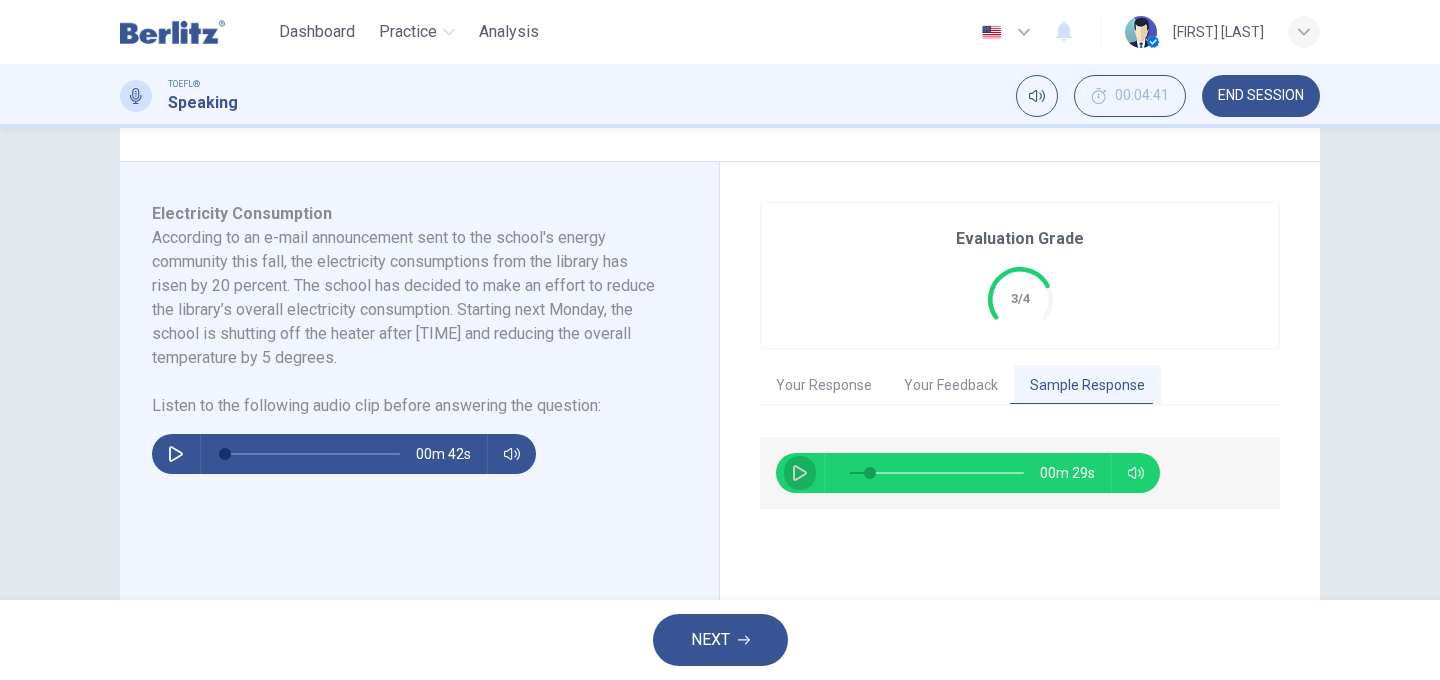 click 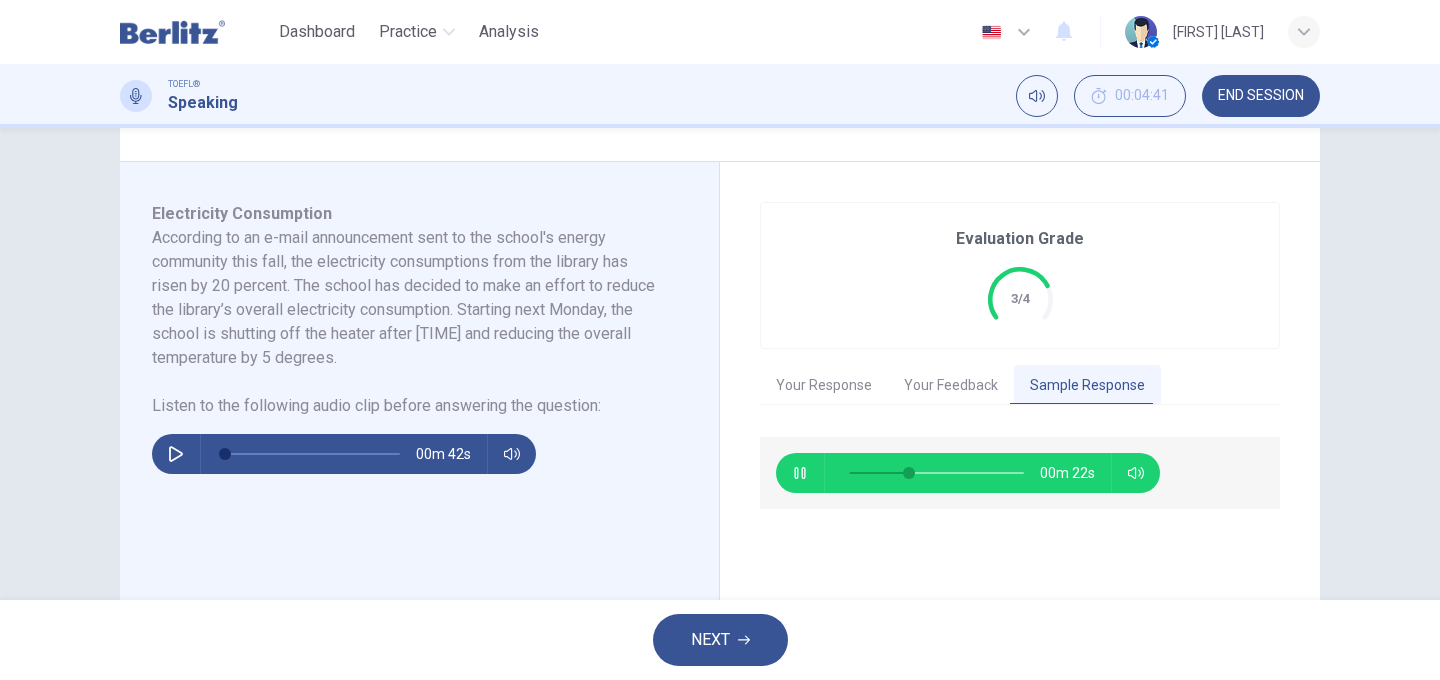 type on "**" 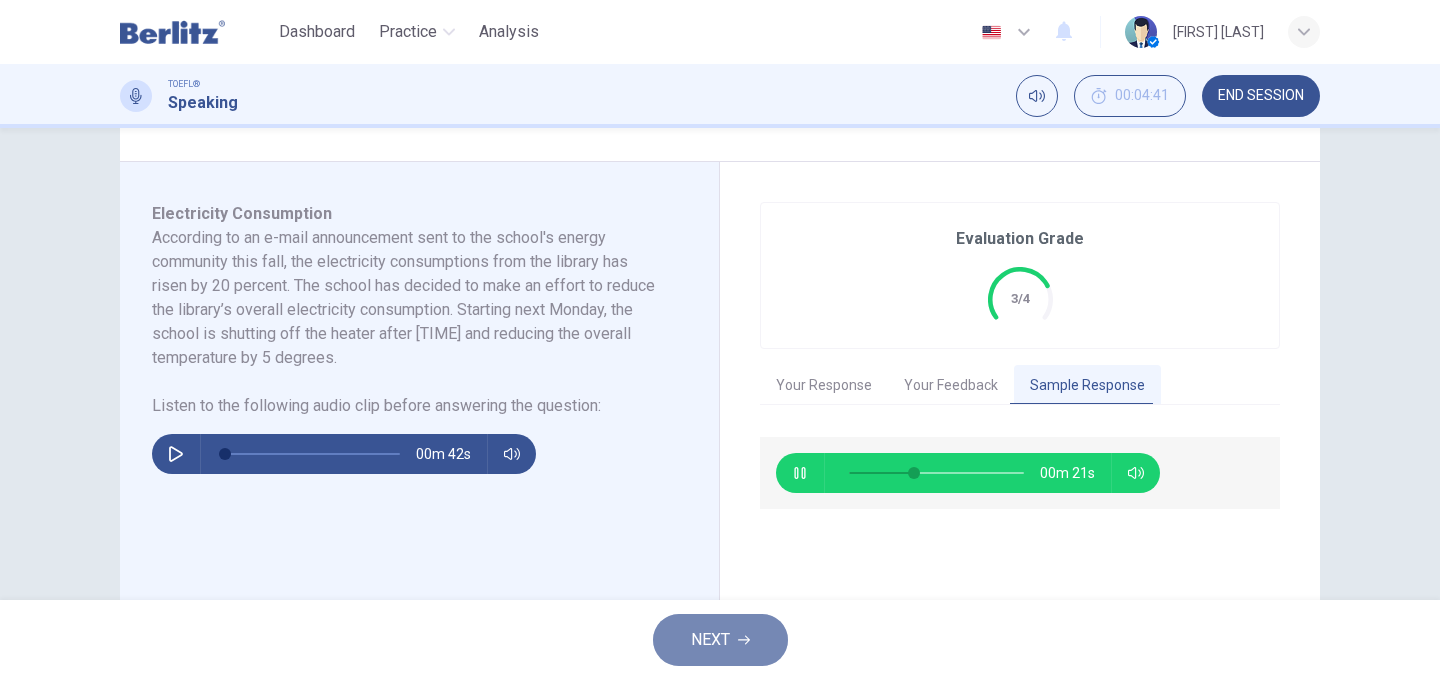 click on "NEXT" at bounding box center [720, 640] 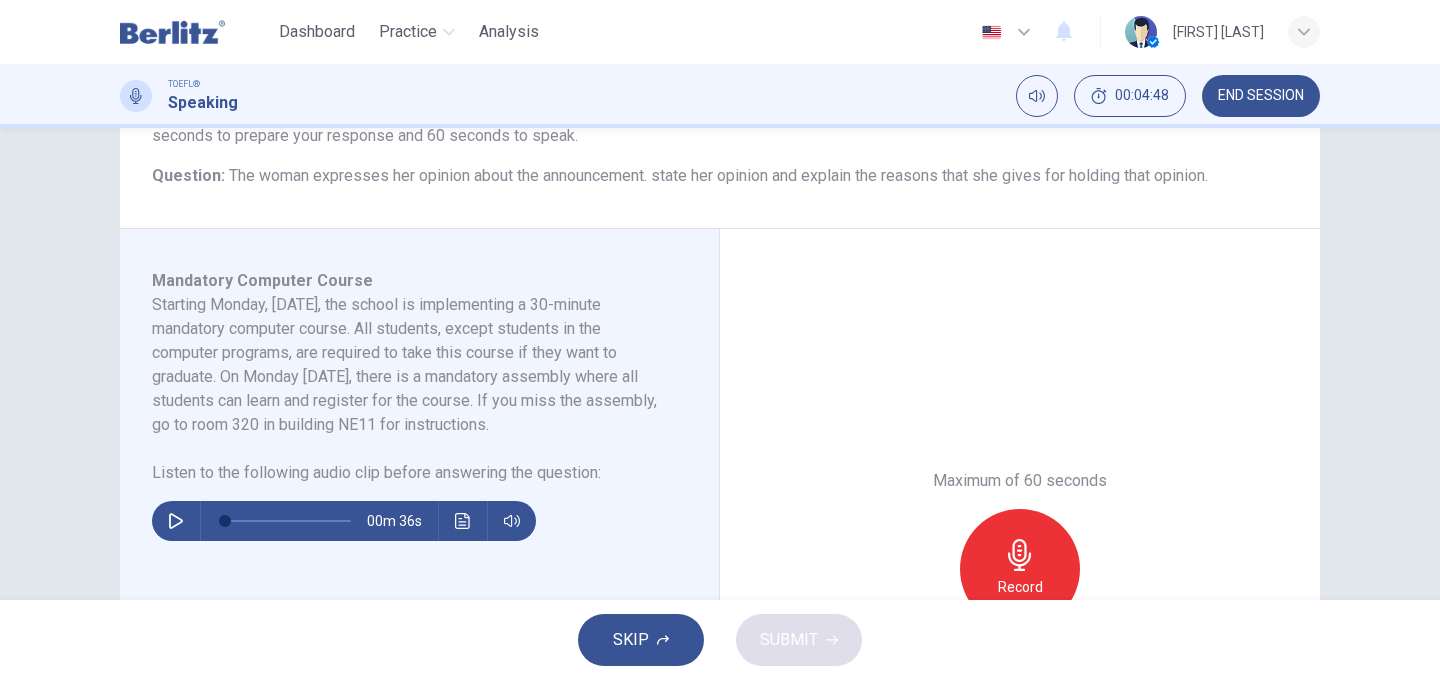 scroll, scrollTop: 236, scrollLeft: 0, axis: vertical 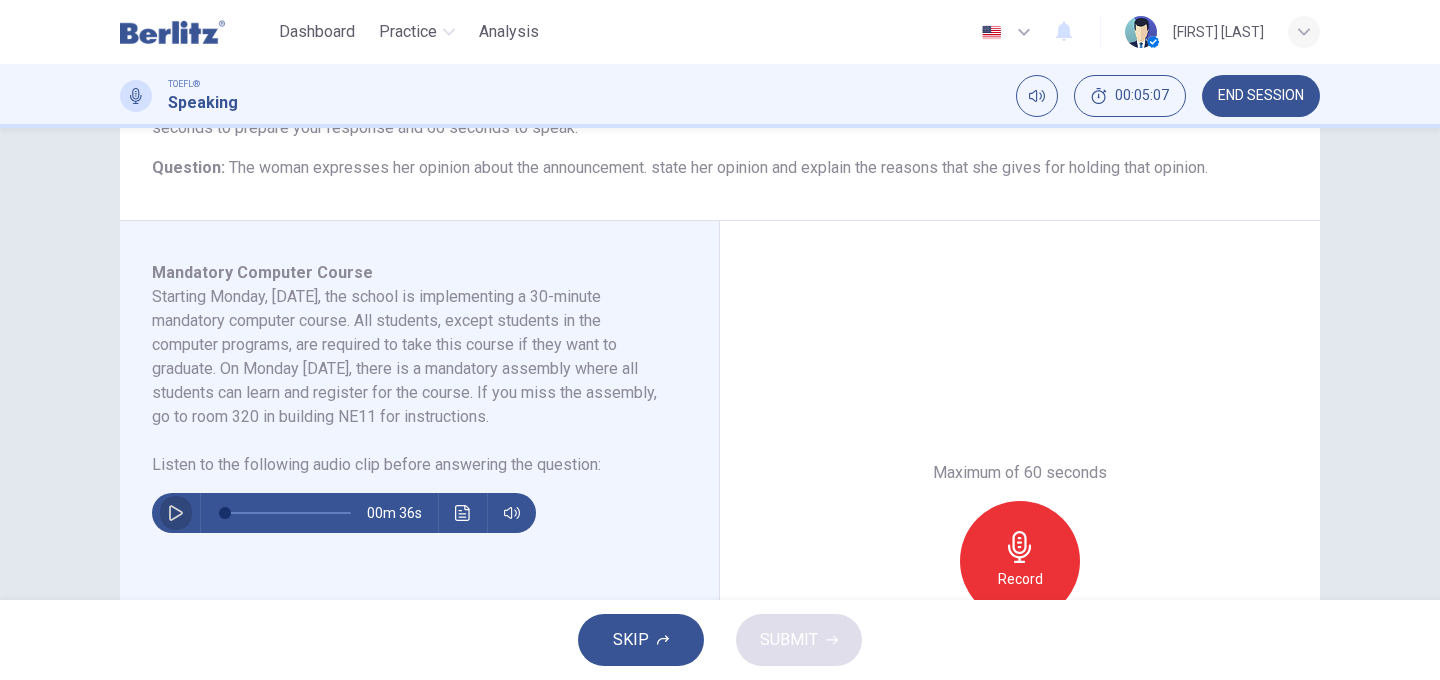click at bounding box center (176, 513) 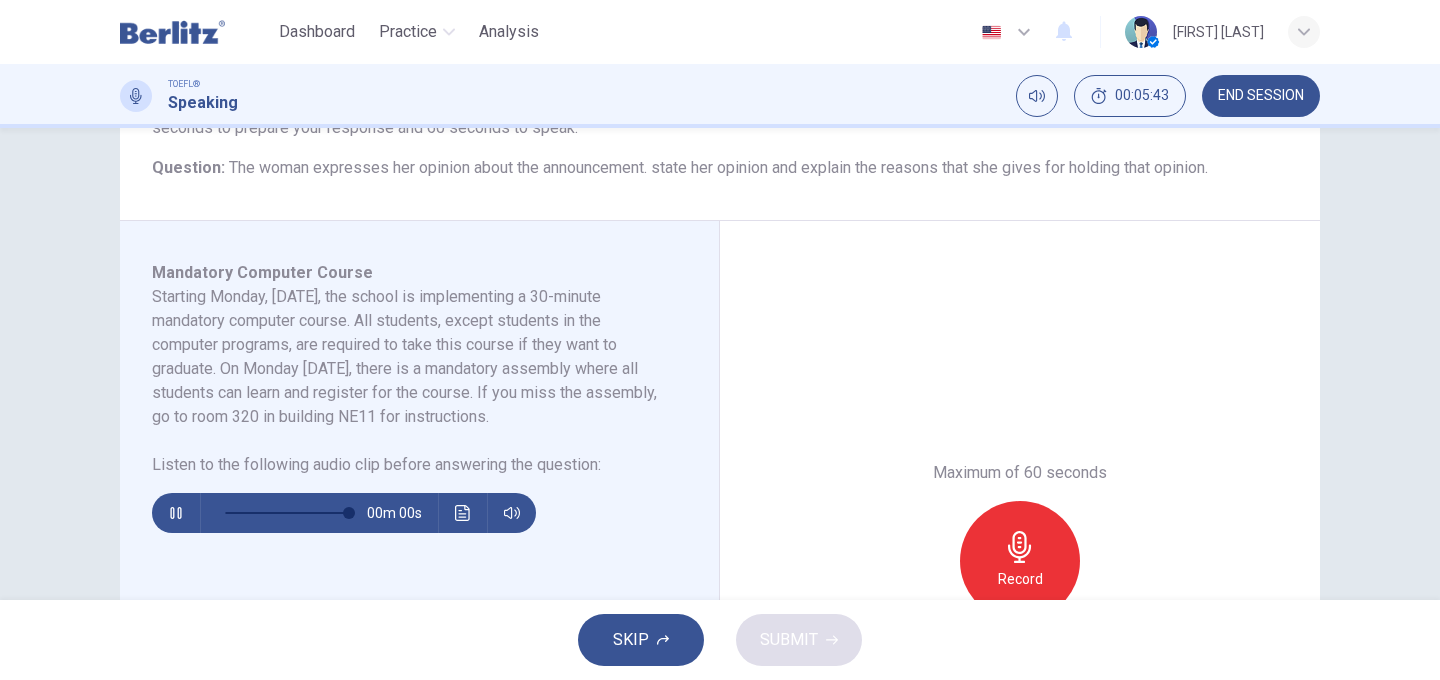 type on "*" 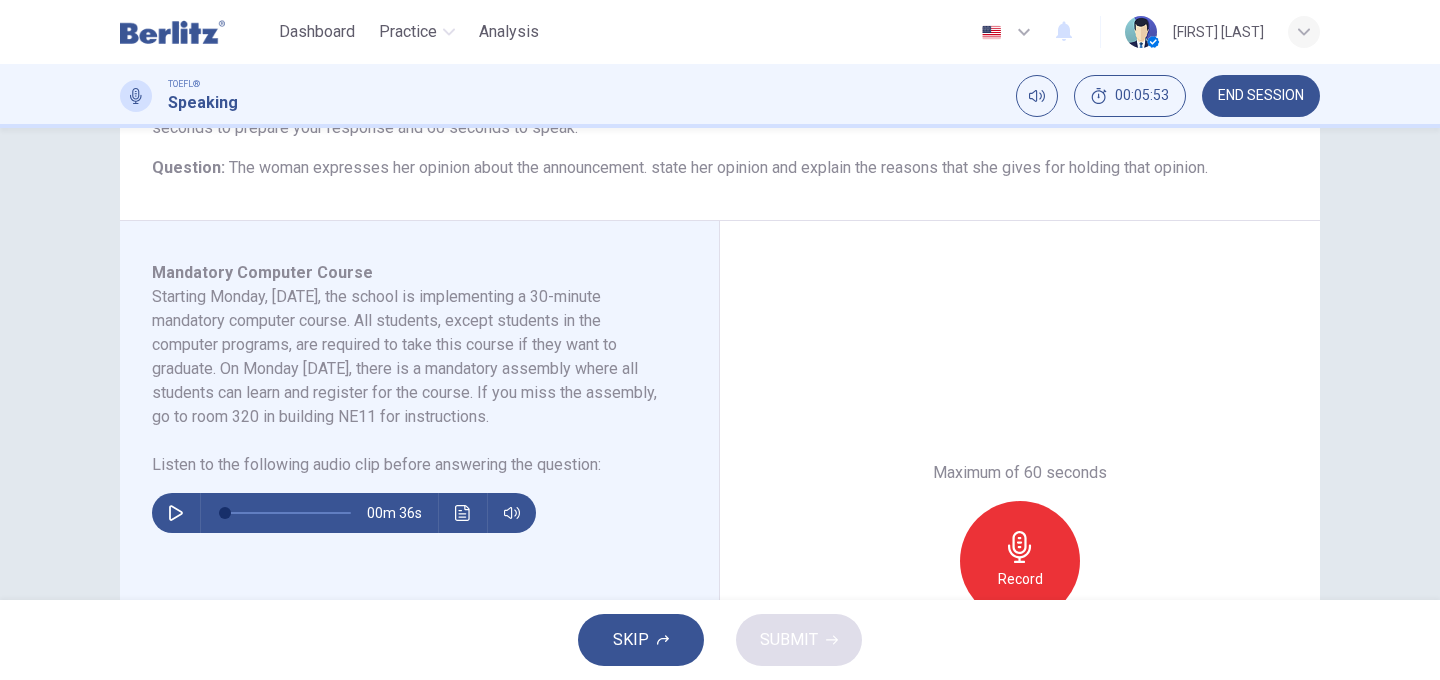 click on "Record" at bounding box center [1020, 561] 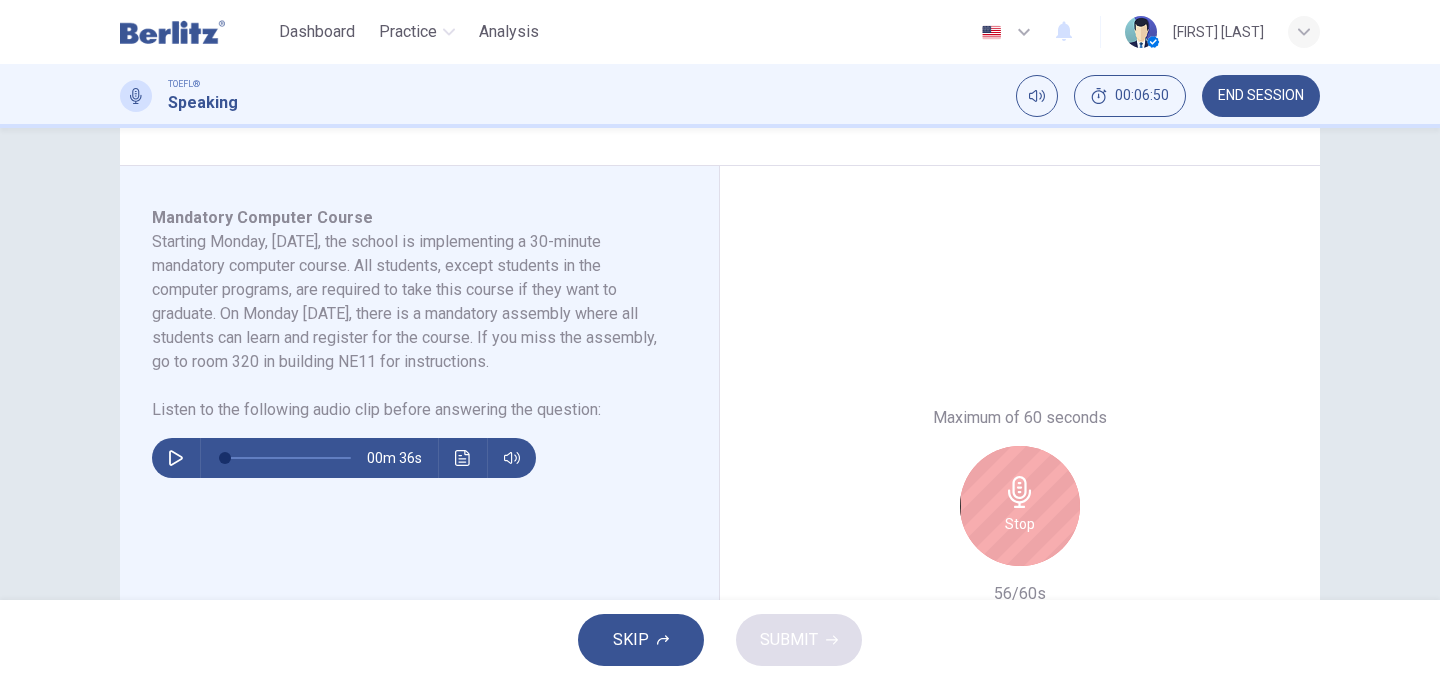 scroll, scrollTop: 303, scrollLeft: 0, axis: vertical 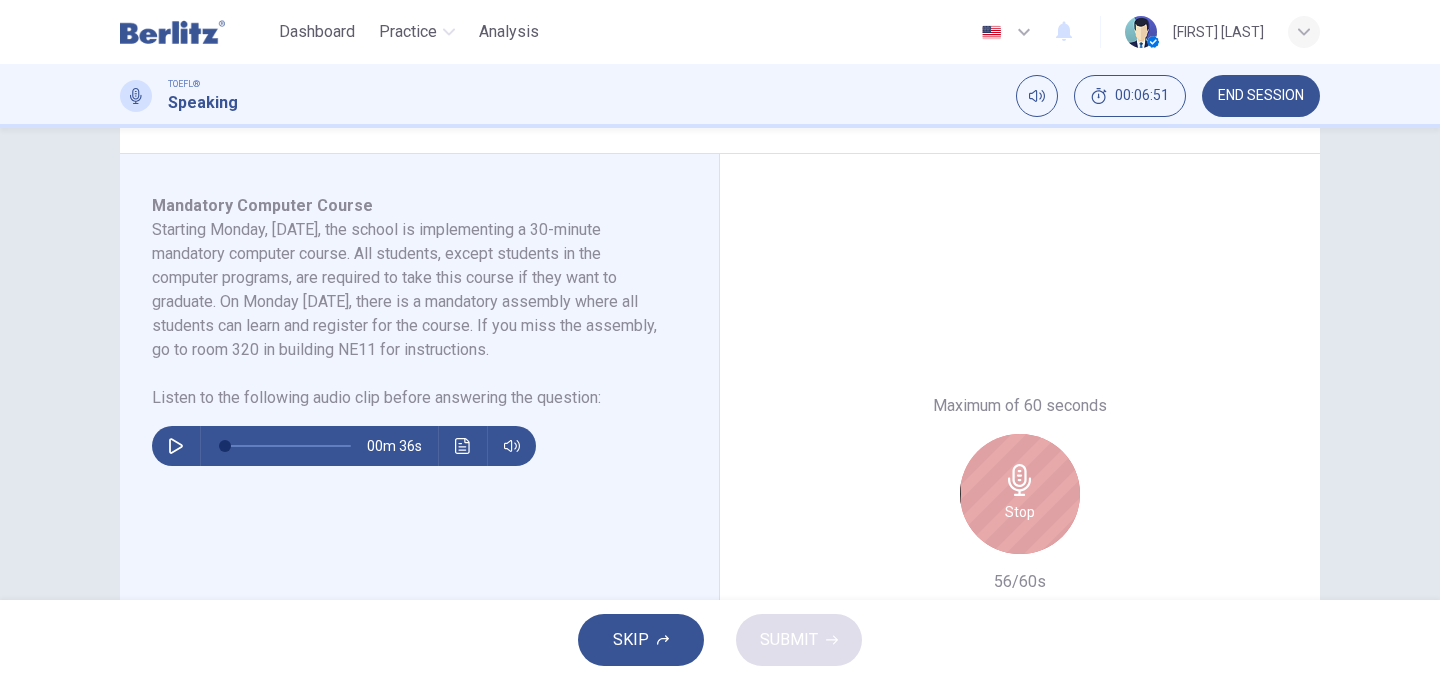 click on "Stop" at bounding box center (1020, 494) 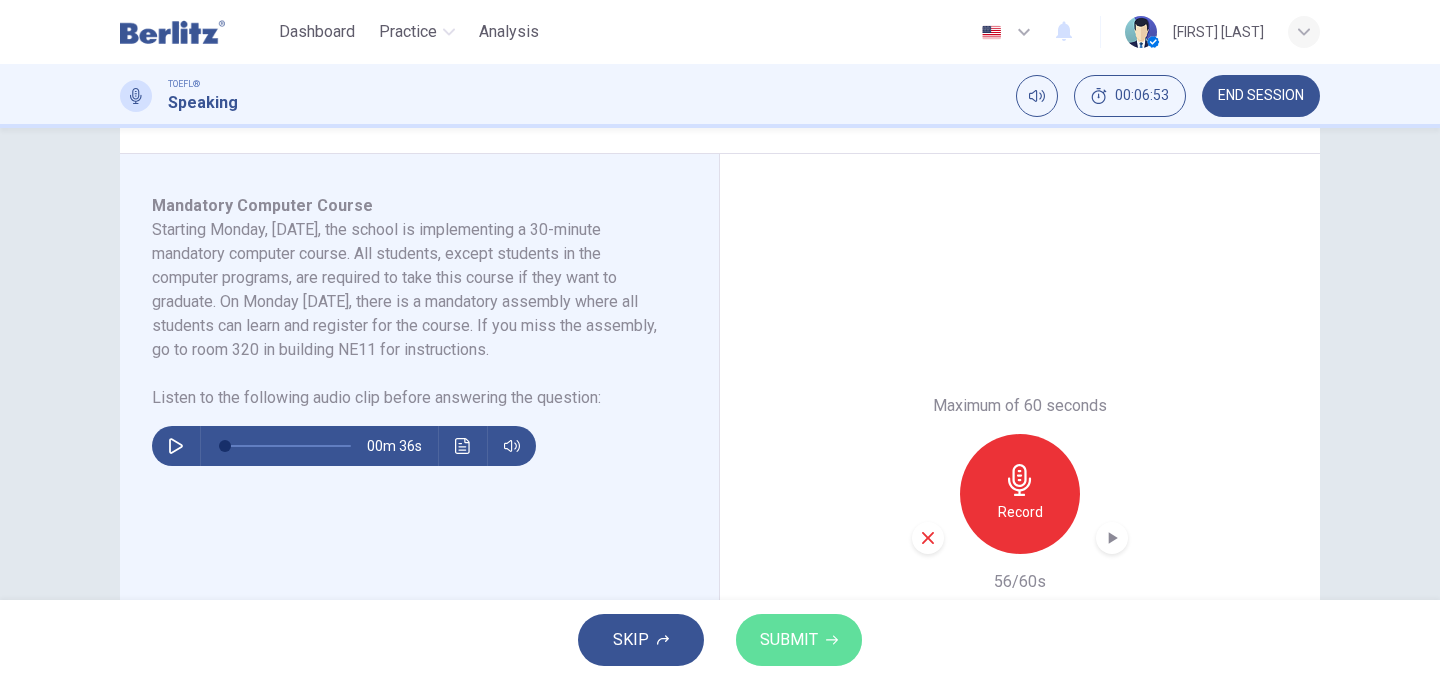 click on "SUBMIT" at bounding box center [789, 640] 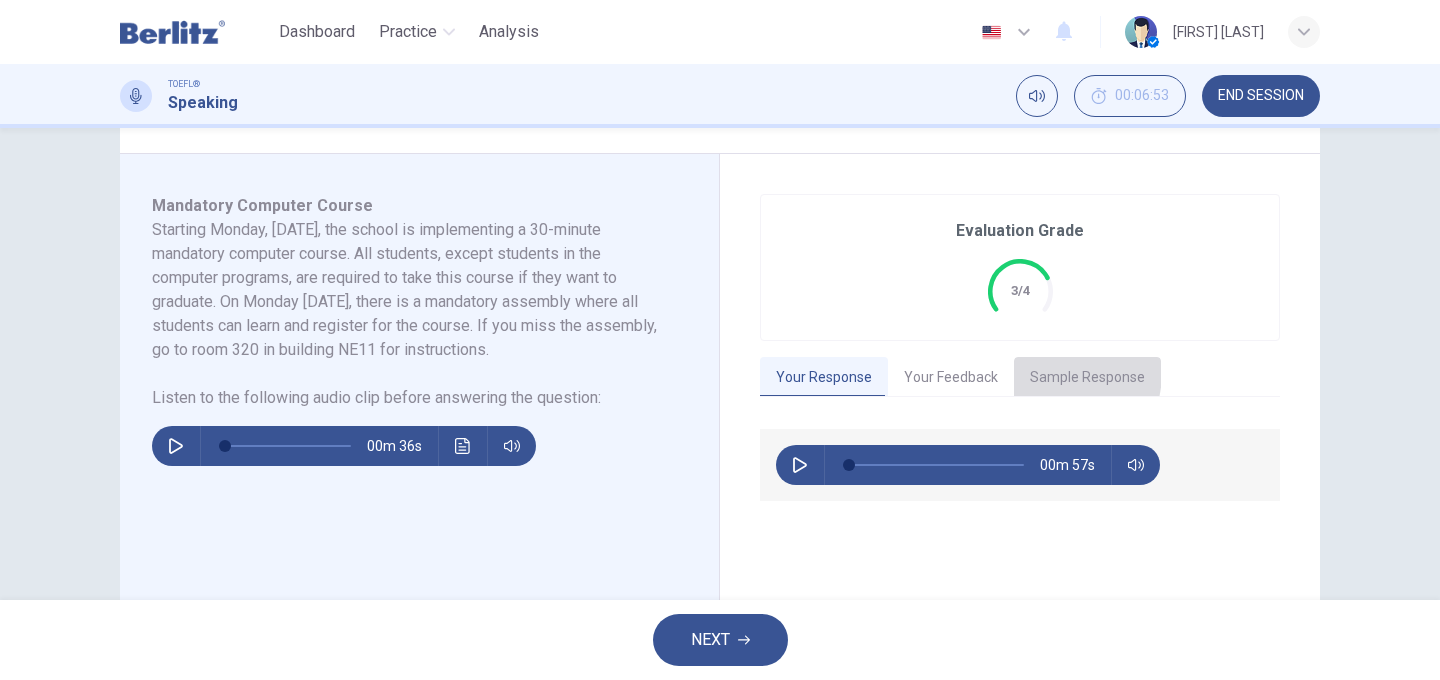 click on "Sample Response" at bounding box center [1087, 378] 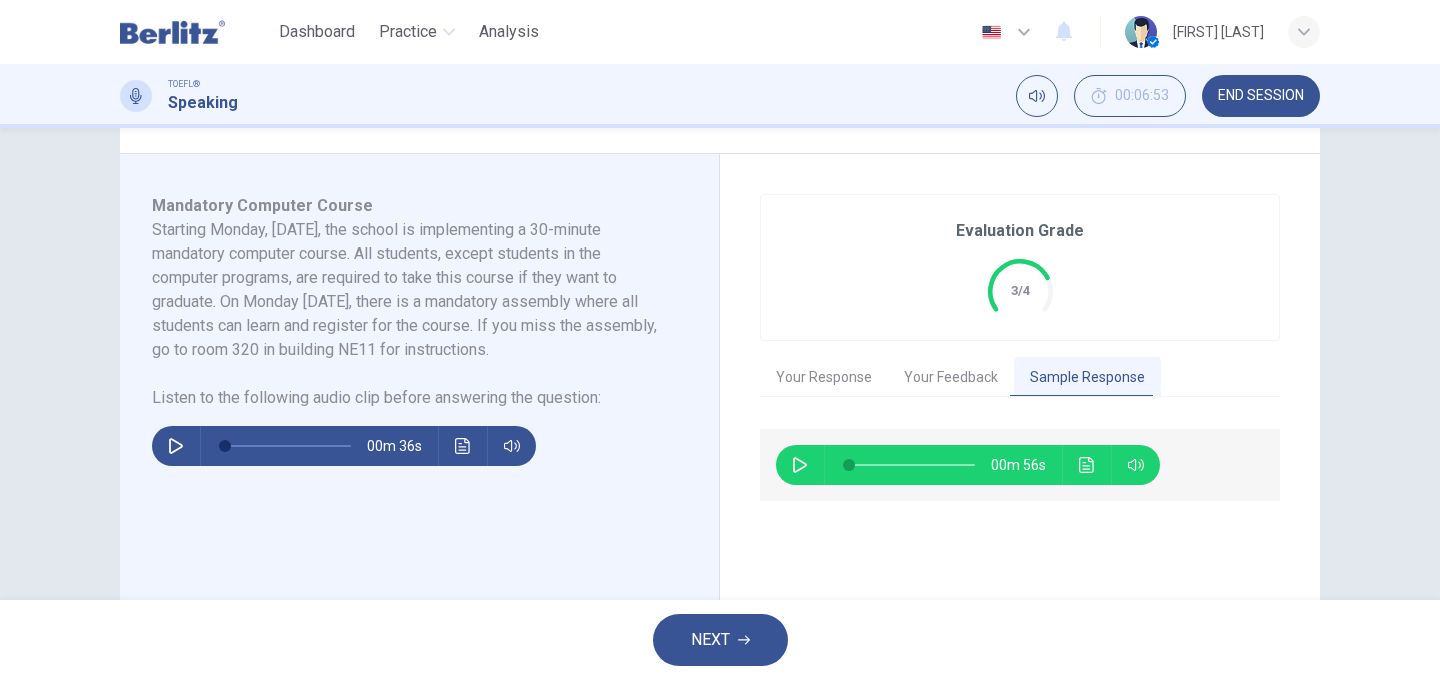 click at bounding box center (800, 465) 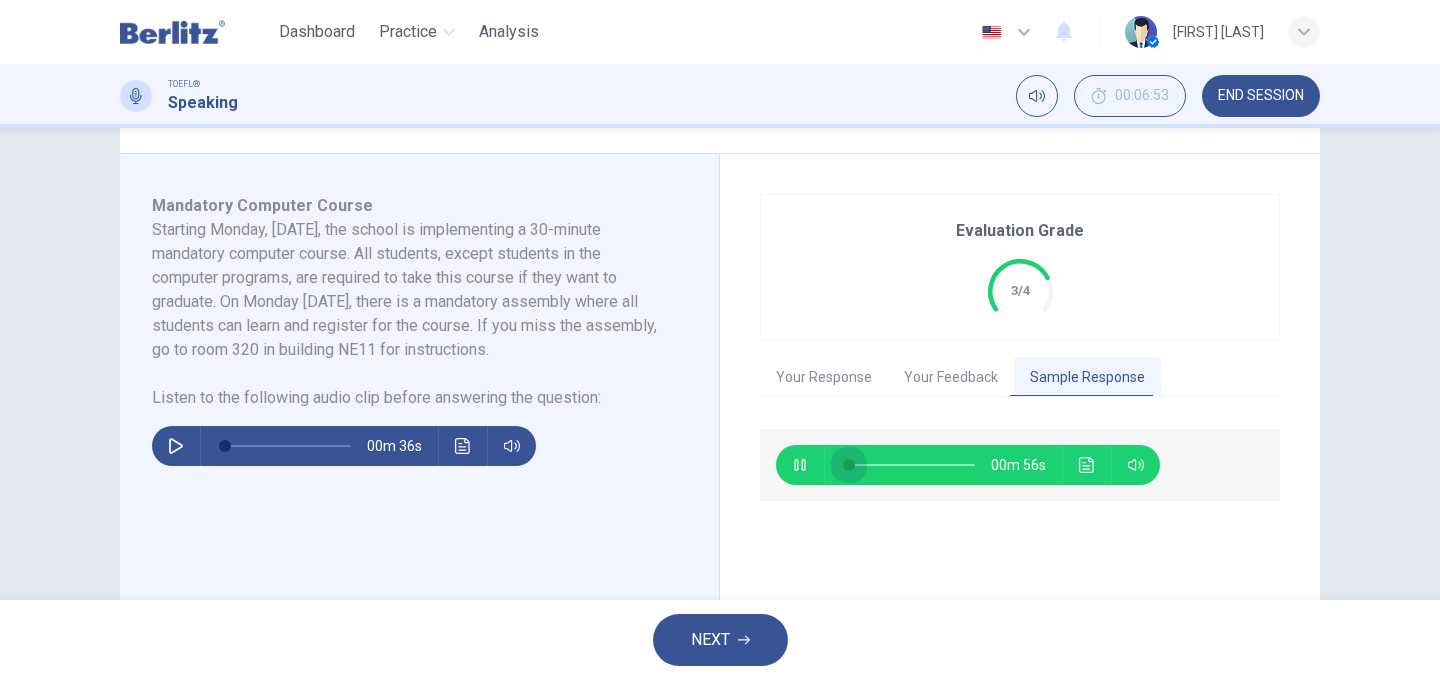 drag, startPoint x: 866, startPoint y: 460, endPoint x: 827, endPoint y: 468, distance: 39.812057 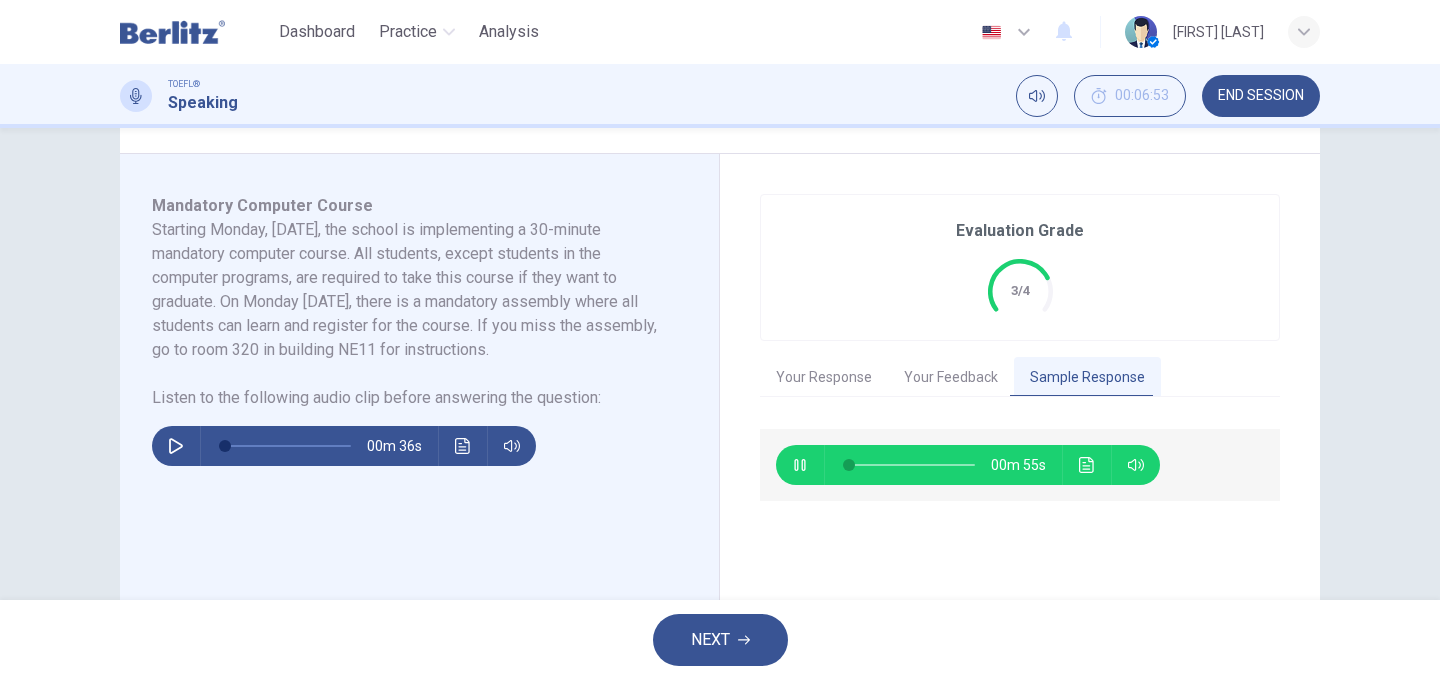 click 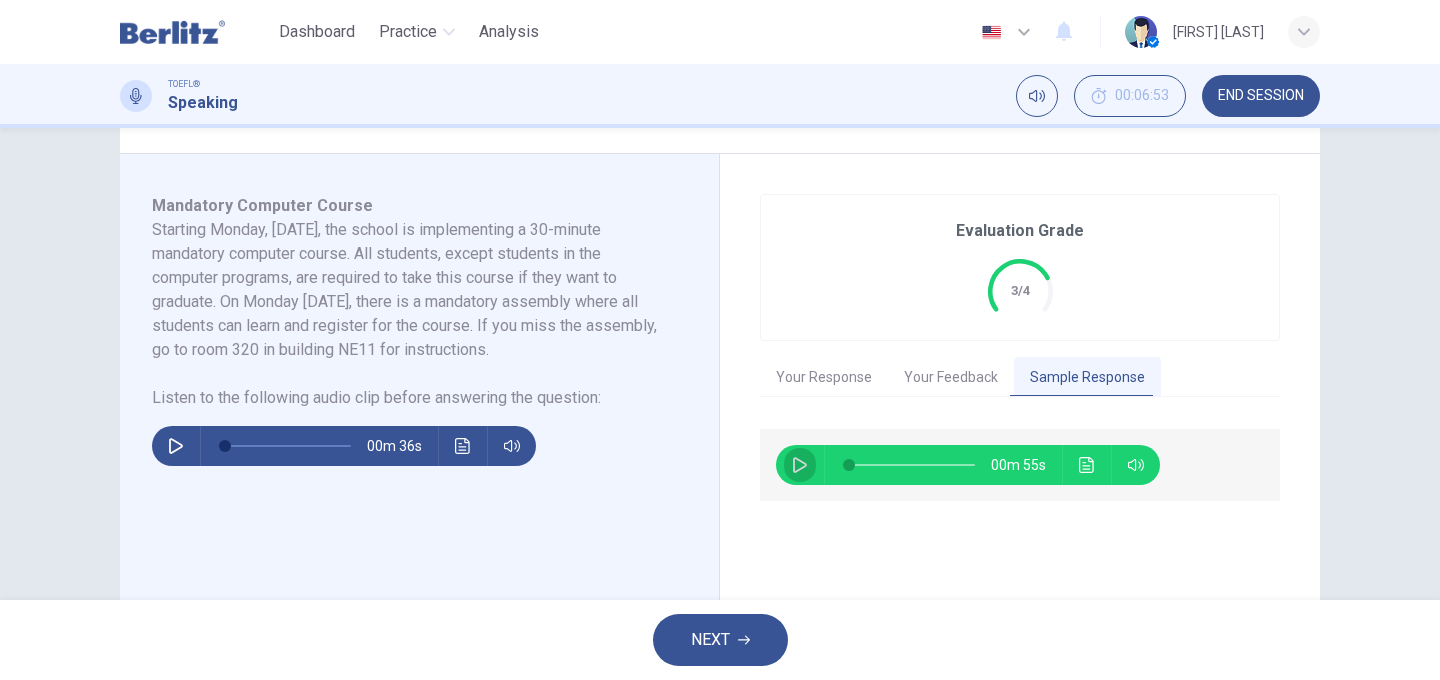 click 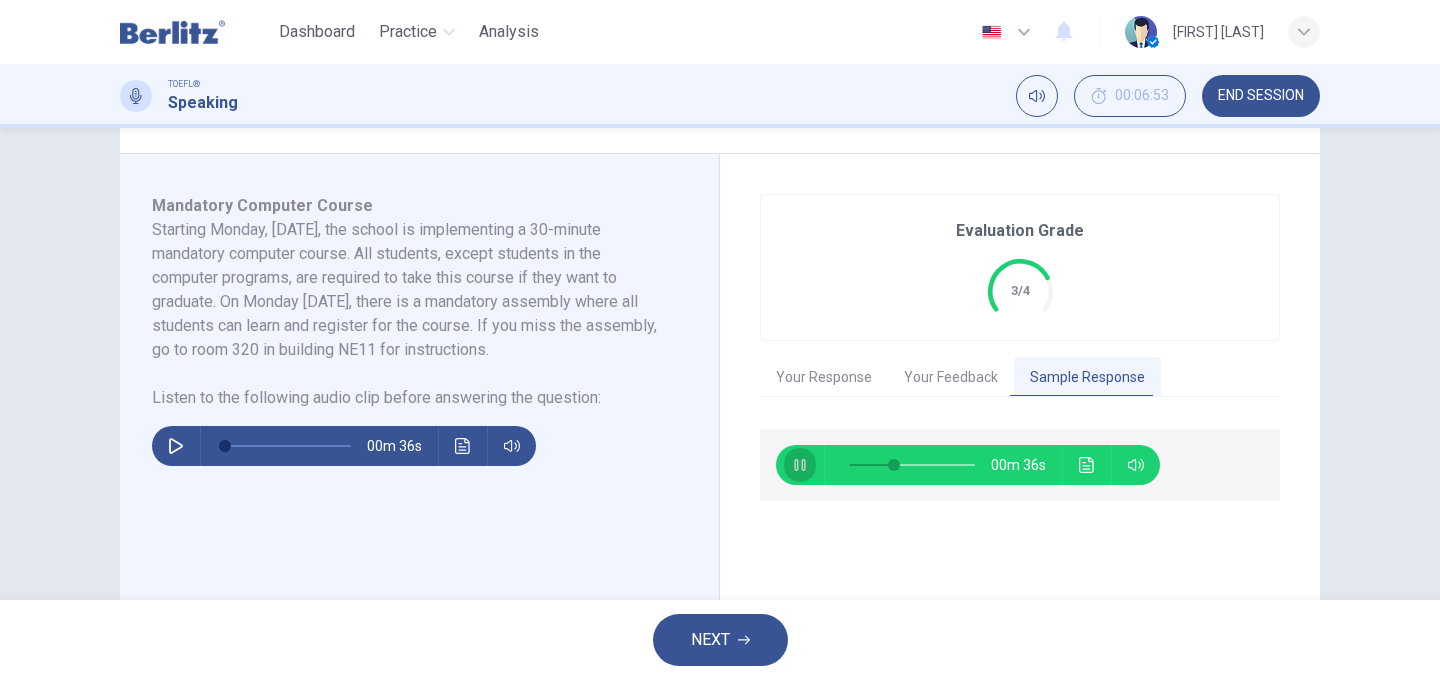 click 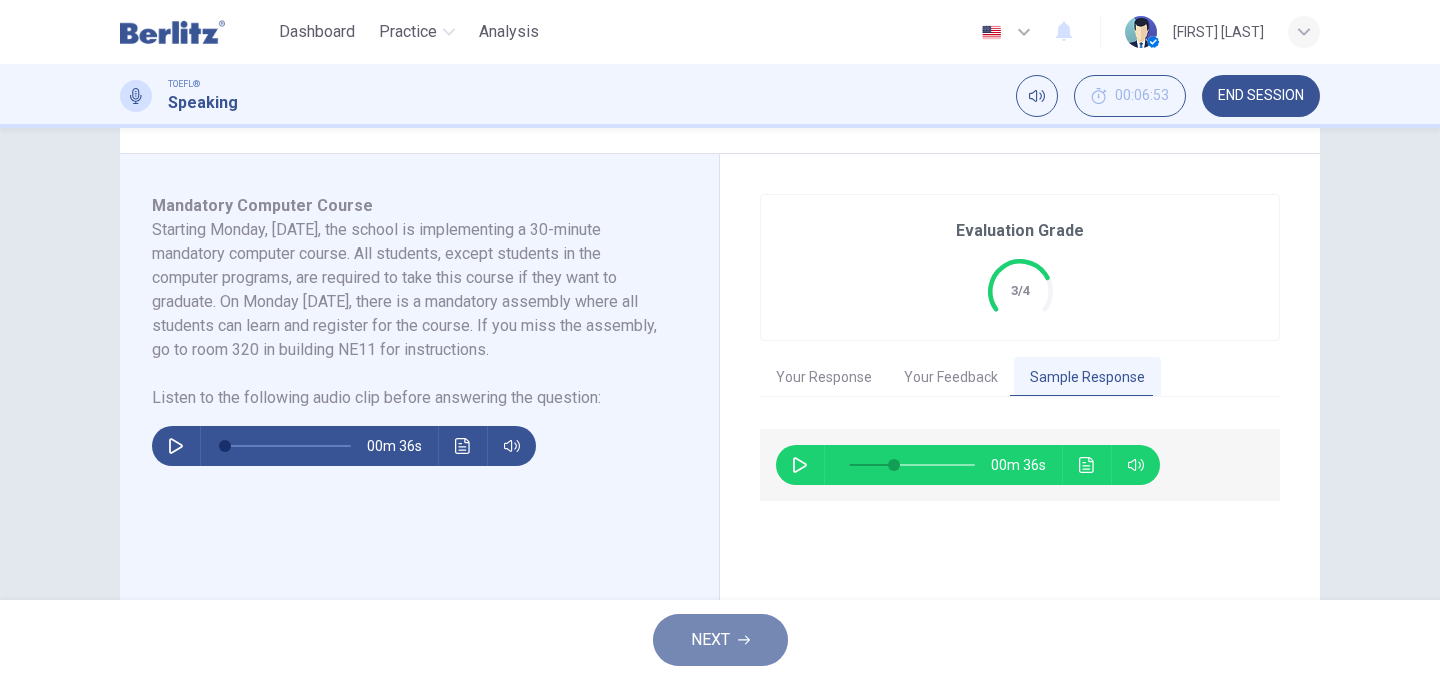 click on "NEXT" at bounding box center (720, 640) 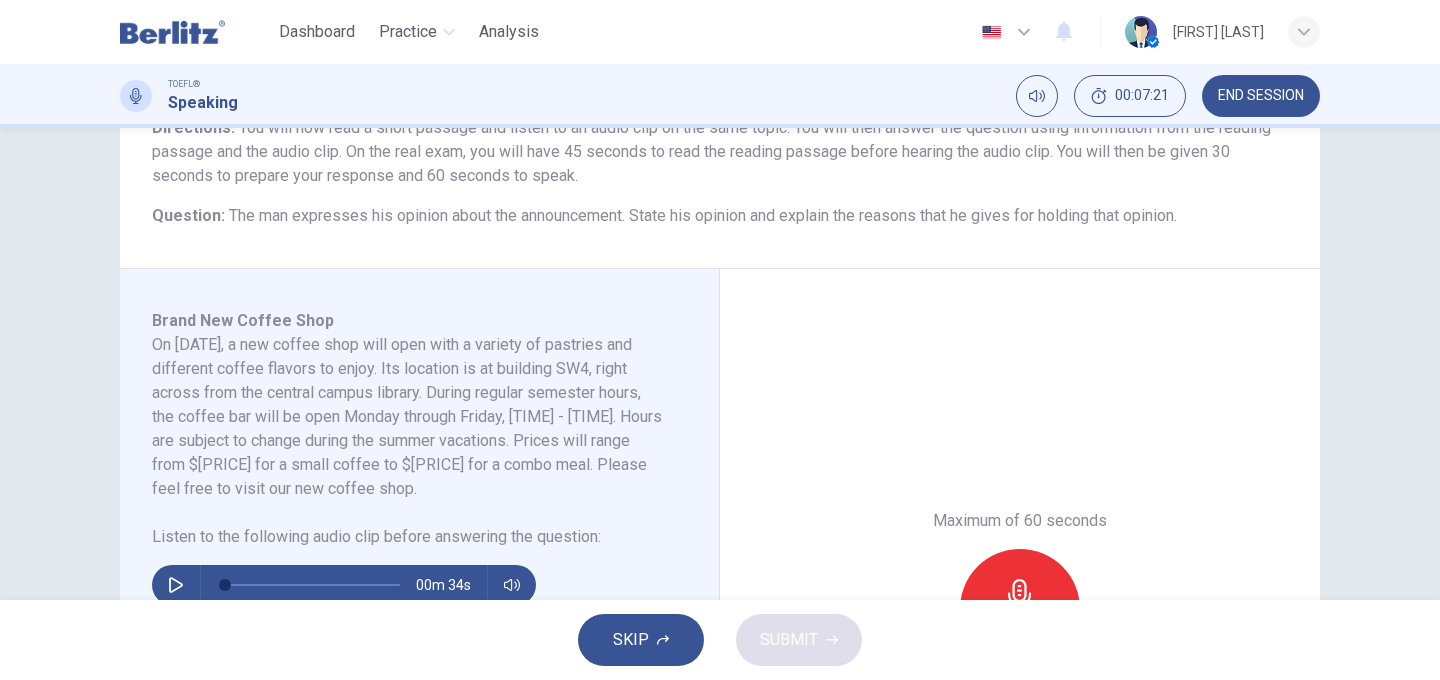 scroll, scrollTop: 193, scrollLeft: 0, axis: vertical 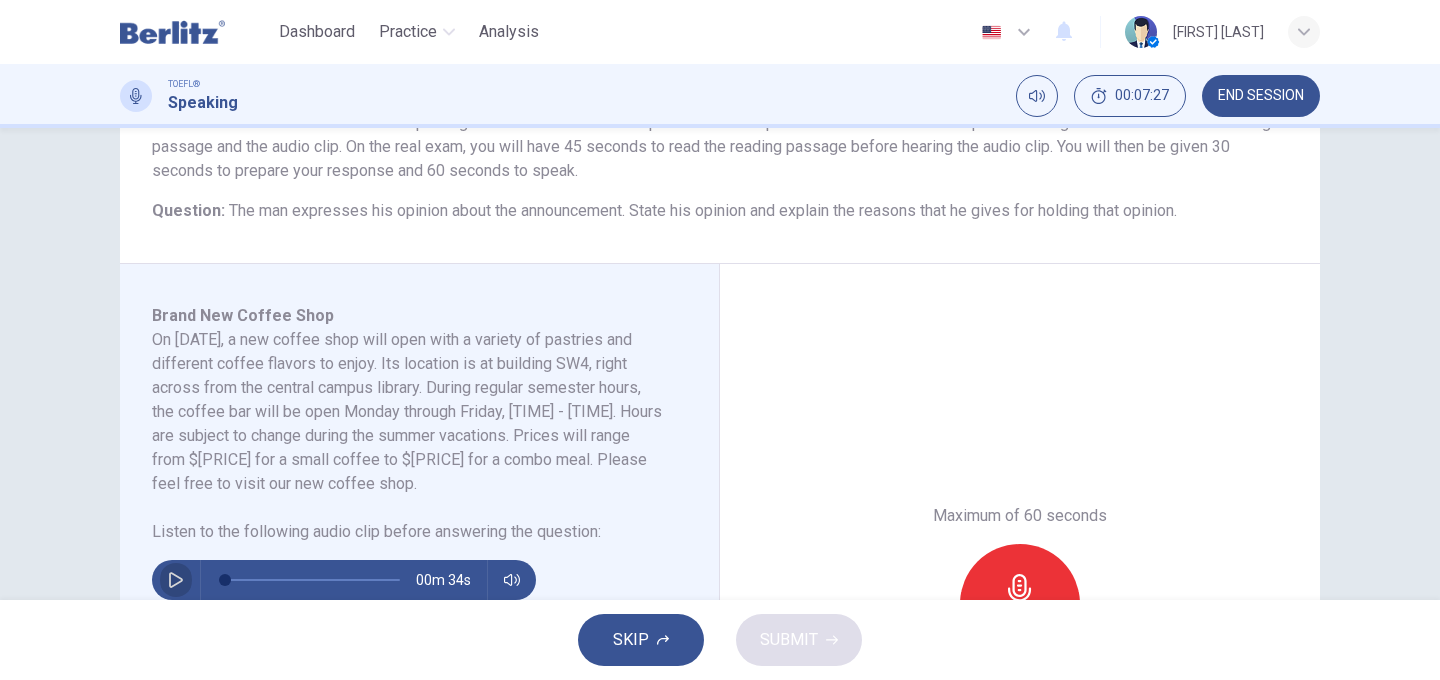 click 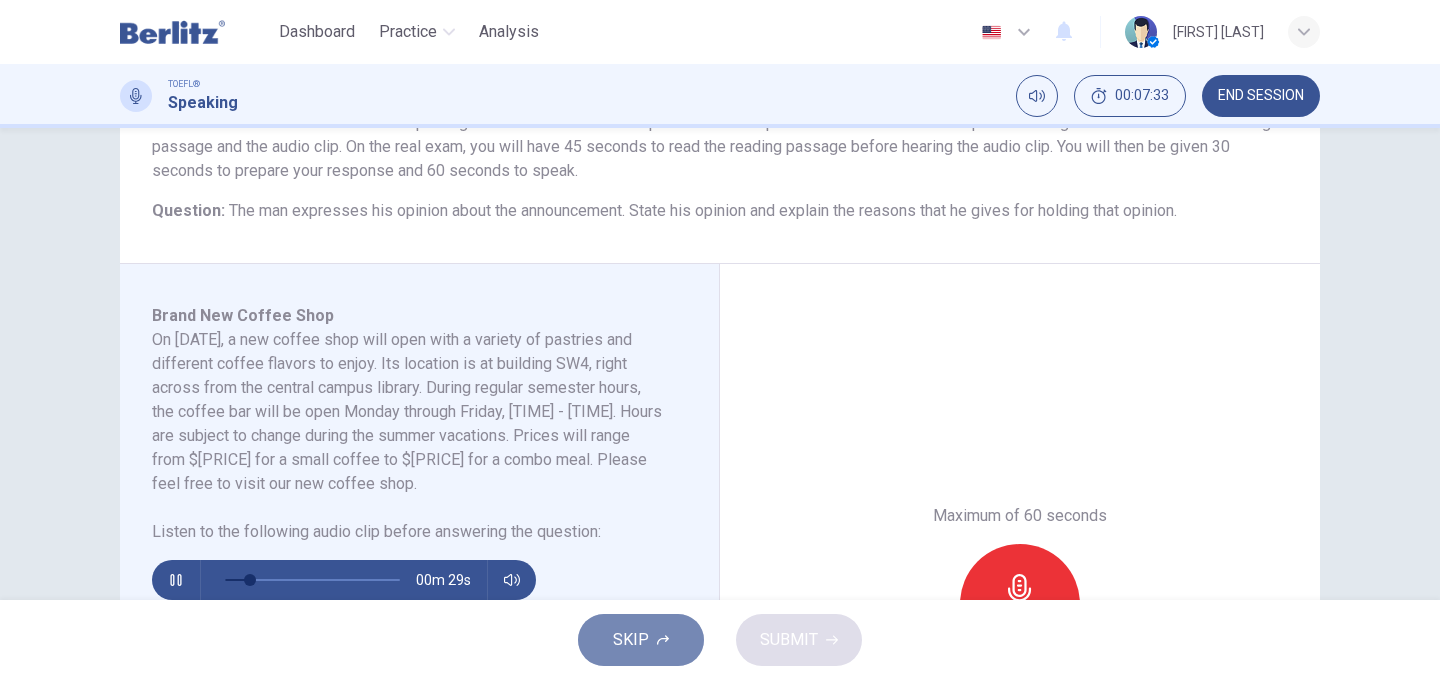 click on "SKIP" at bounding box center (631, 640) 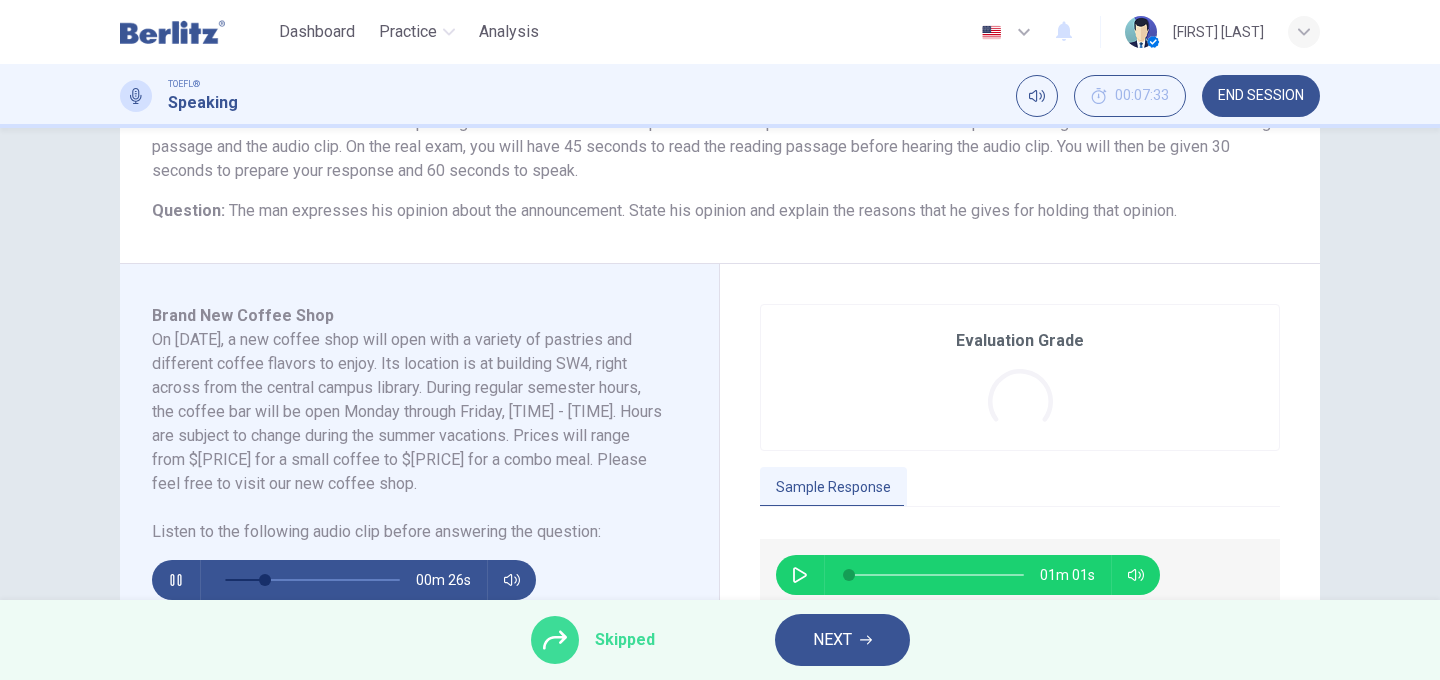 type on "**" 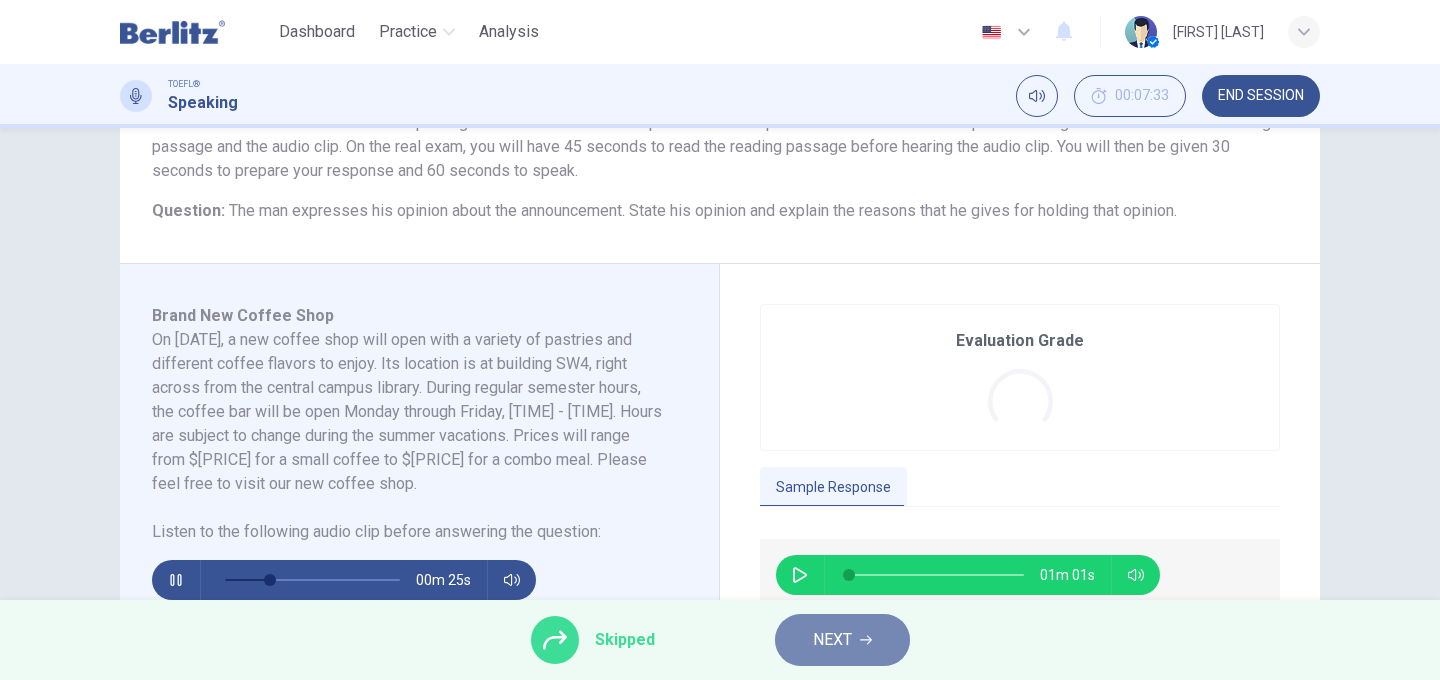 click on "NEXT" at bounding box center [842, 640] 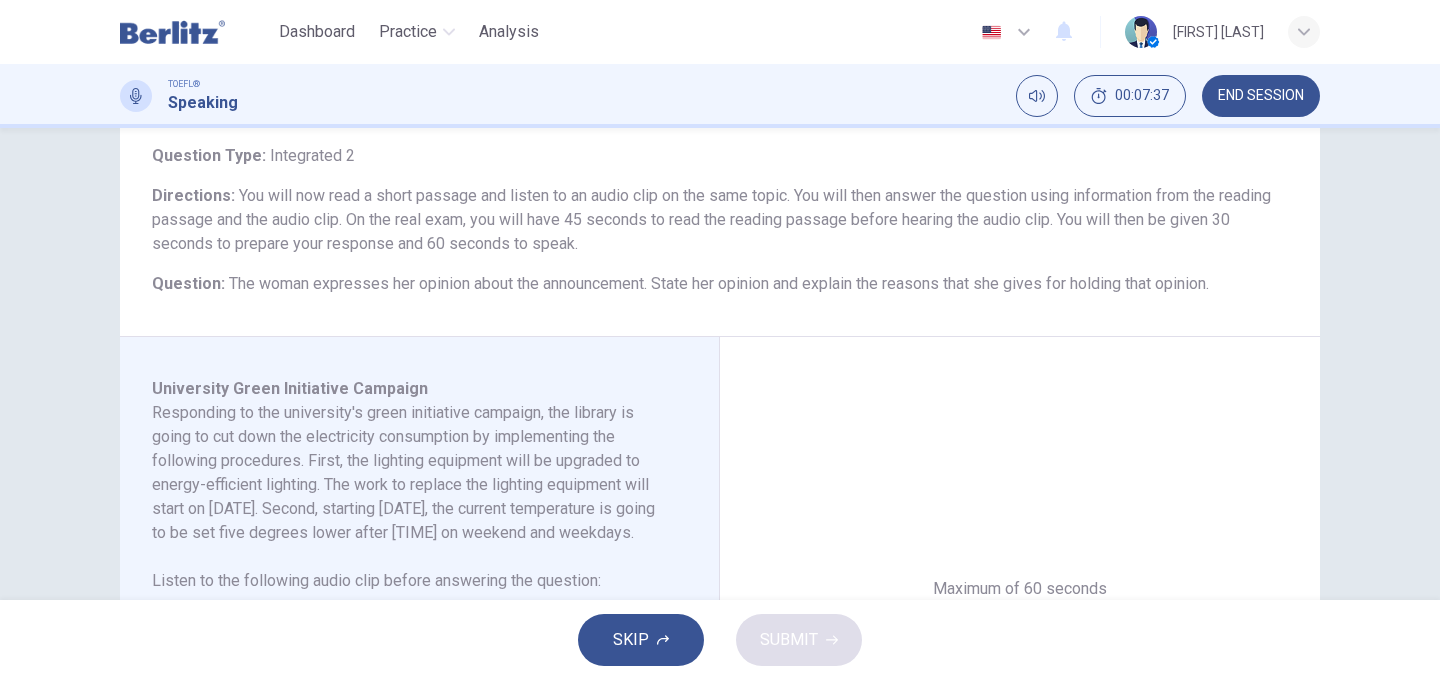 scroll, scrollTop: 126, scrollLeft: 0, axis: vertical 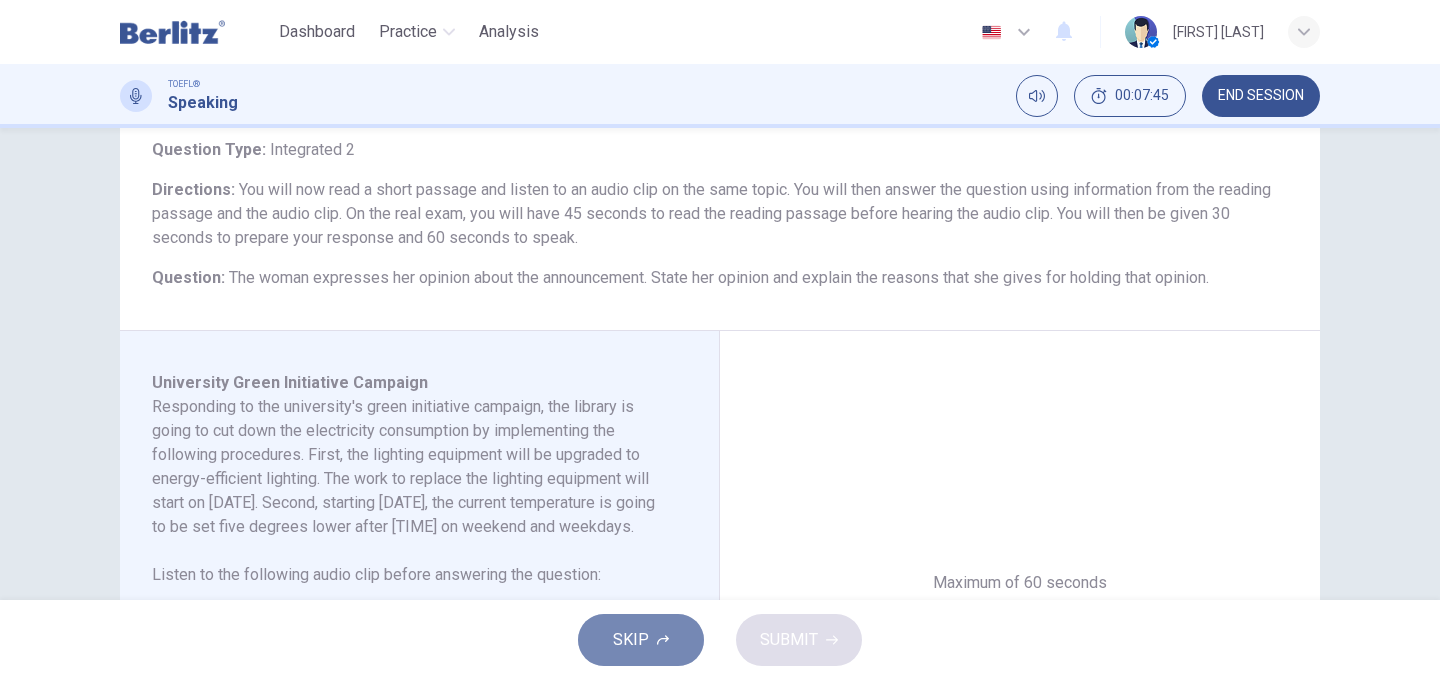 click on "SKIP" at bounding box center [631, 640] 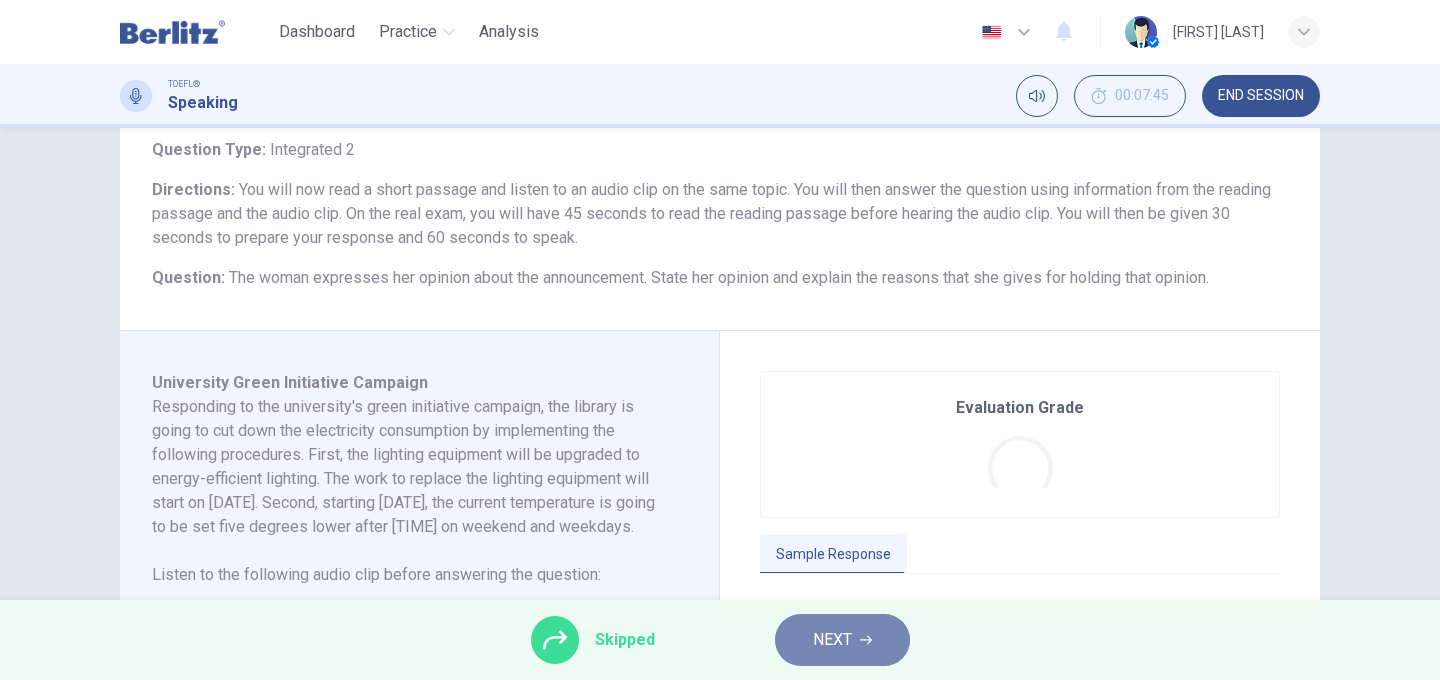 click on "NEXT" at bounding box center (842, 640) 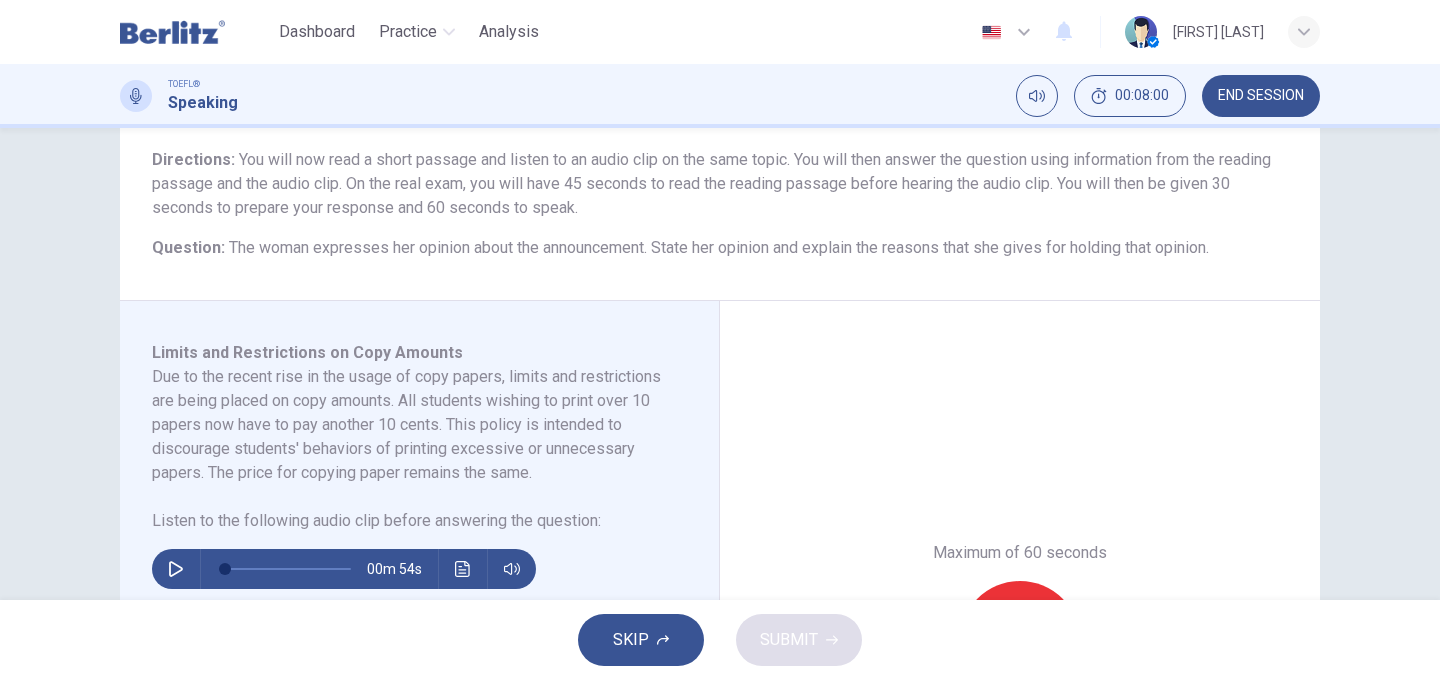scroll, scrollTop: 158, scrollLeft: 0, axis: vertical 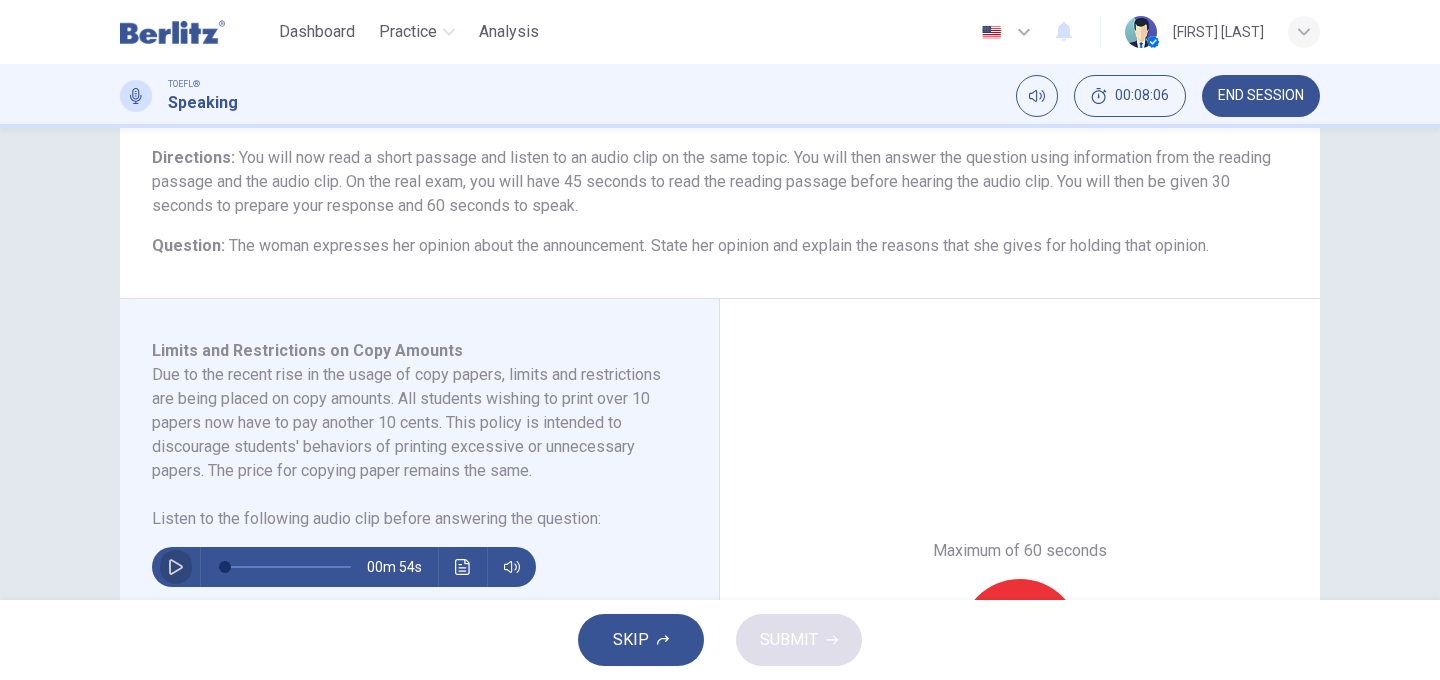 click 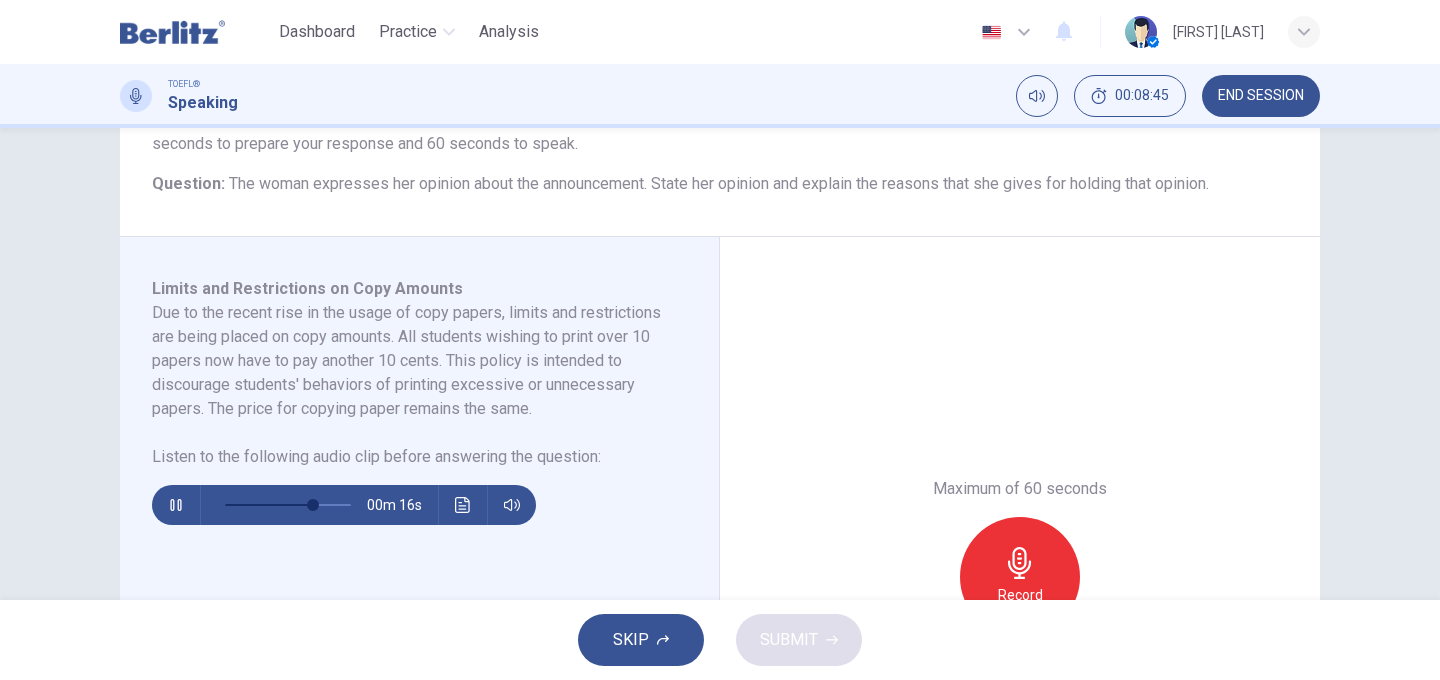 scroll, scrollTop: 225, scrollLeft: 0, axis: vertical 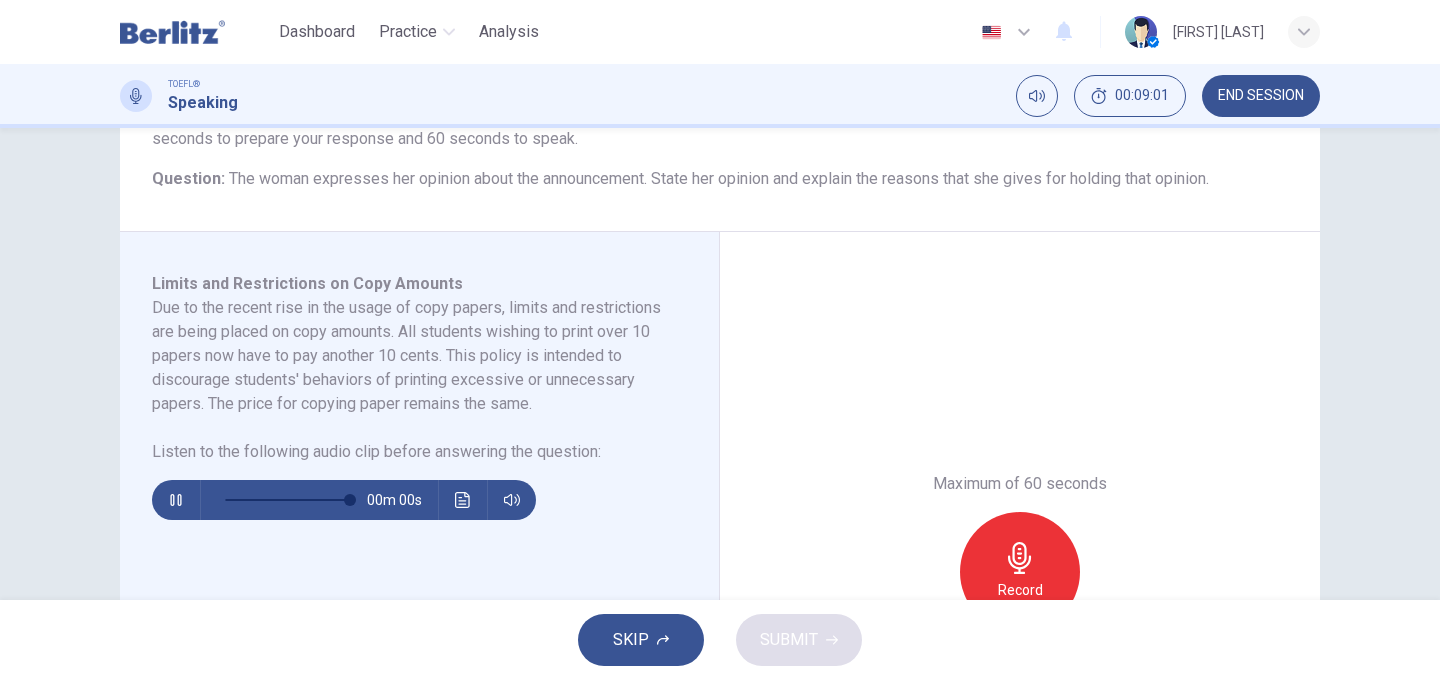 type on "*" 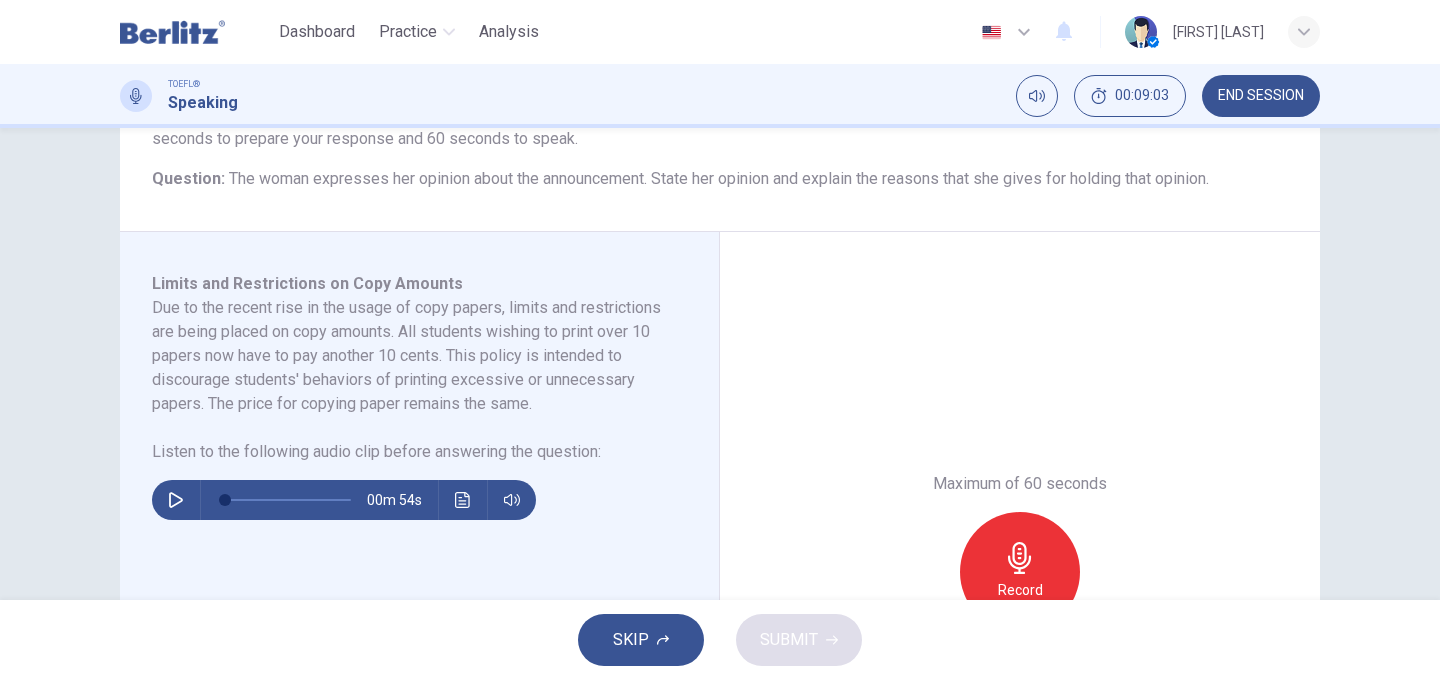 click 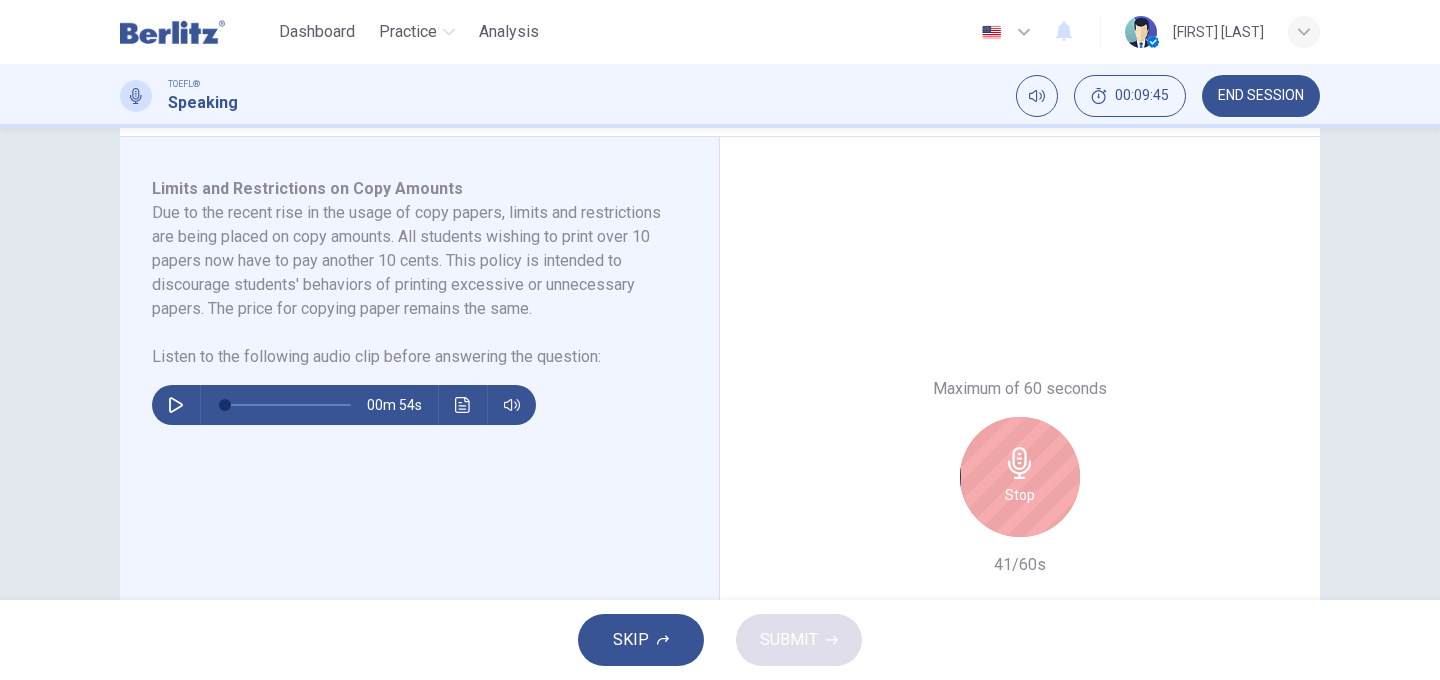 scroll, scrollTop: 321, scrollLeft: 0, axis: vertical 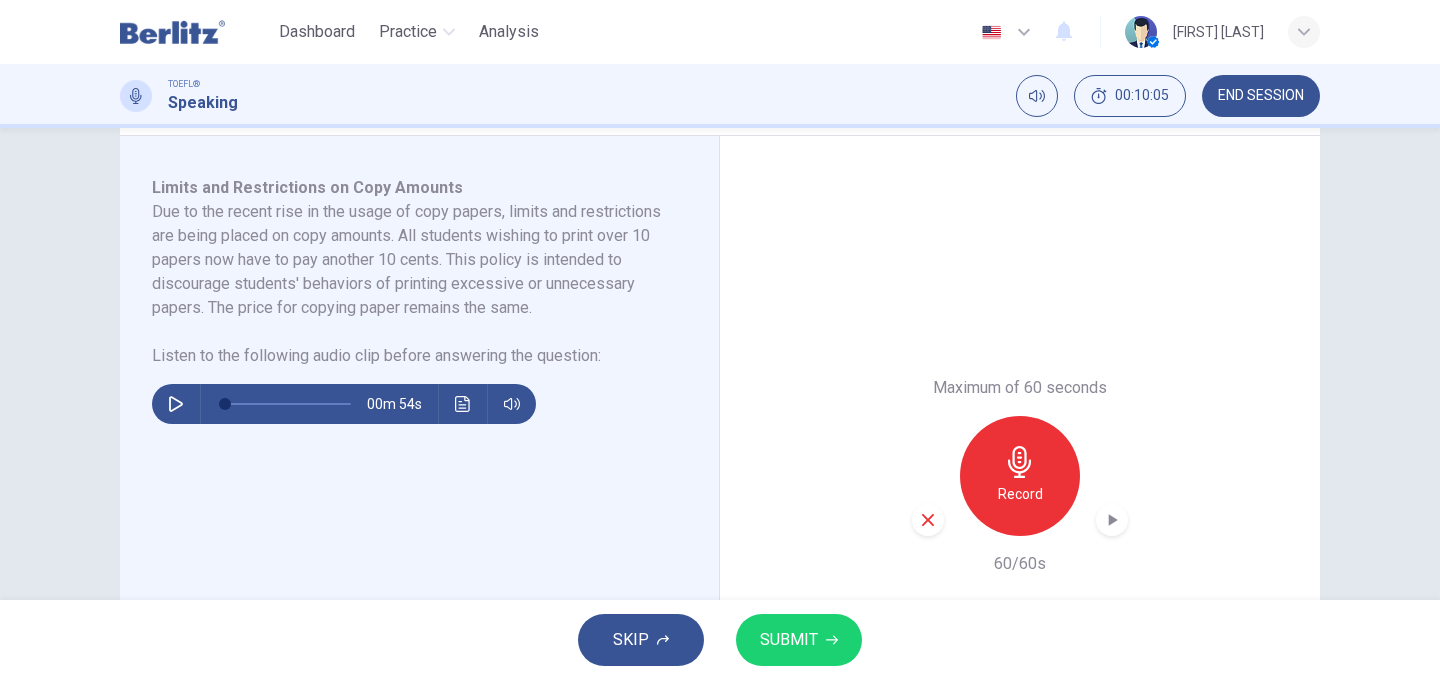 click on "SUBMIT" at bounding box center [789, 640] 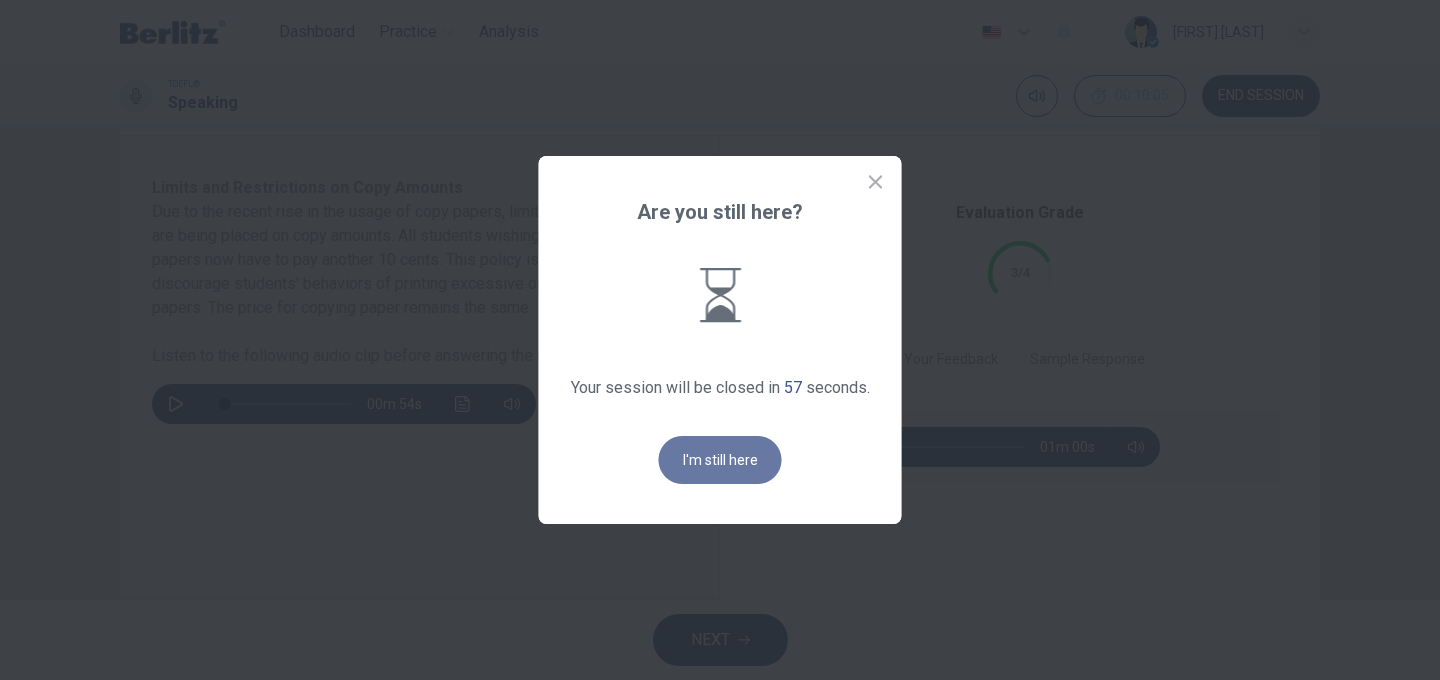 click on "I'm still here" at bounding box center (720, 460) 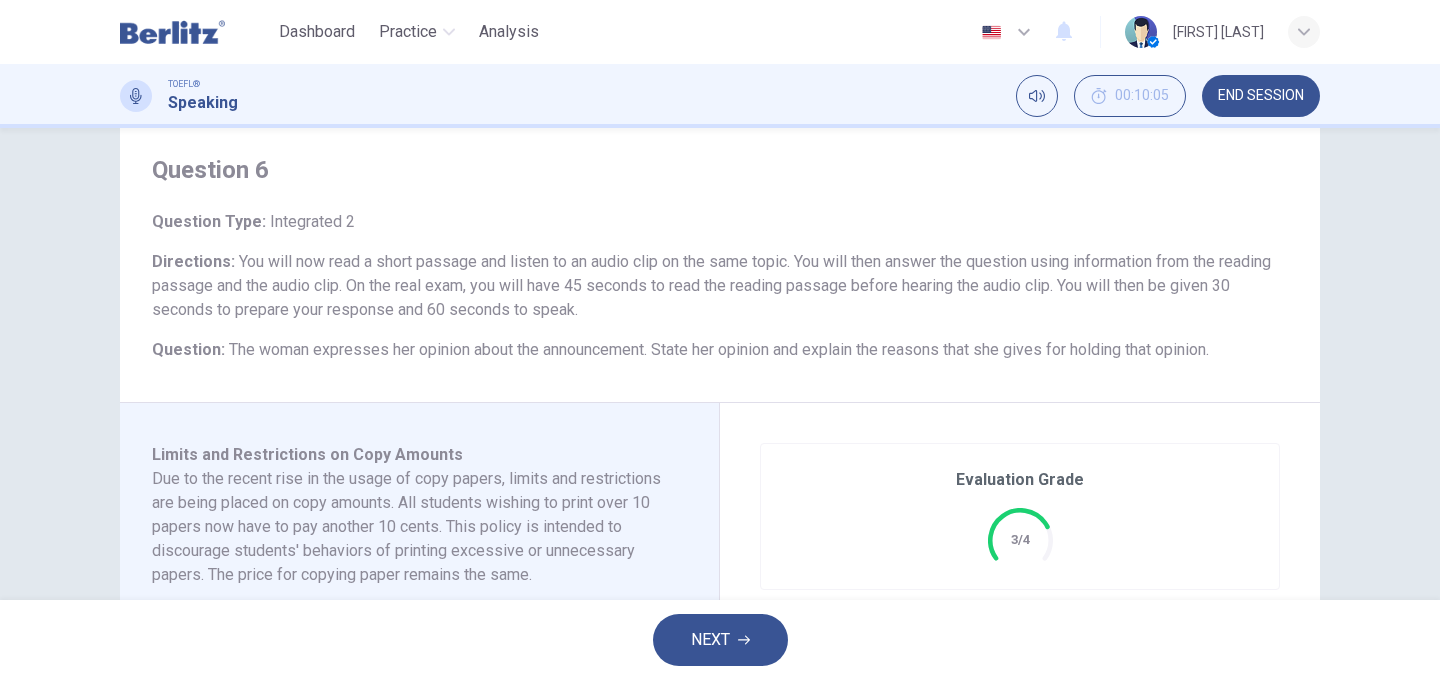 scroll, scrollTop: 0, scrollLeft: 0, axis: both 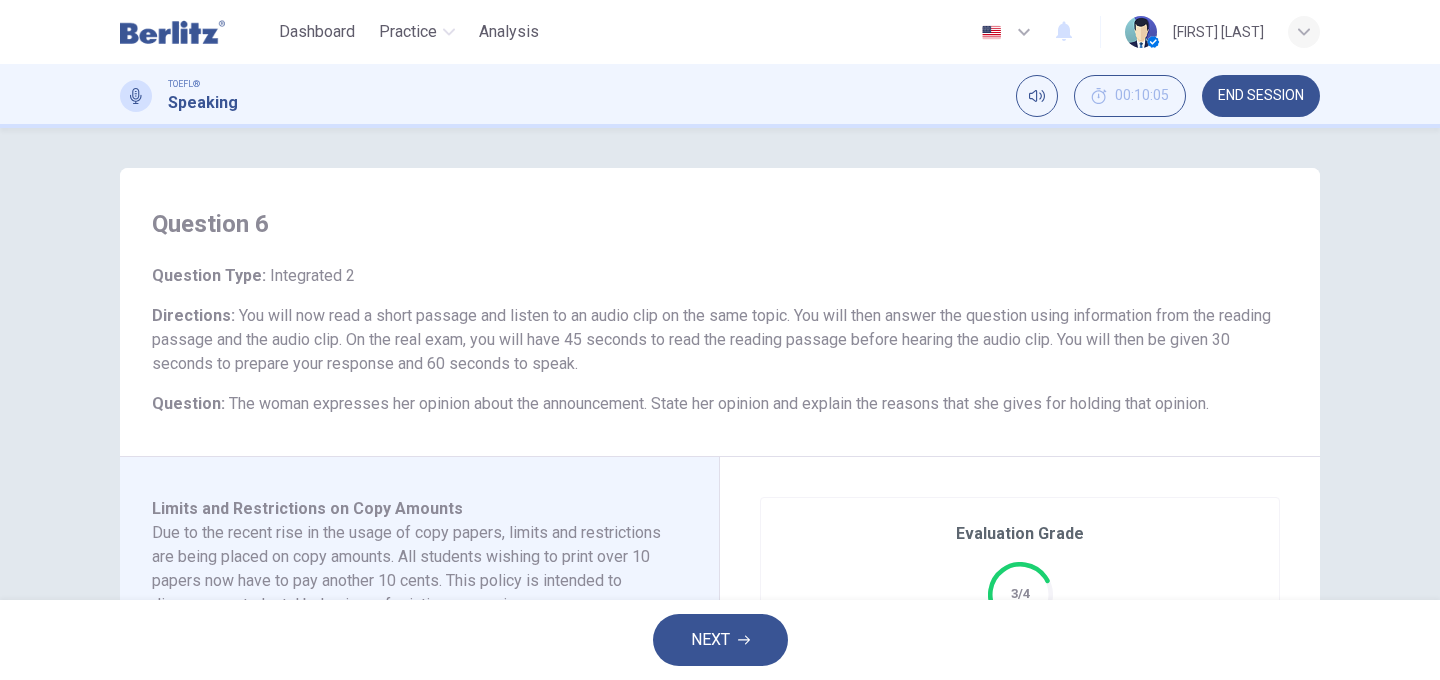 click on "NEXT" at bounding box center [710, 640] 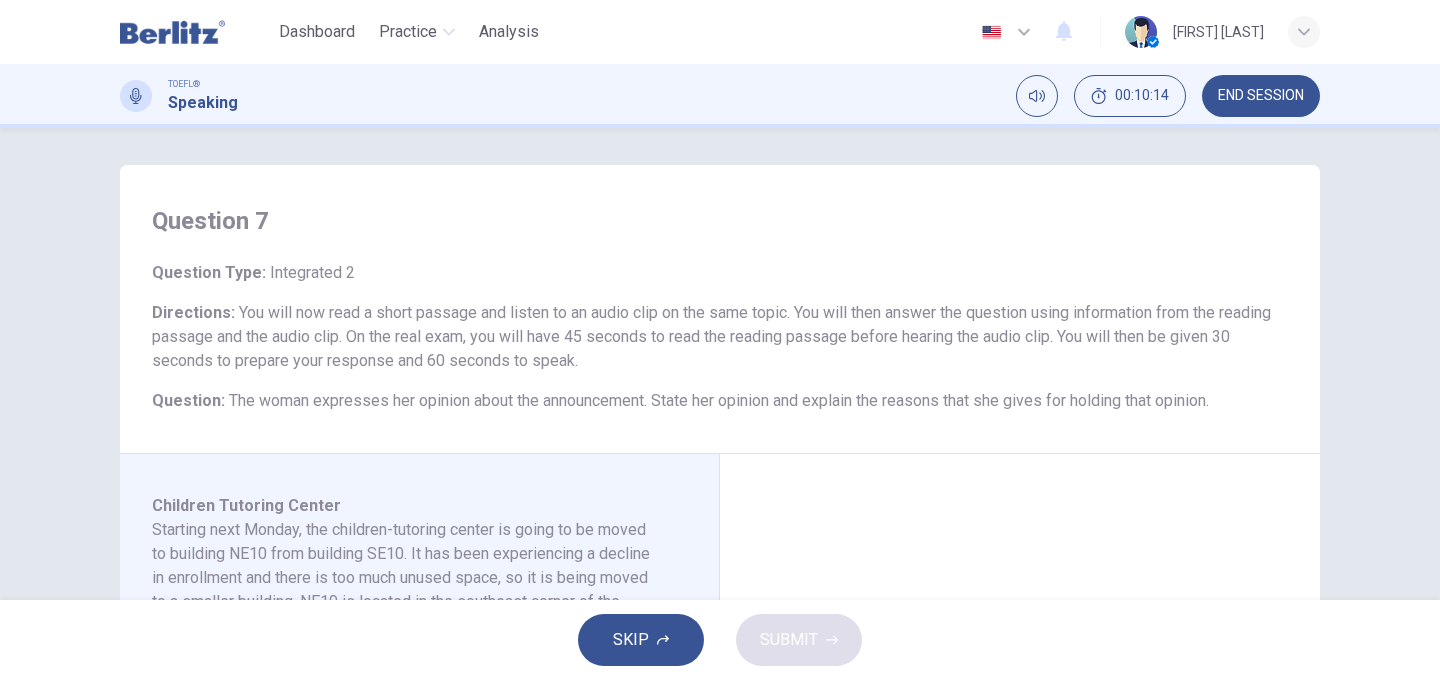 scroll, scrollTop: 0, scrollLeft: 0, axis: both 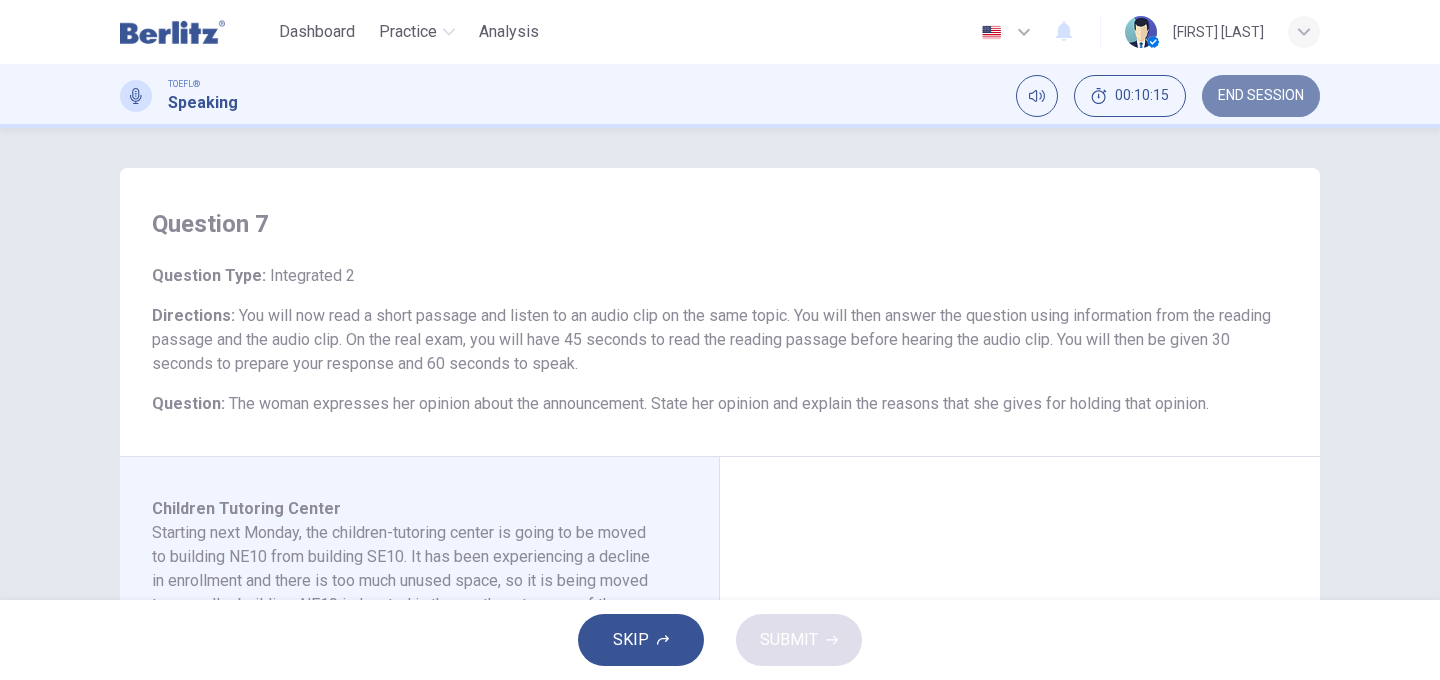 click on "END SESSION" at bounding box center (1261, 96) 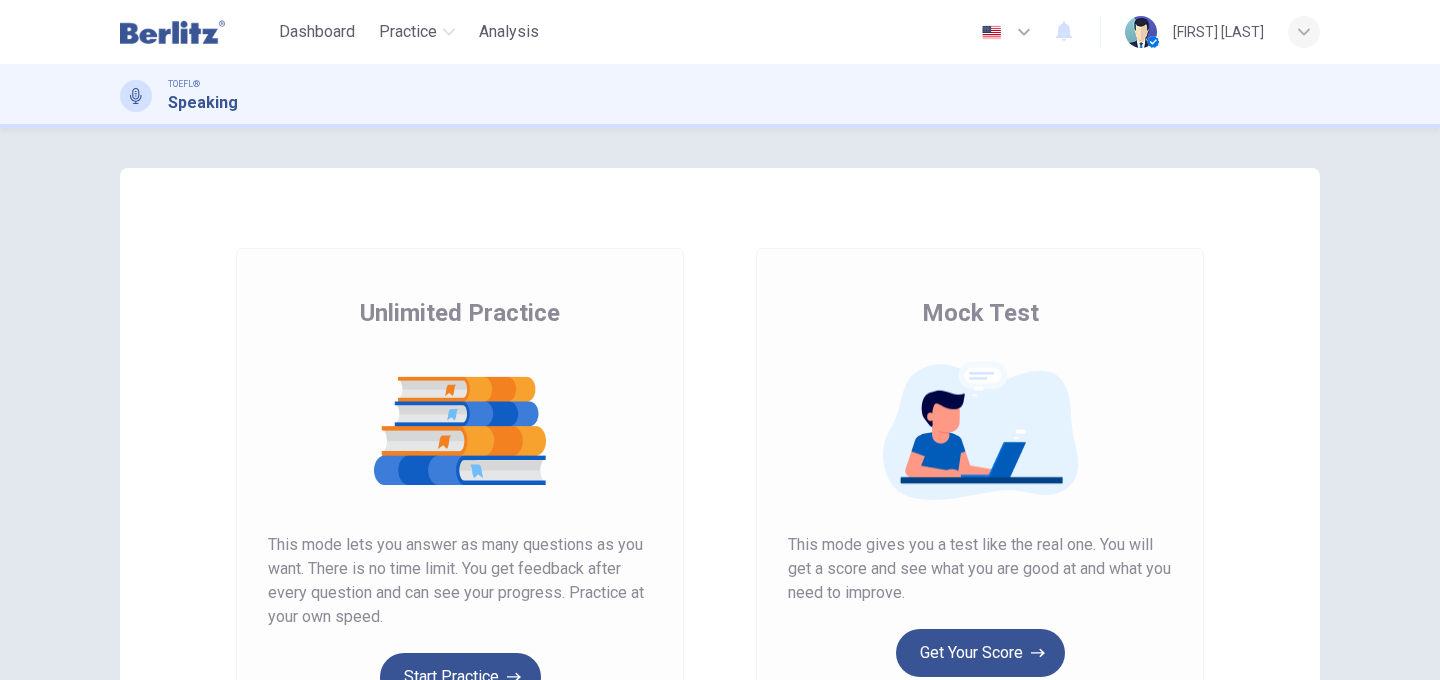 scroll, scrollTop: 0, scrollLeft: 0, axis: both 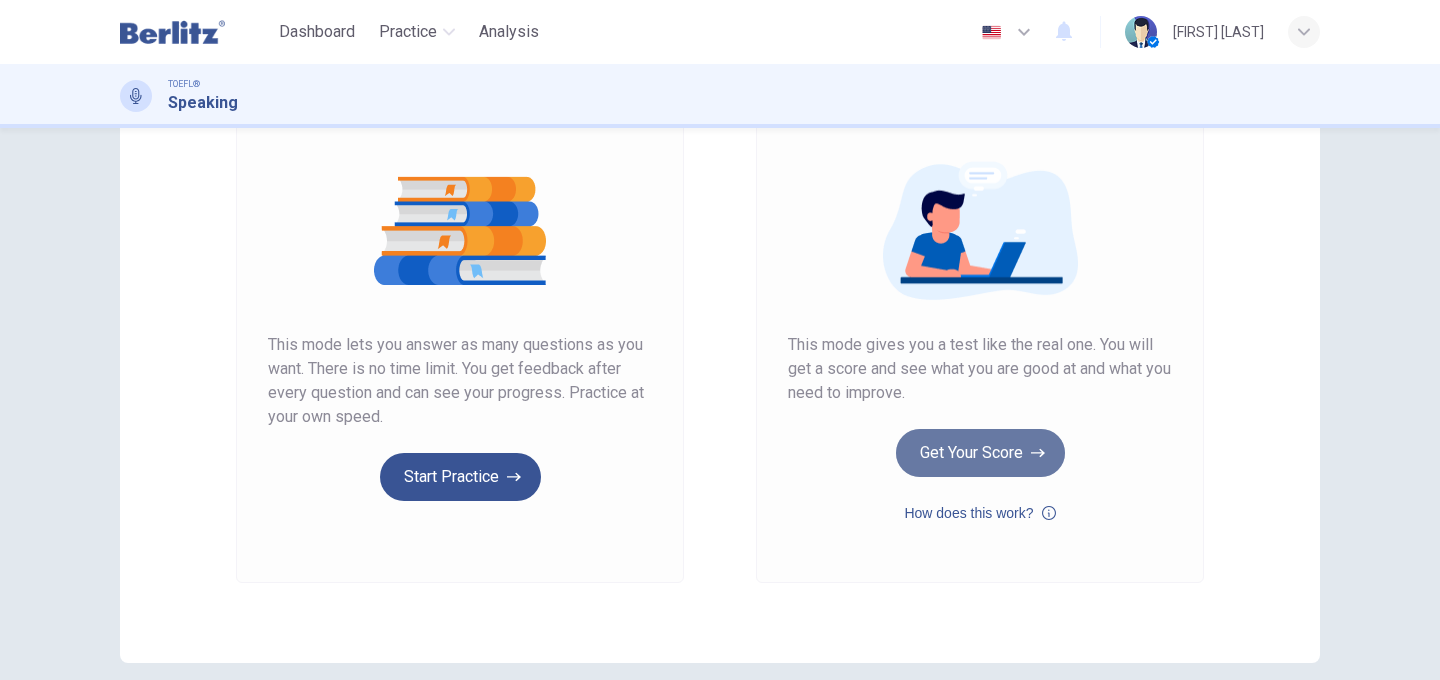 click on "Get Your Score" at bounding box center (980, 453) 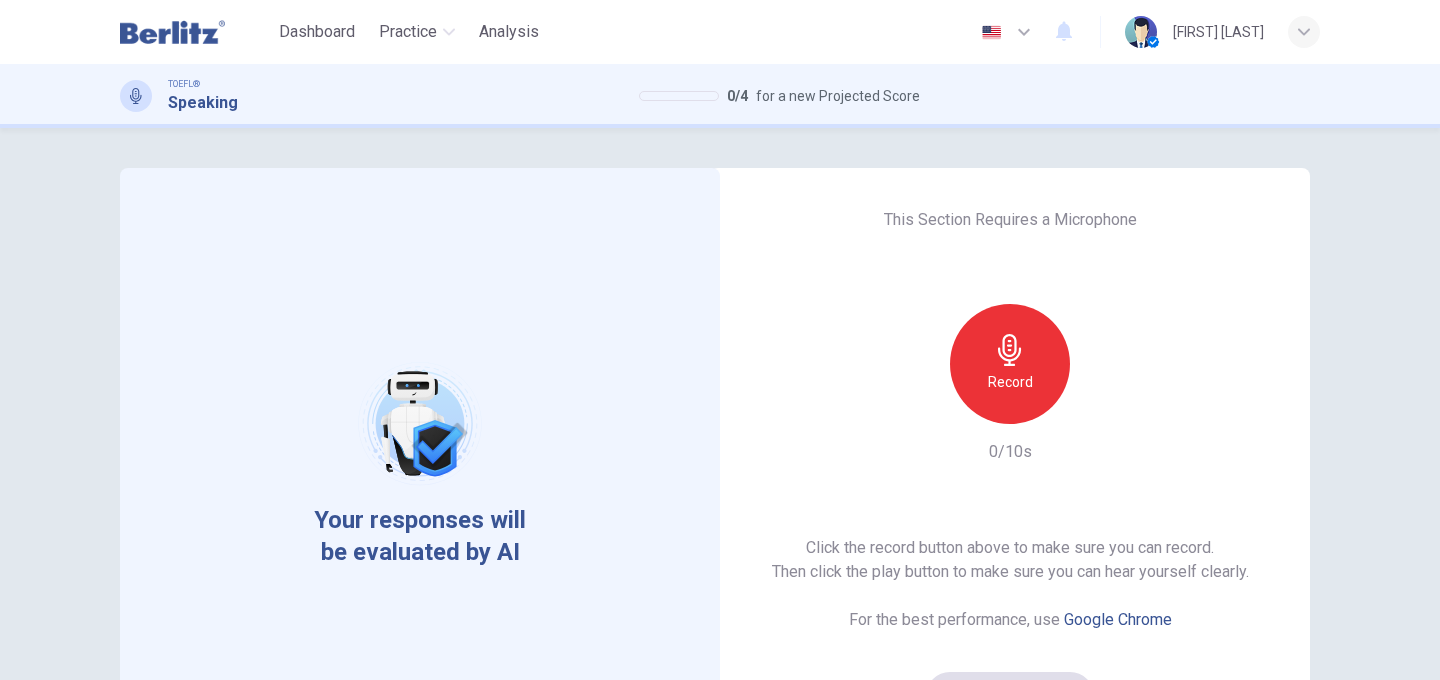 click on "Record" at bounding box center [1010, 364] 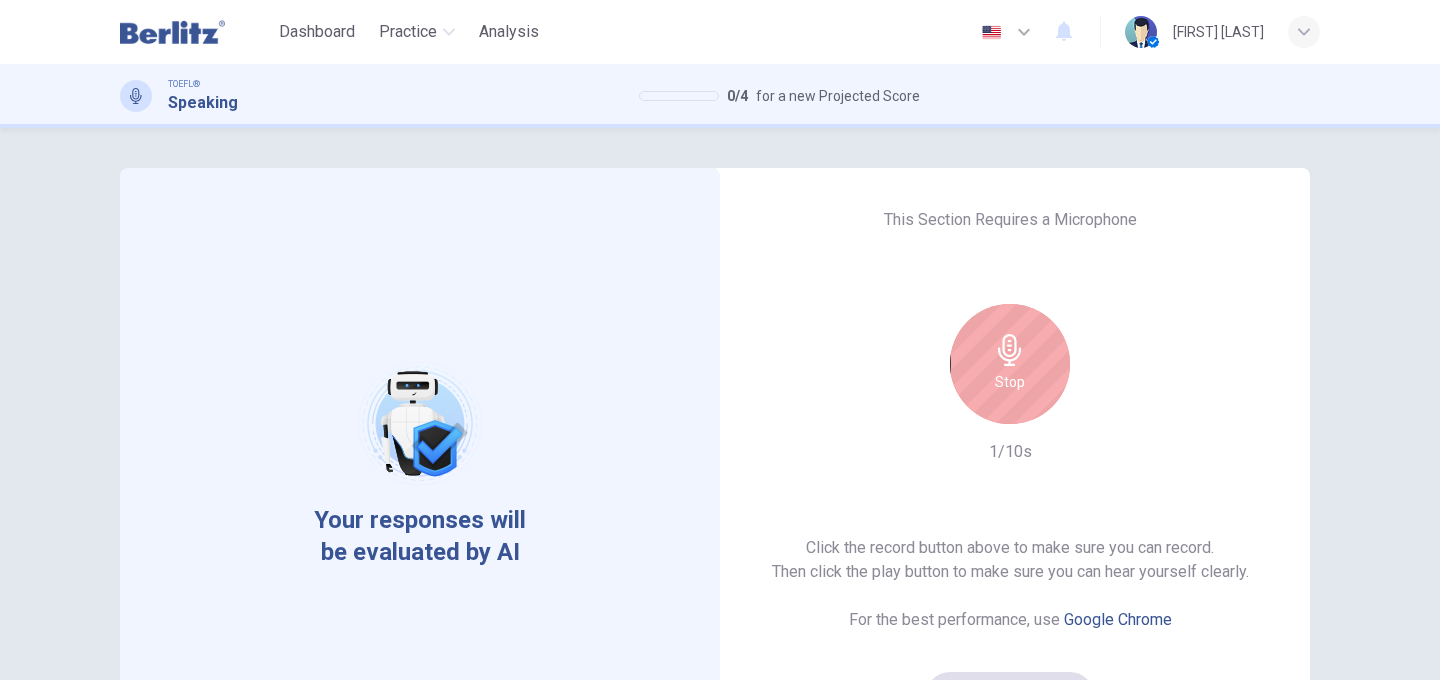 click on "Stop" at bounding box center (1010, 364) 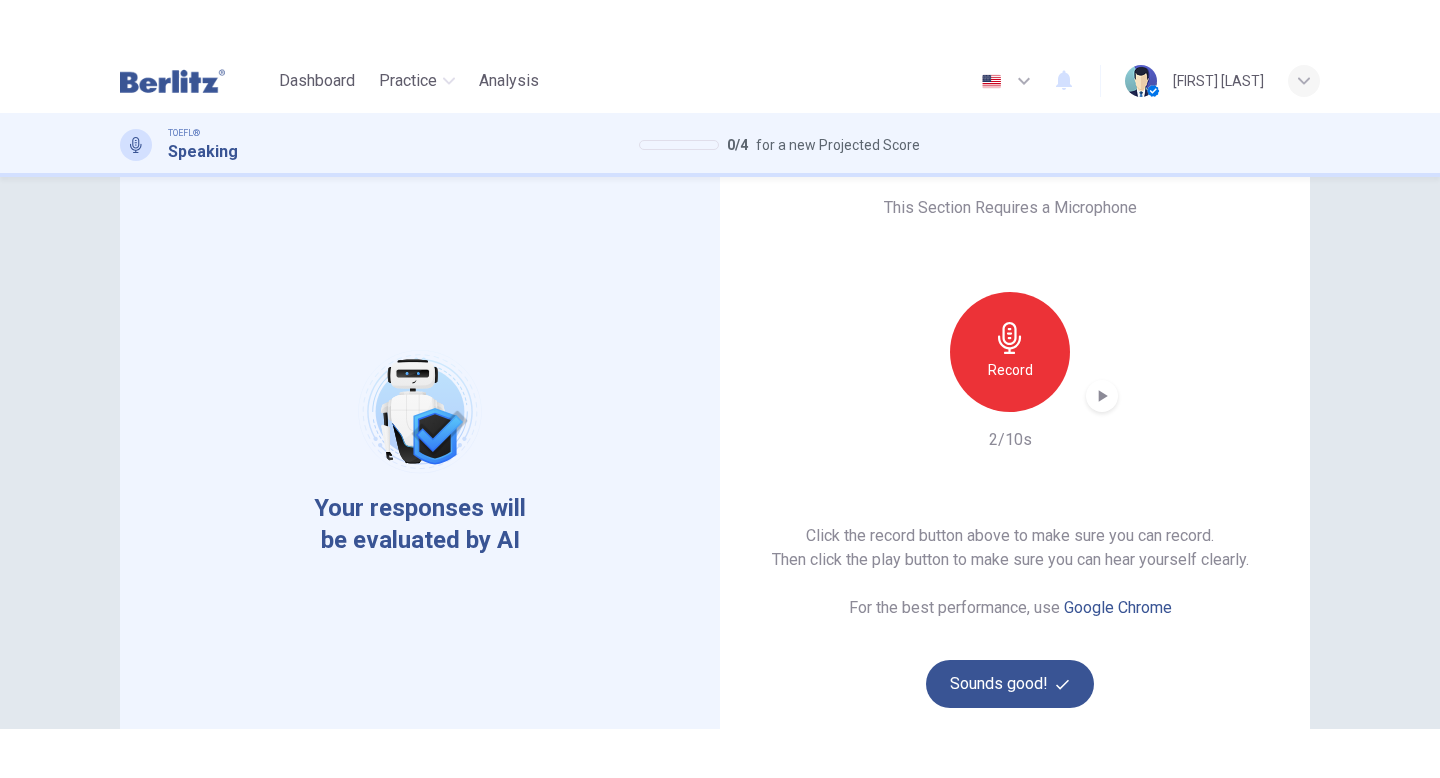 scroll, scrollTop: 62, scrollLeft: 0, axis: vertical 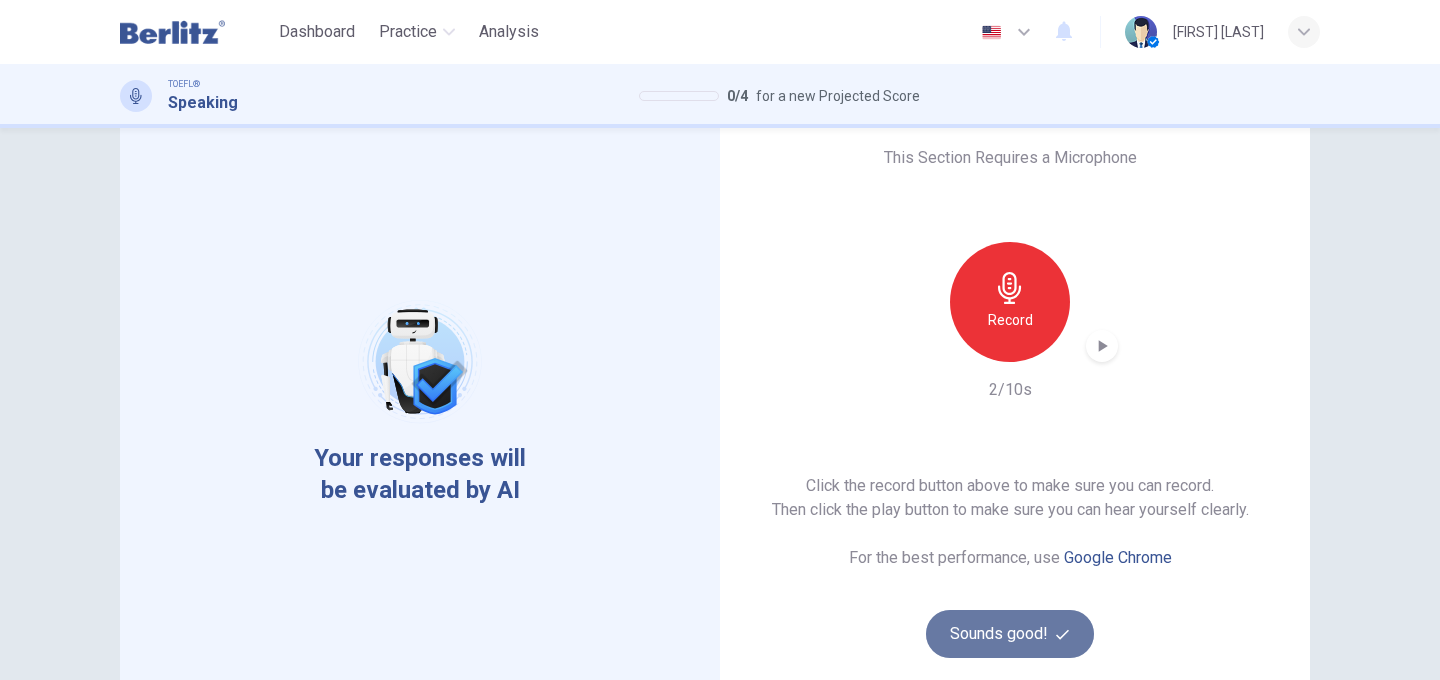 click on "Sounds good!" at bounding box center (1010, 634) 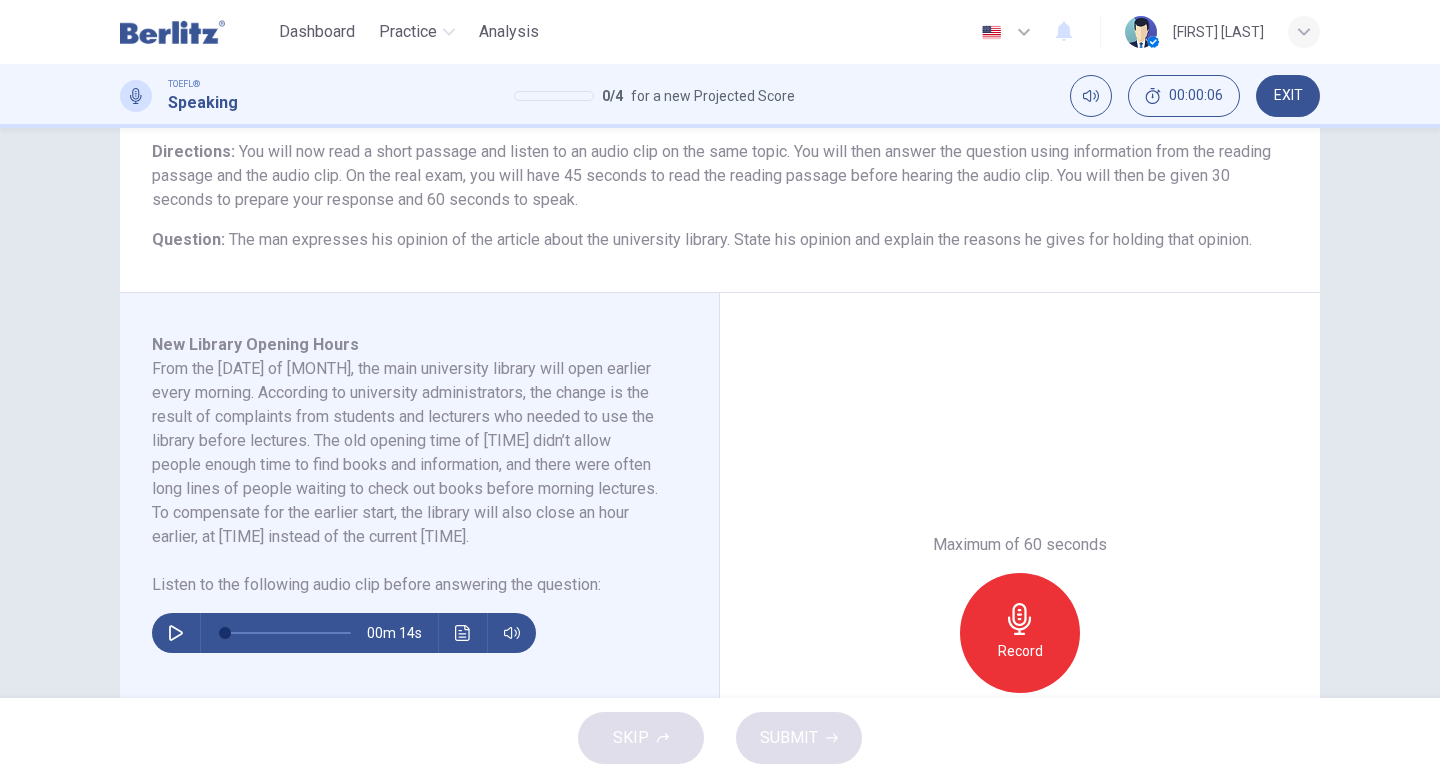 scroll, scrollTop: 167, scrollLeft: 0, axis: vertical 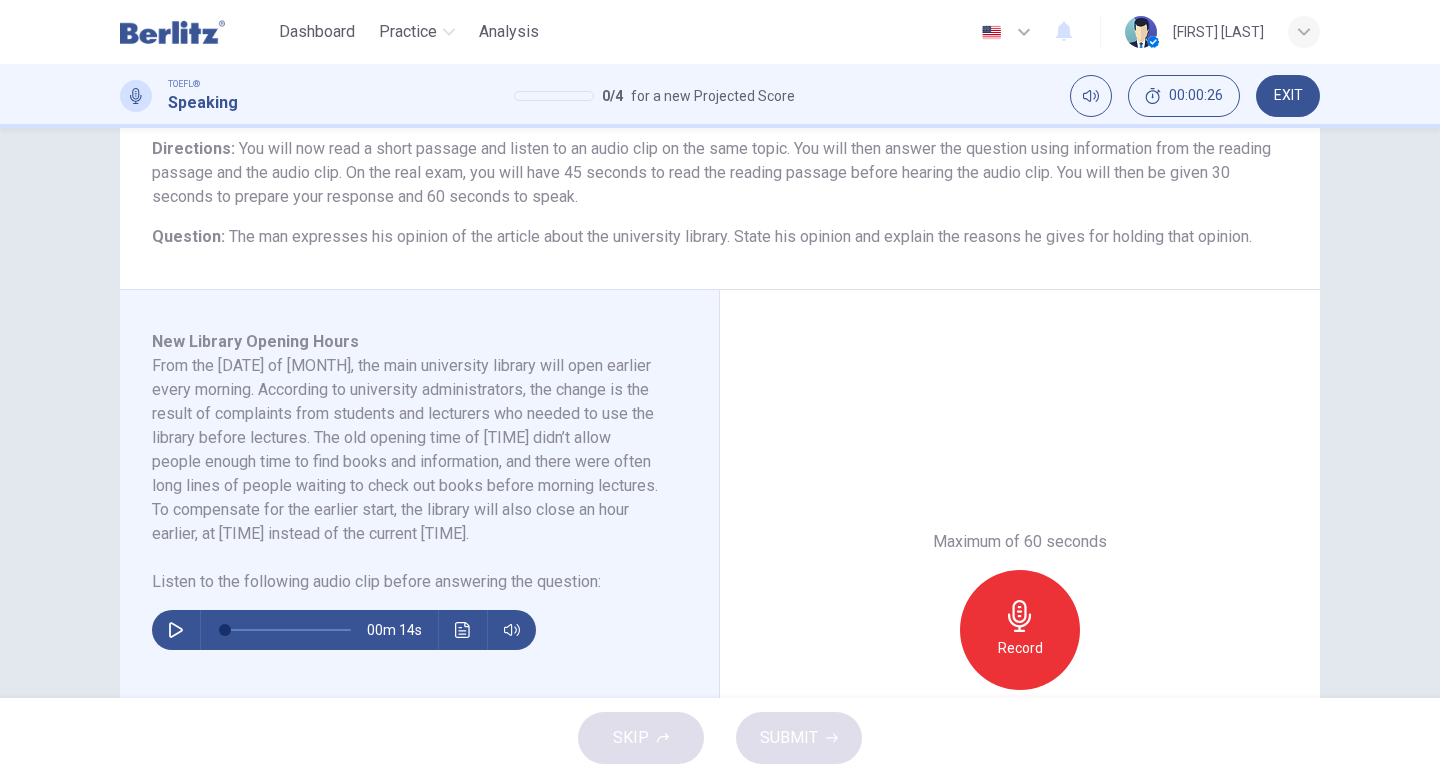 click 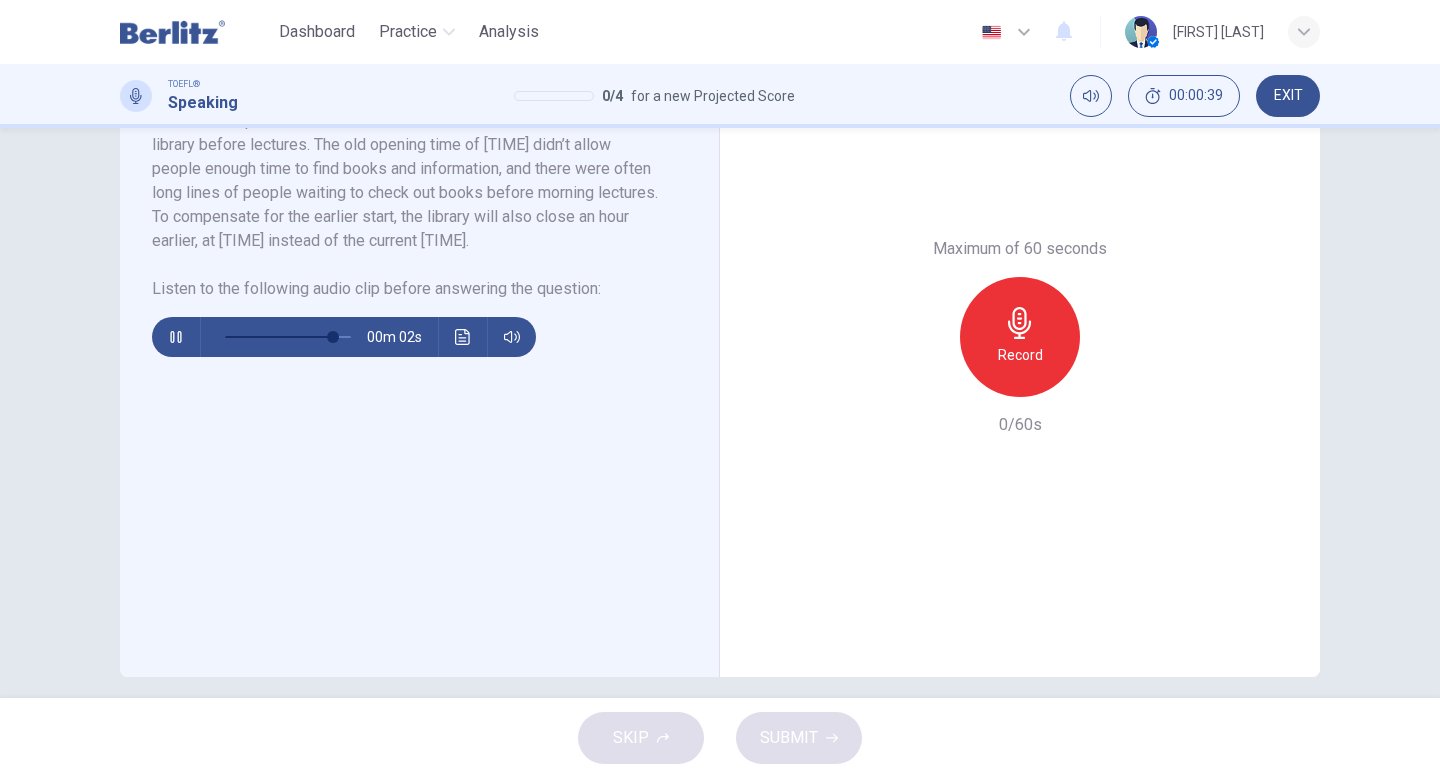 scroll, scrollTop: 479, scrollLeft: 0, axis: vertical 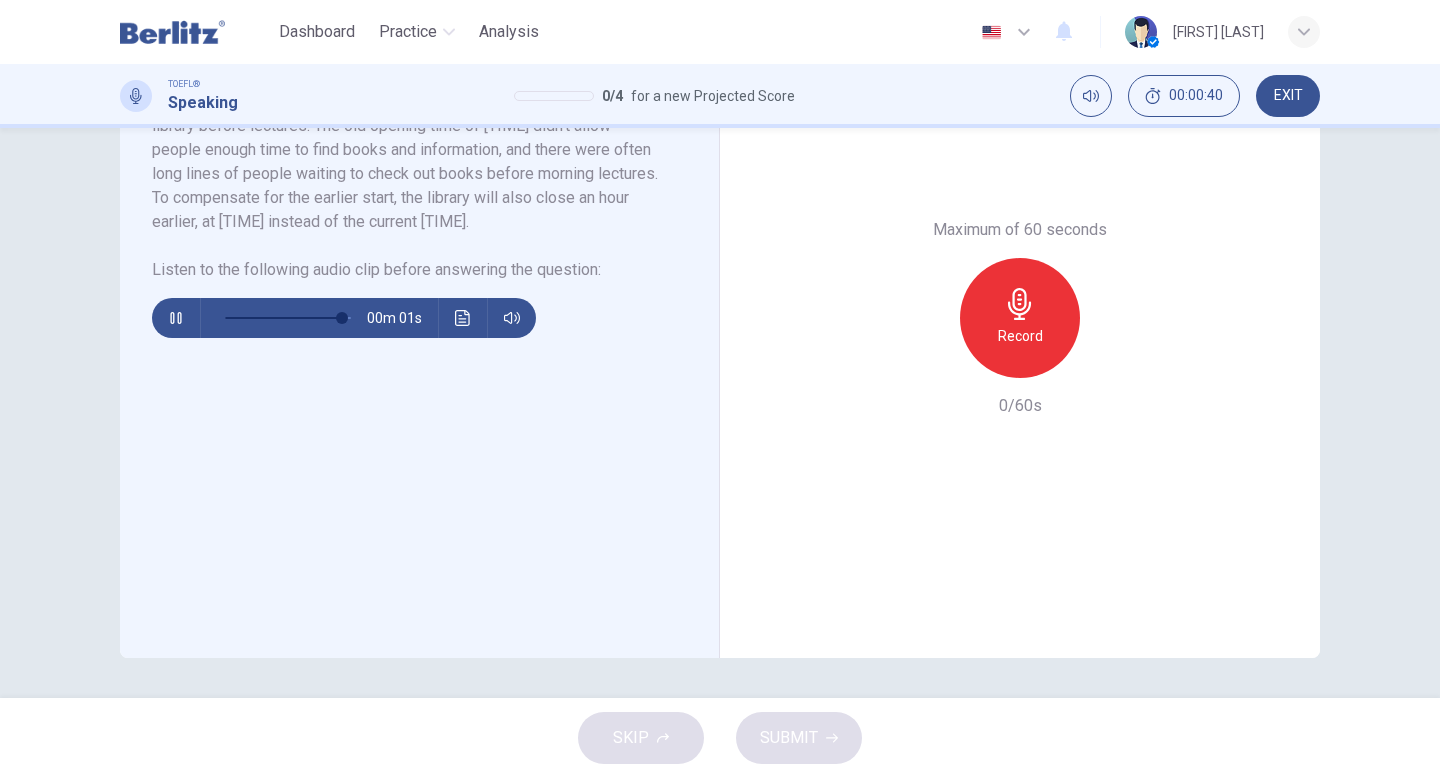 type on "*" 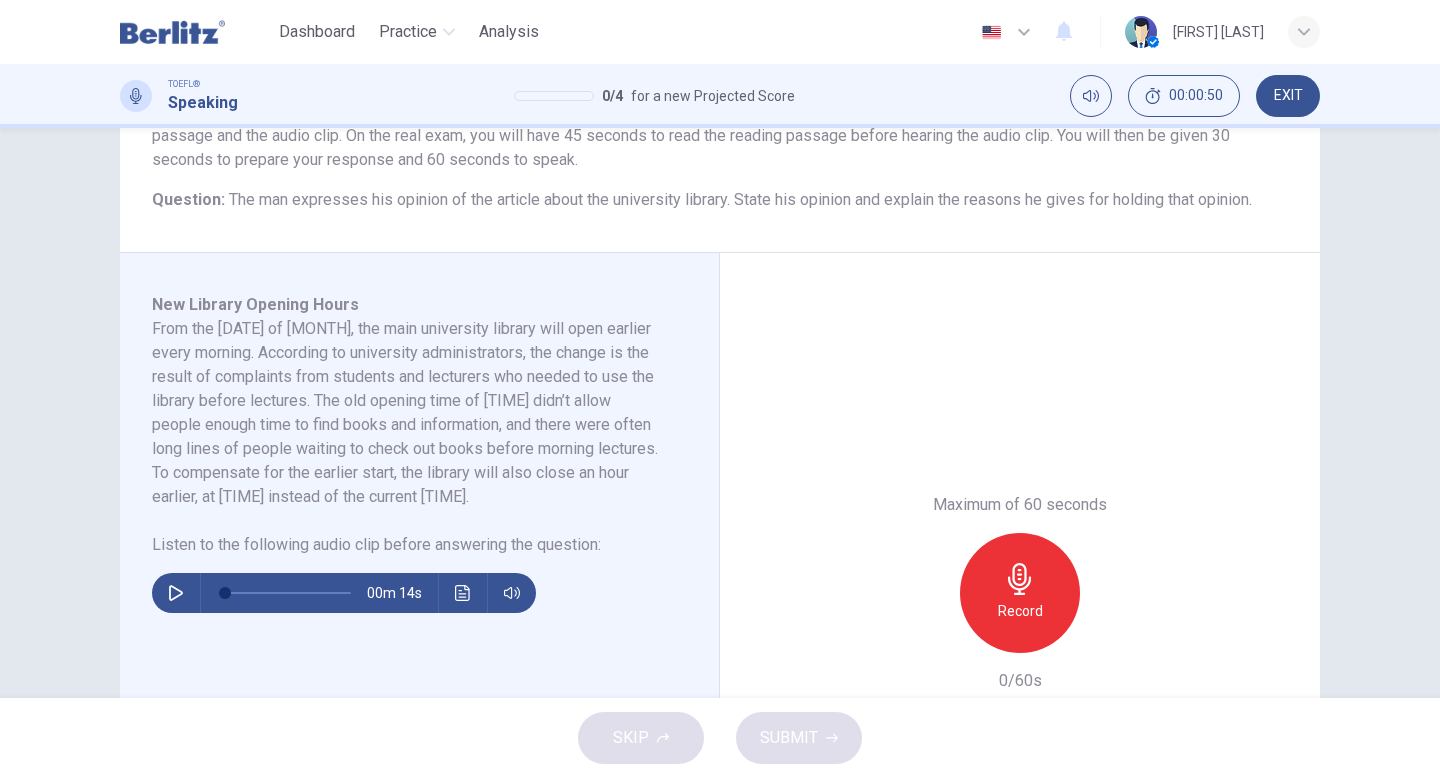scroll, scrollTop: 236, scrollLeft: 0, axis: vertical 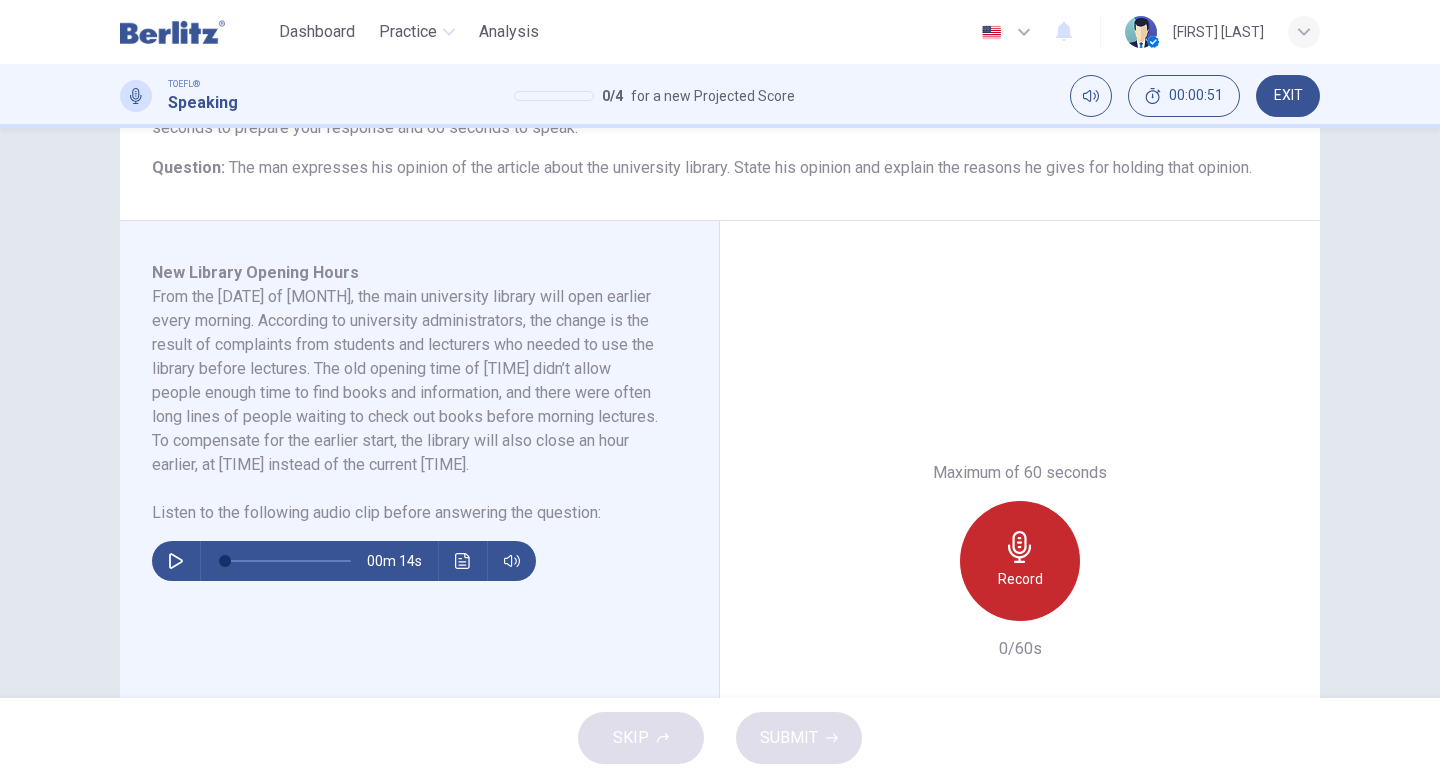 click on "Record" at bounding box center (1020, 561) 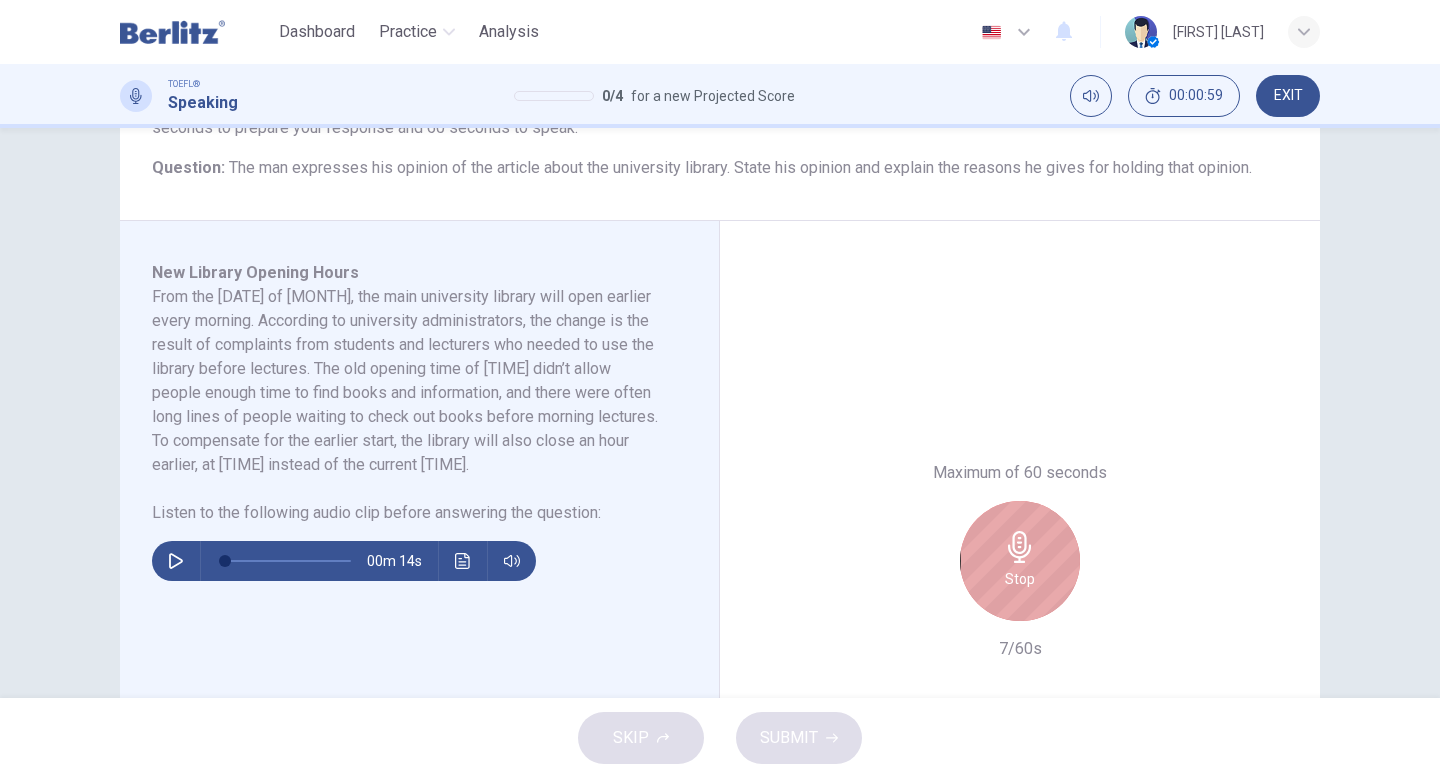 click on "Stop" at bounding box center (1020, 561) 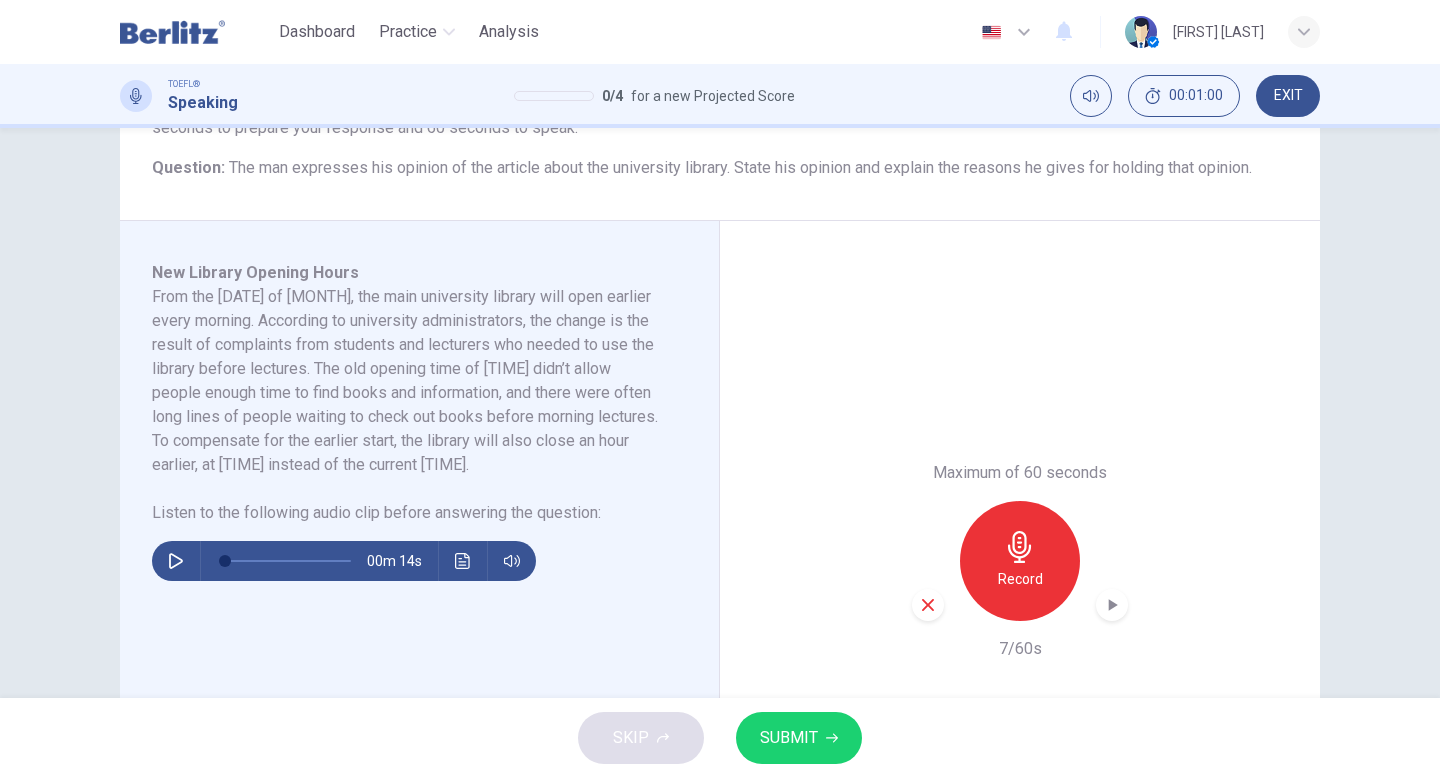 click on "SUBMIT" at bounding box center (789, 738) 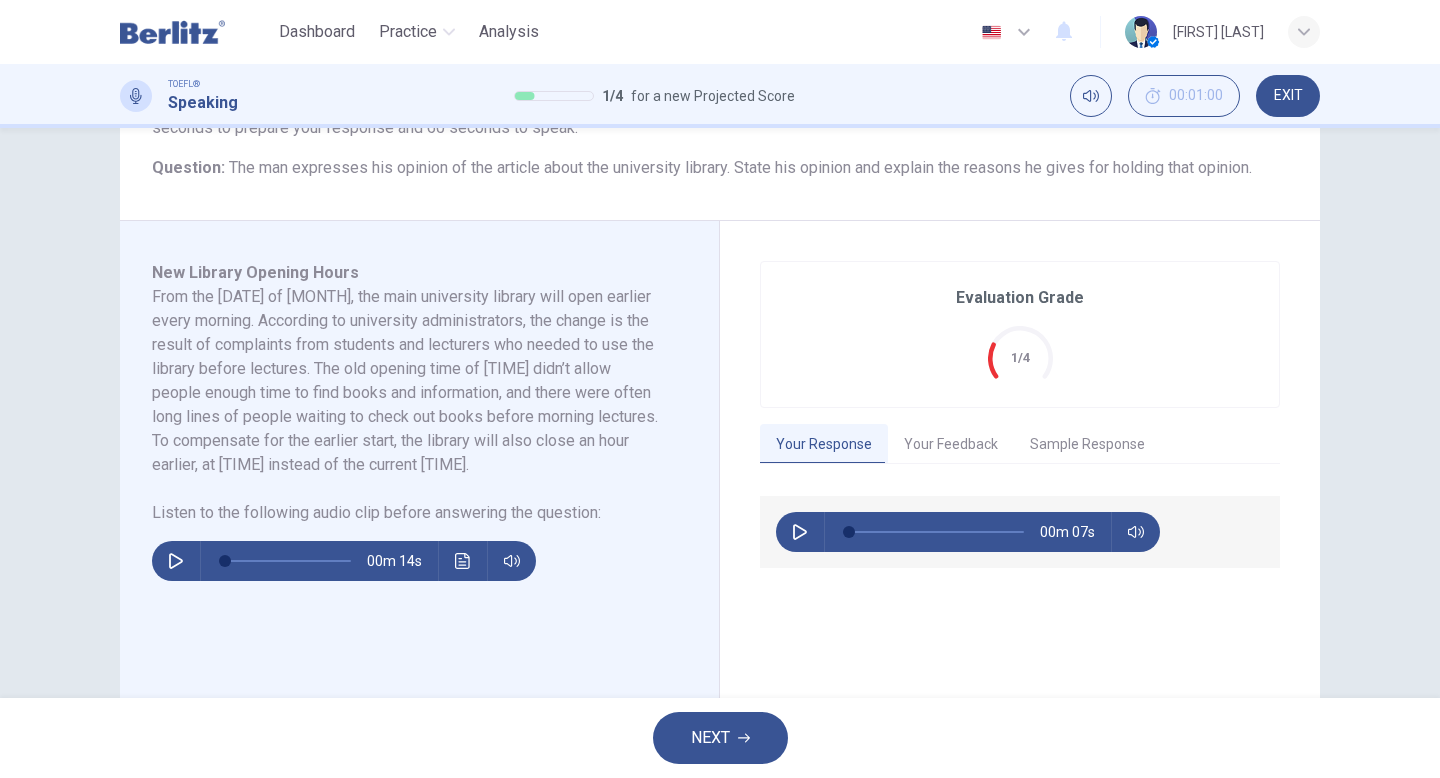 click on "Your Feedback" at bounding box center [951, 445] 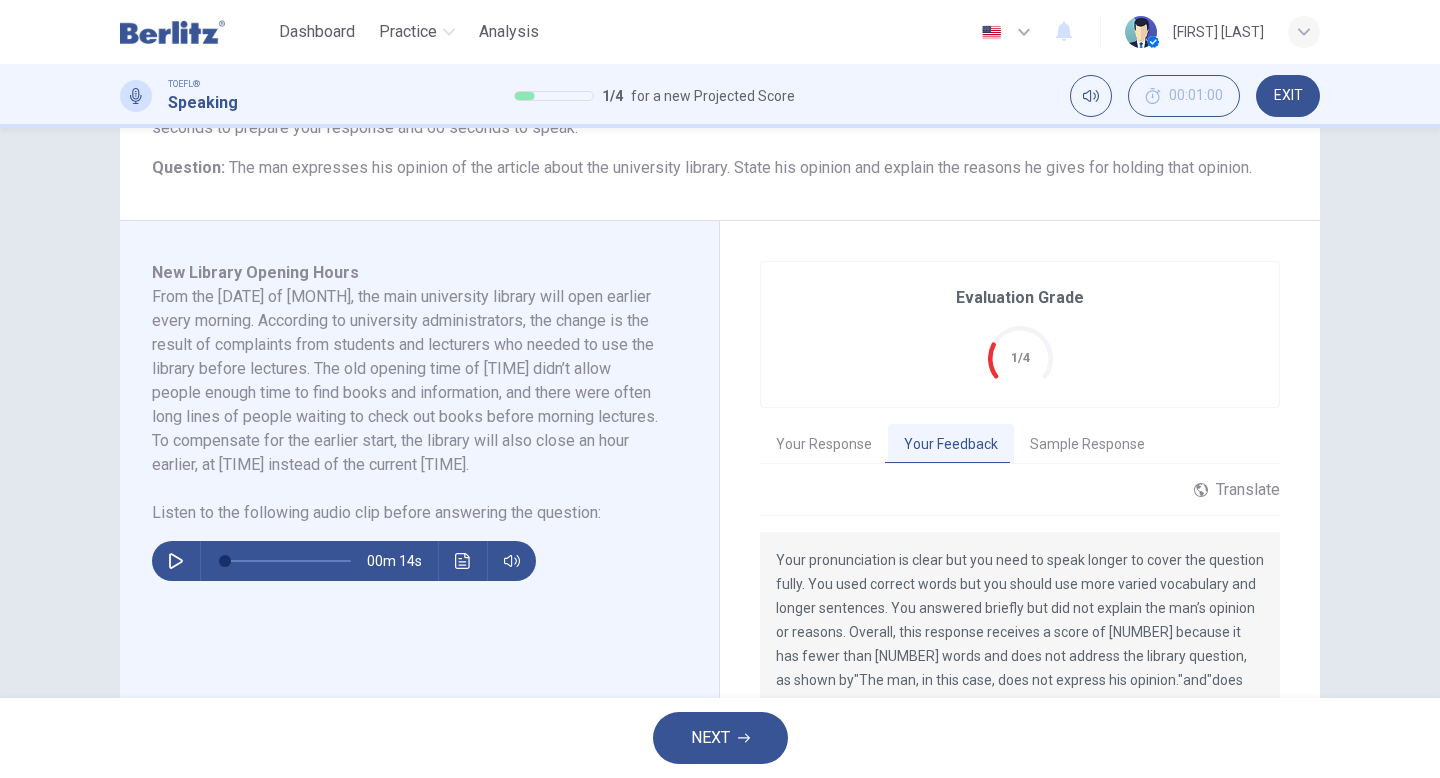 click on "Your Response" at bounding box center (824, 445) 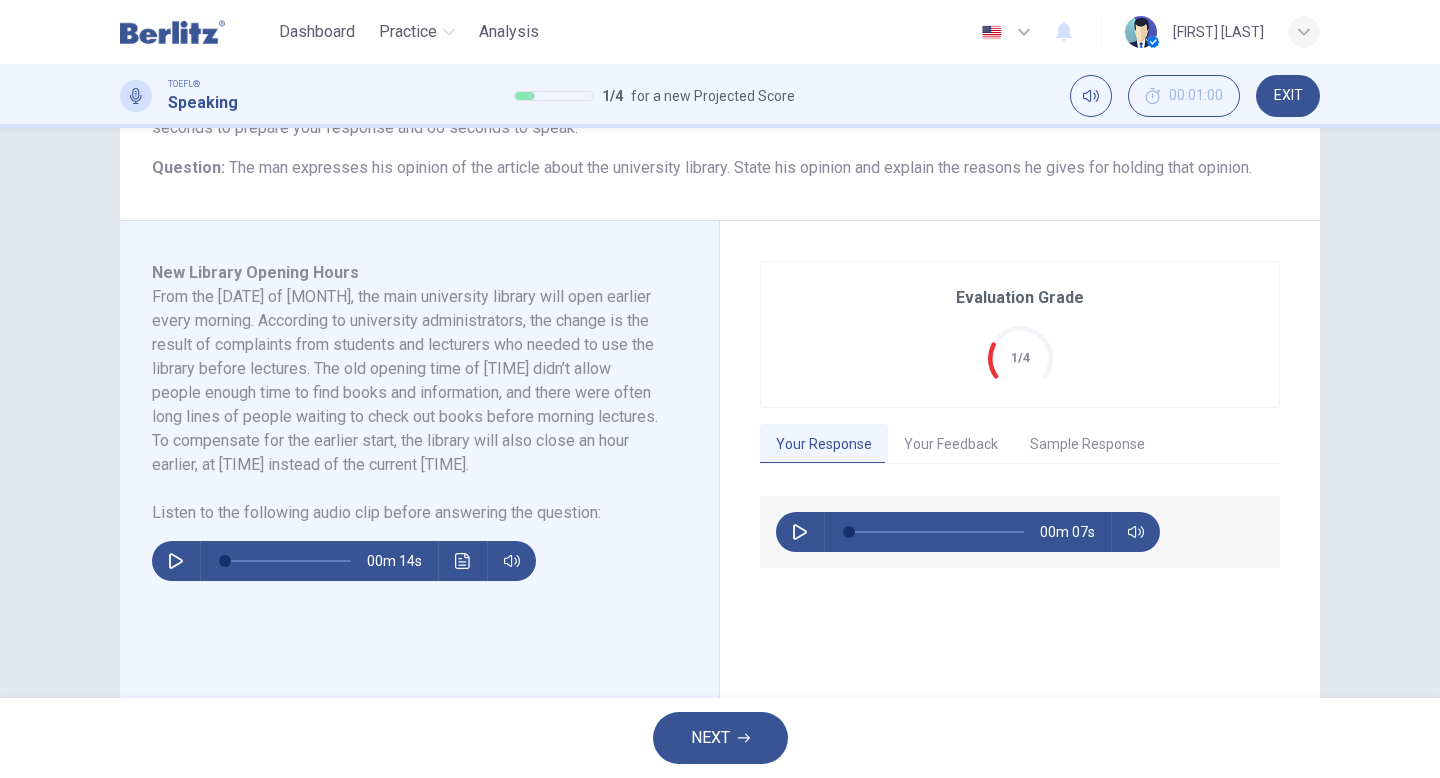 click on "NEXT" at bounding box center (720, 738) 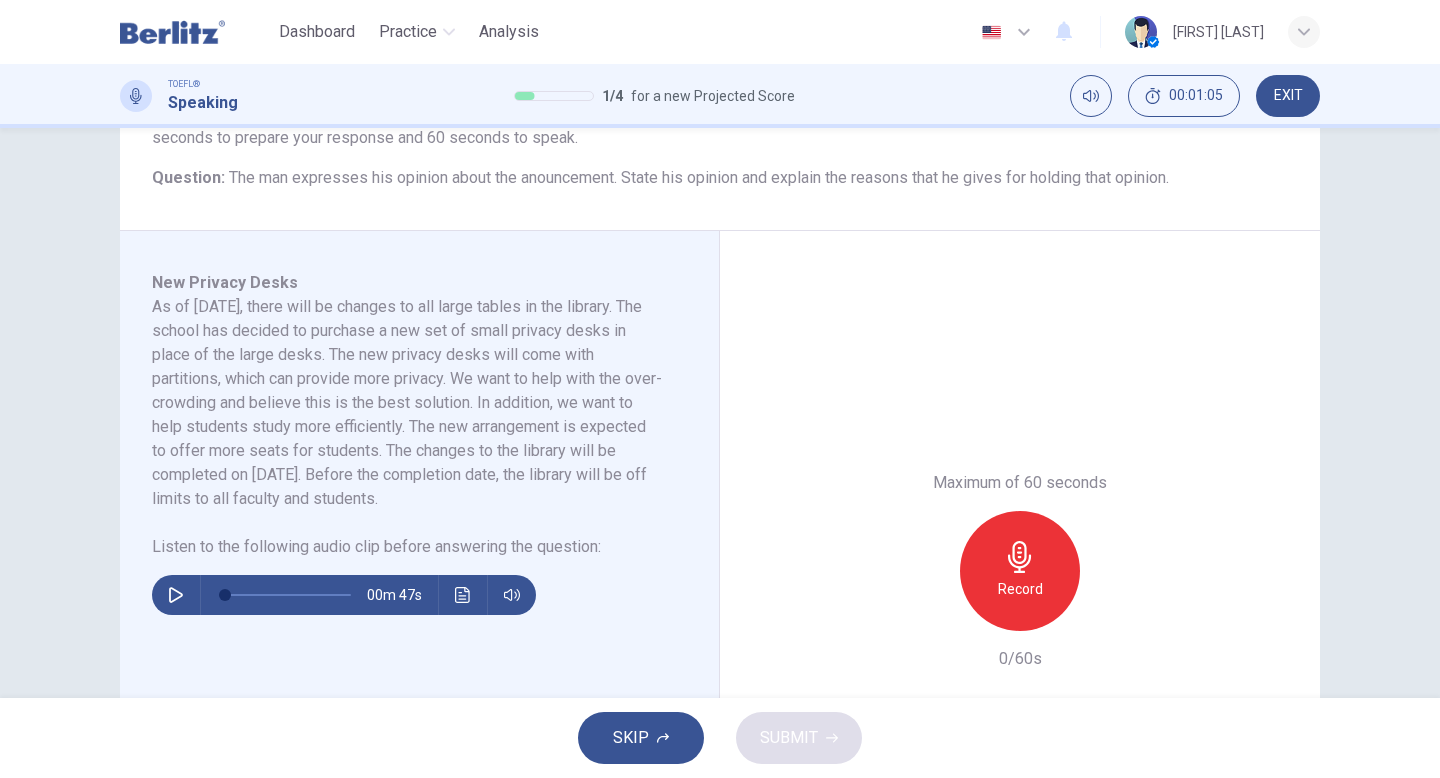scroll, scrollTop: 224, scrollLeft: 0, axis: vertical 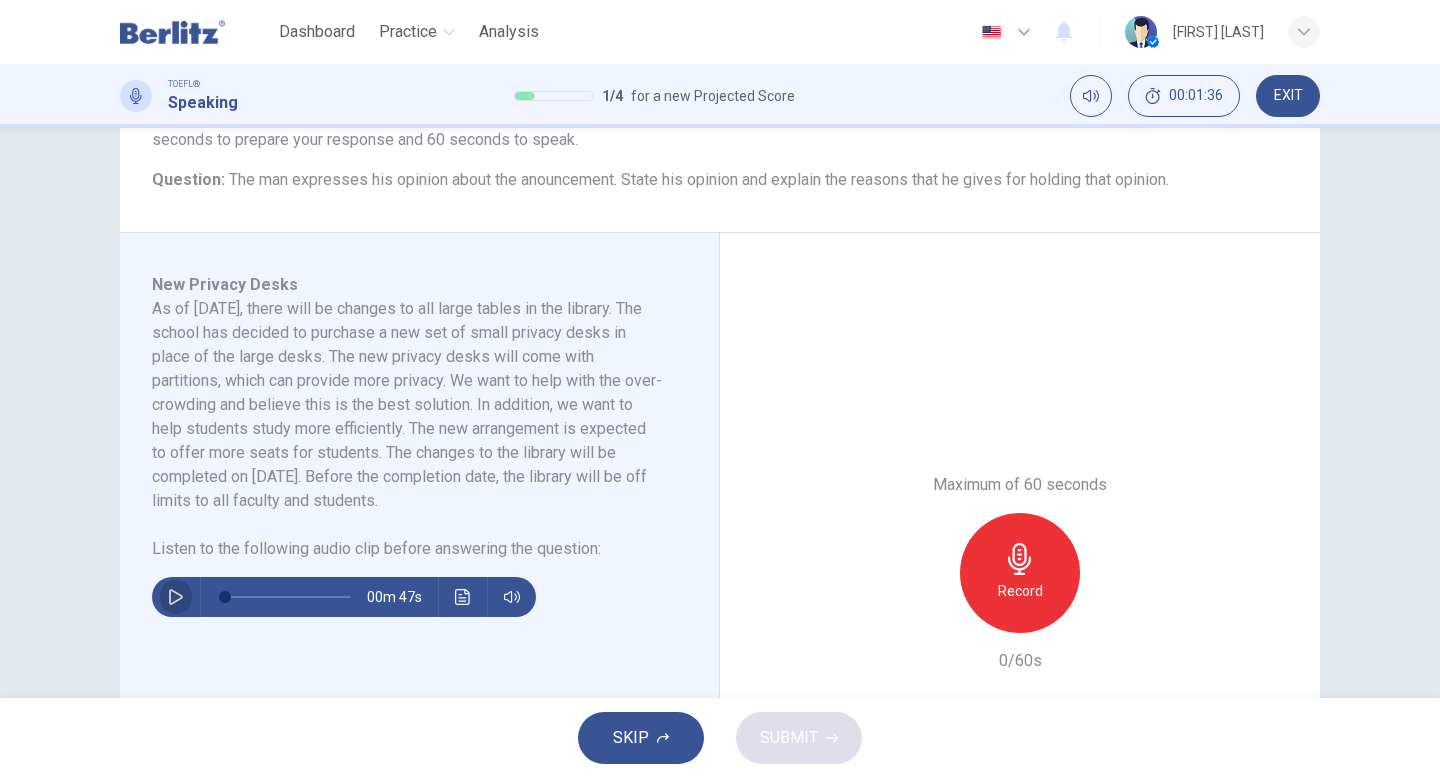 click 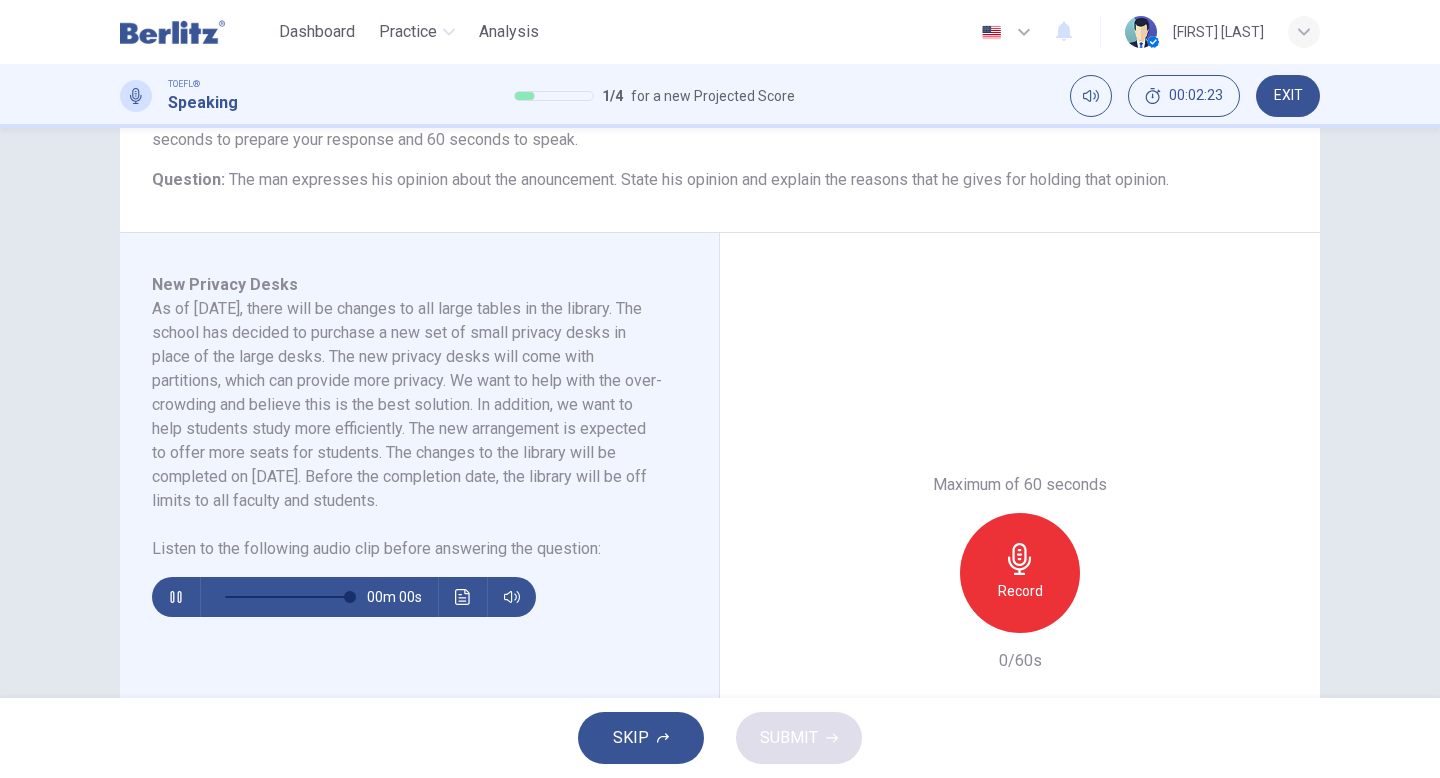 type on "*" 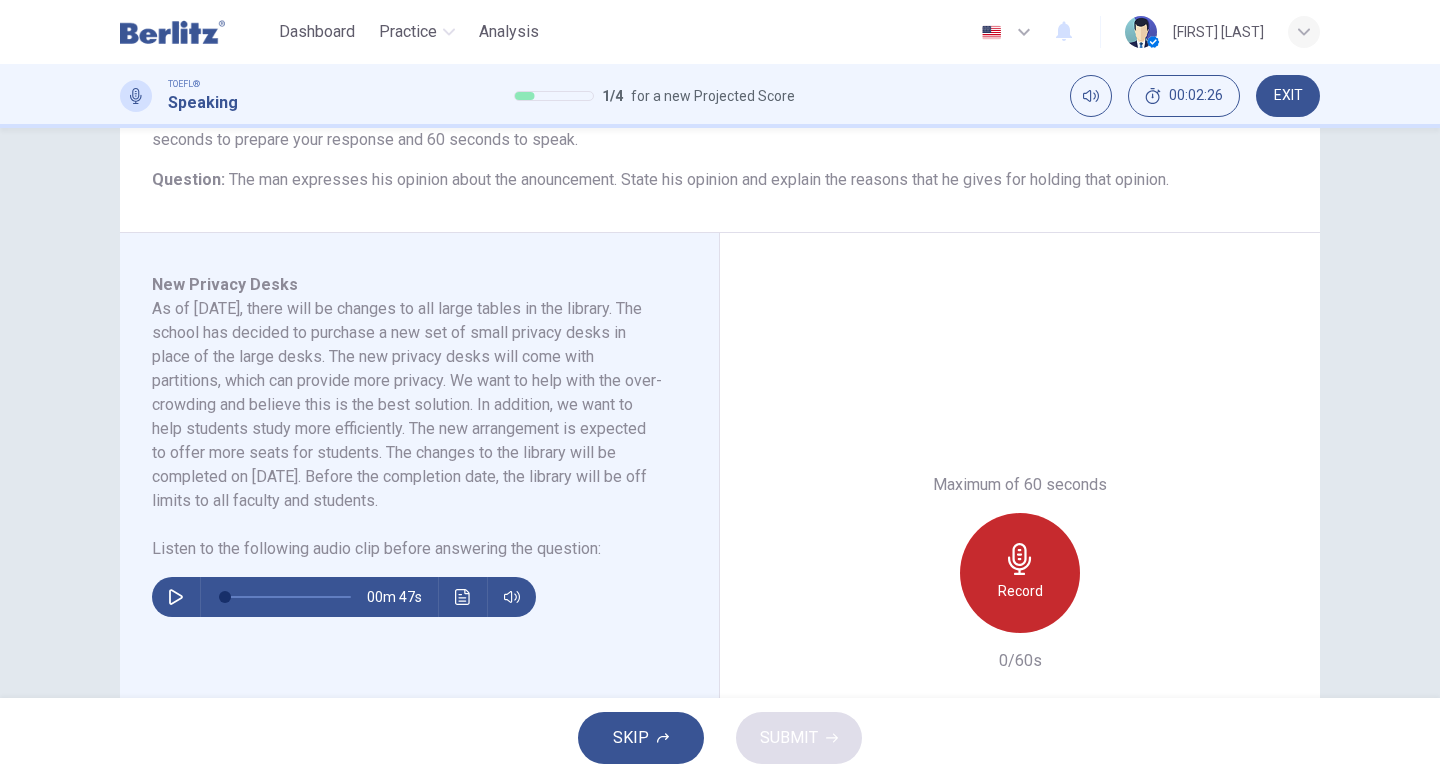 click on "Record" at bounding box center (1020, 573) 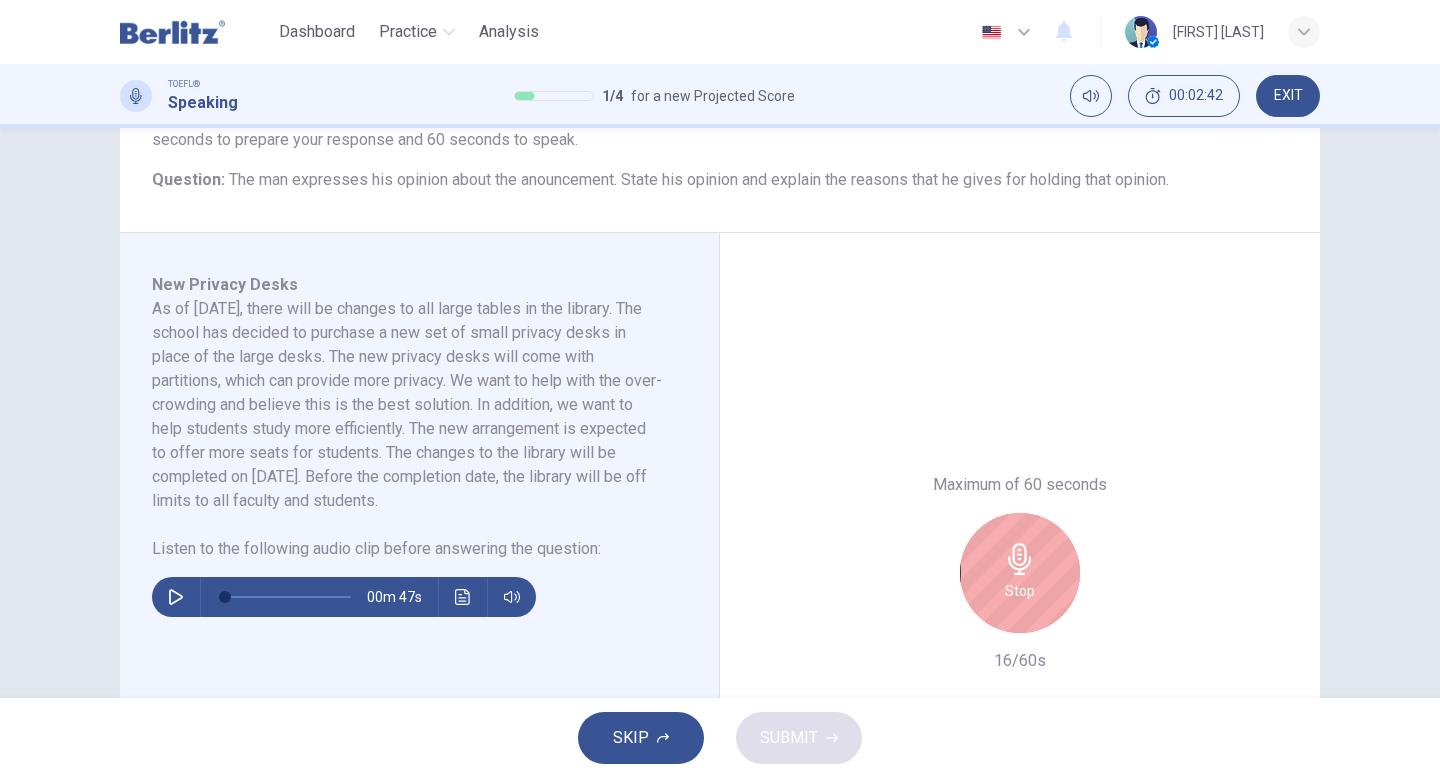 click on "Stop" at bounding box center [1020, 573] 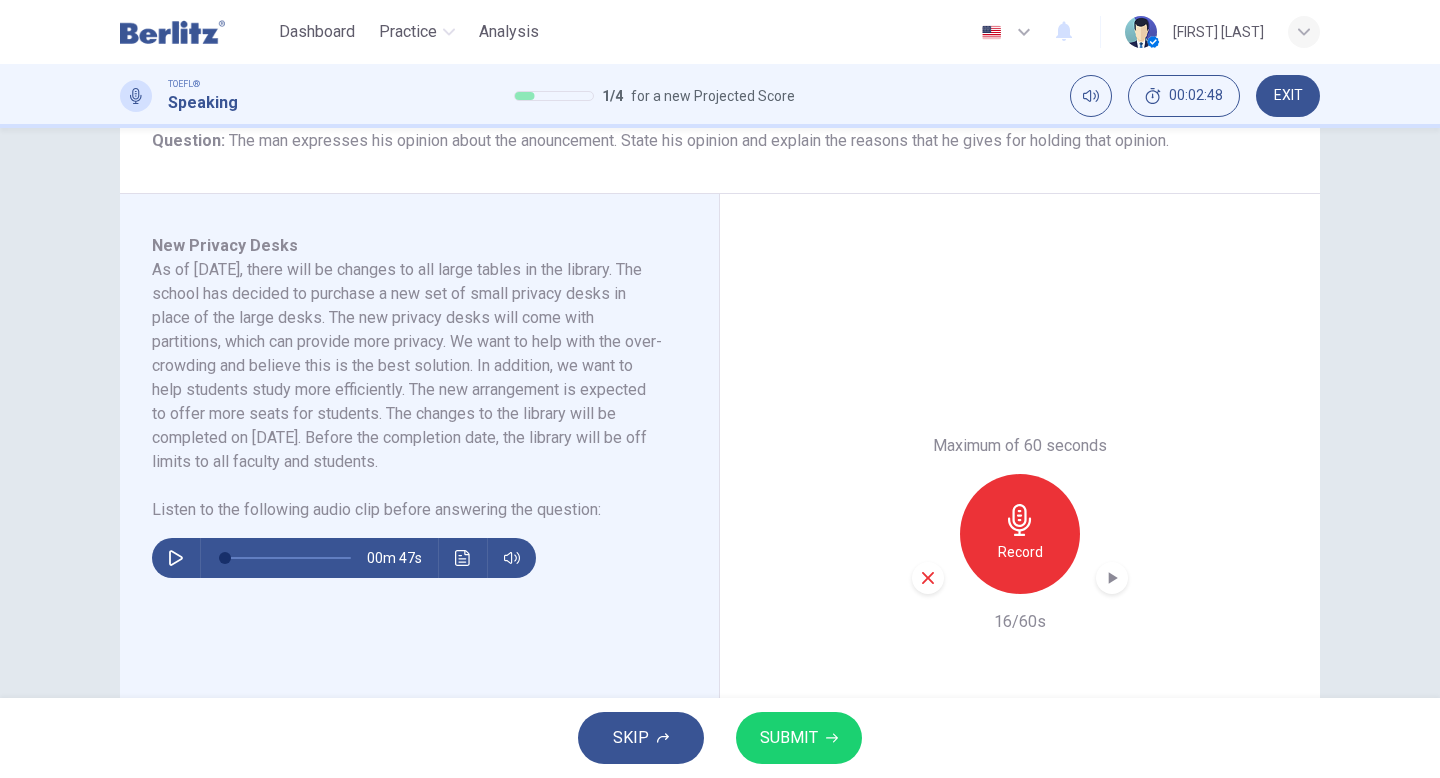 scroll, scrollTop: 284, scrollLeft: 0, axis: vertical 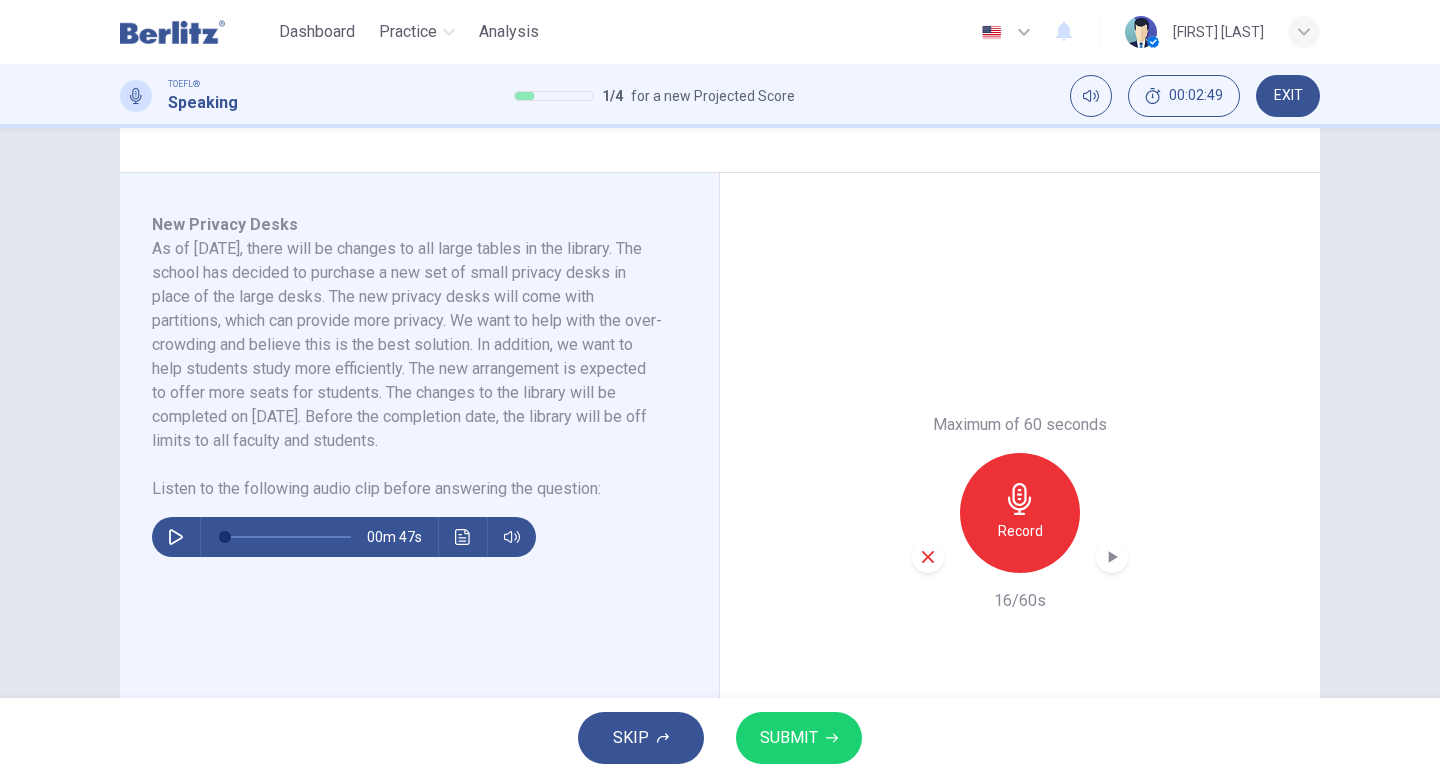 click at bounding box center (928, 557) 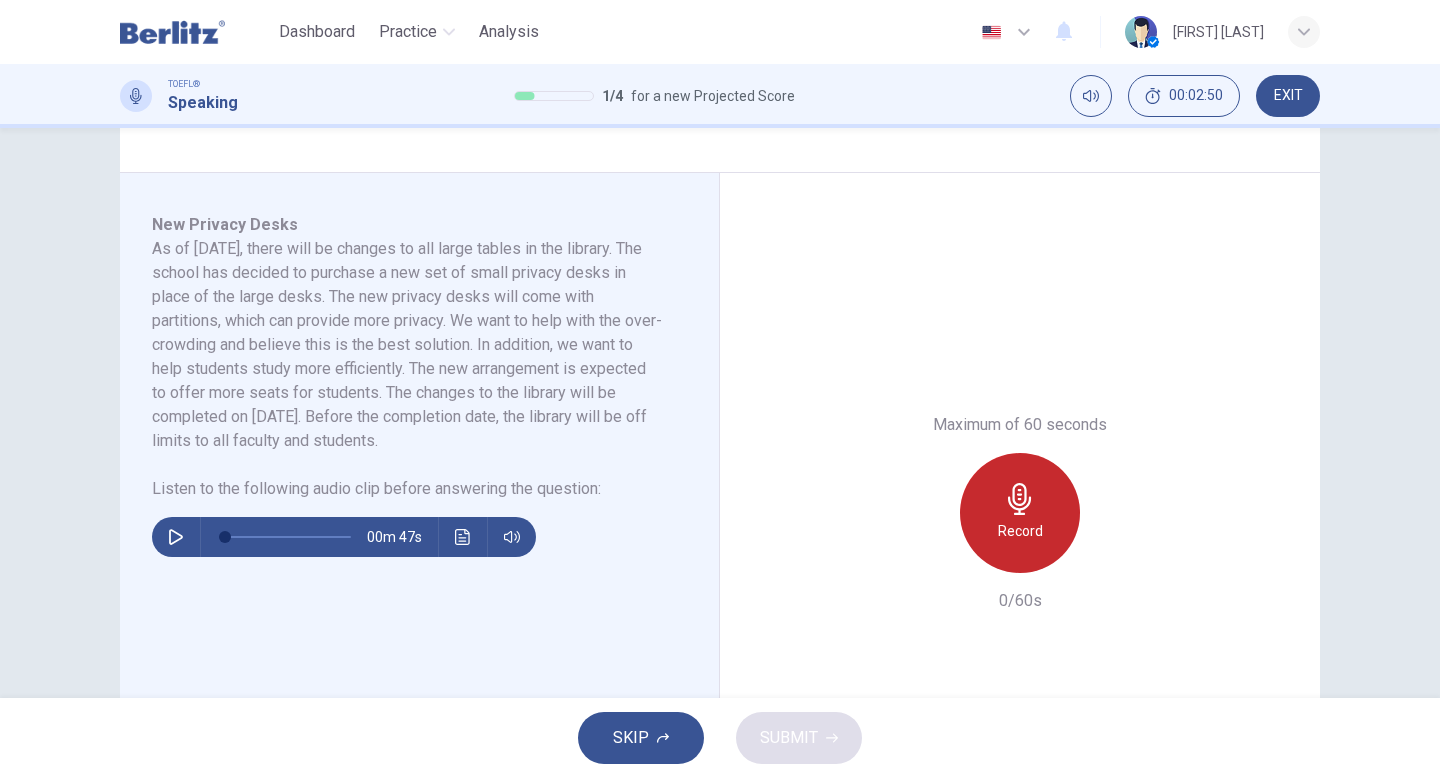 click on "Record" at bounding box center [1020, 513] 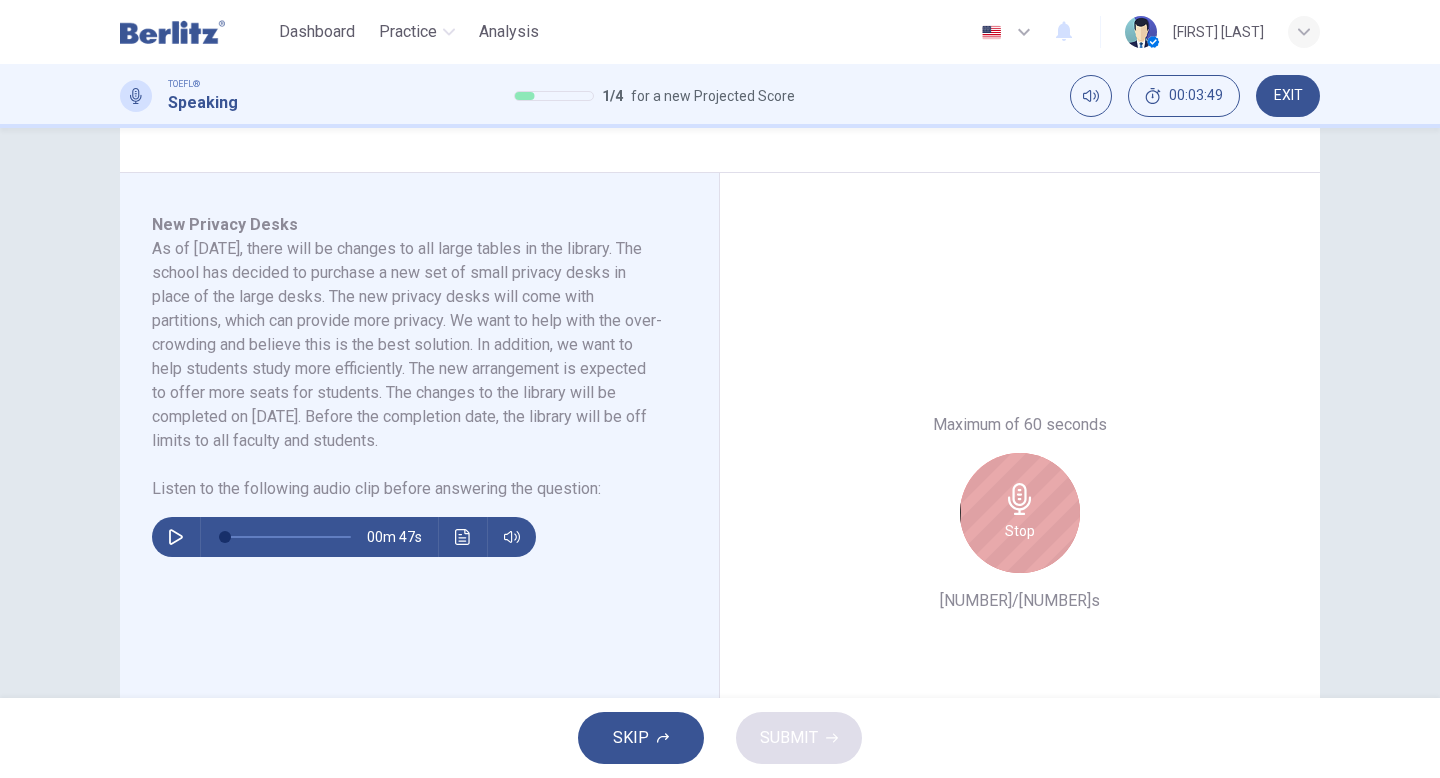 click on "Stop" at bounding box center [1020, 513] 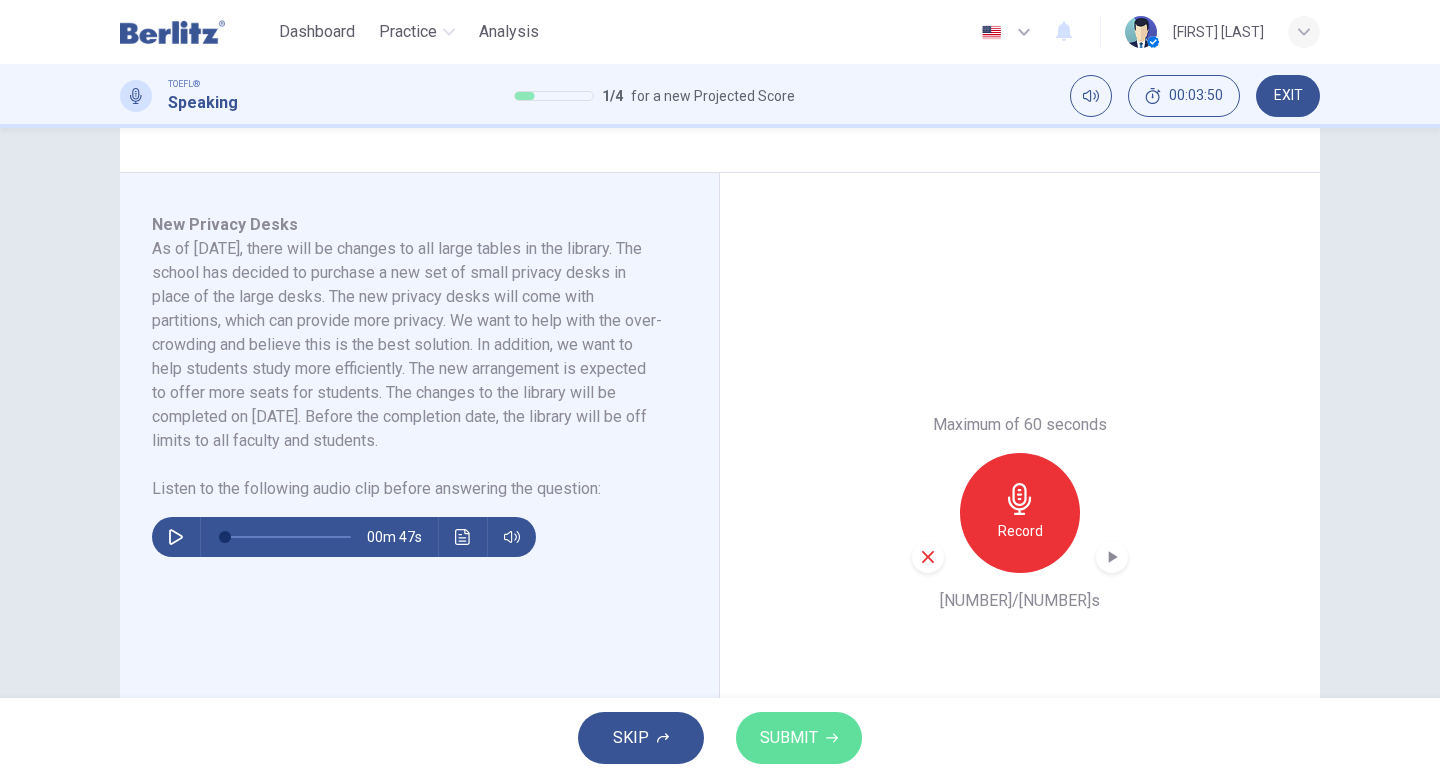 click on "SUBMIT" at bounding box center [789, 738] 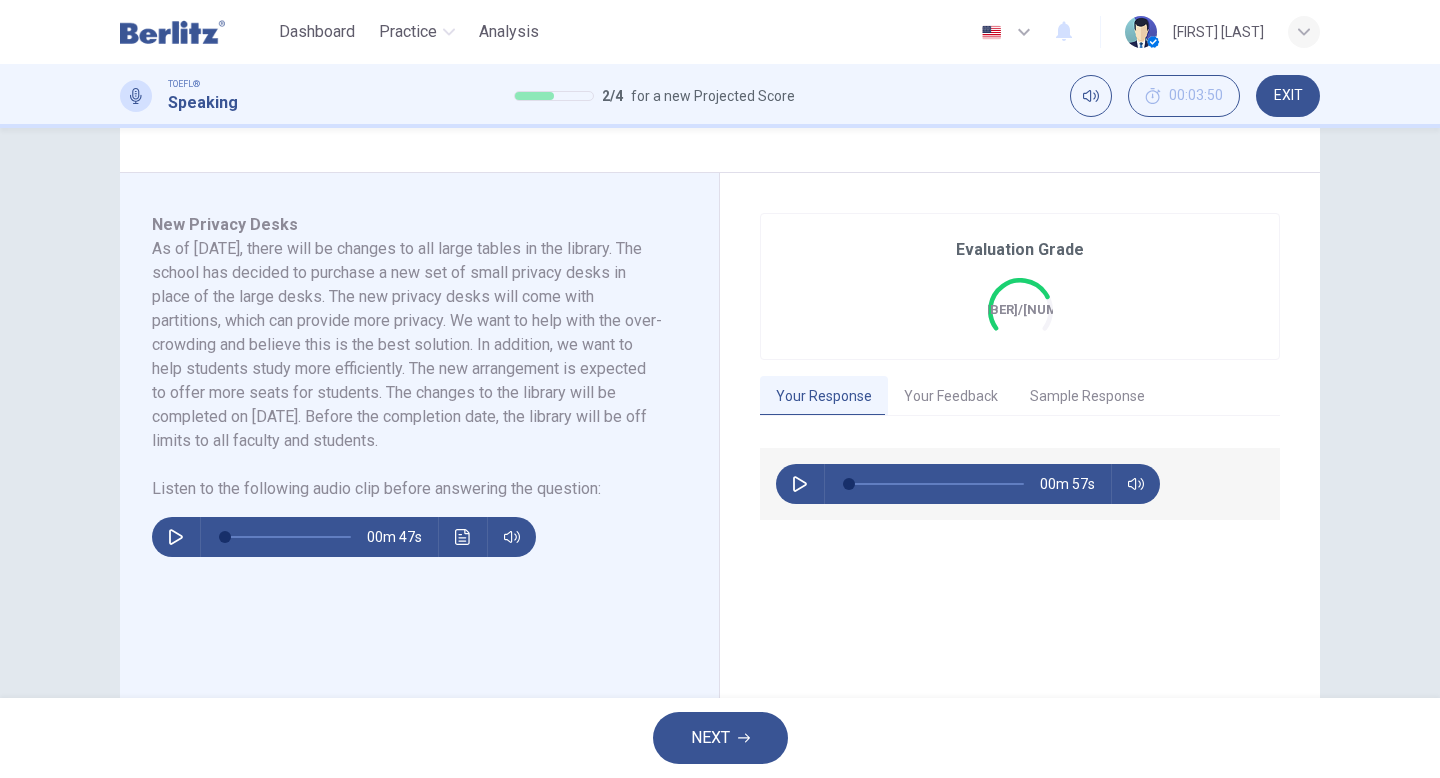 click on "NEXT" at bounding box center [720, 738] 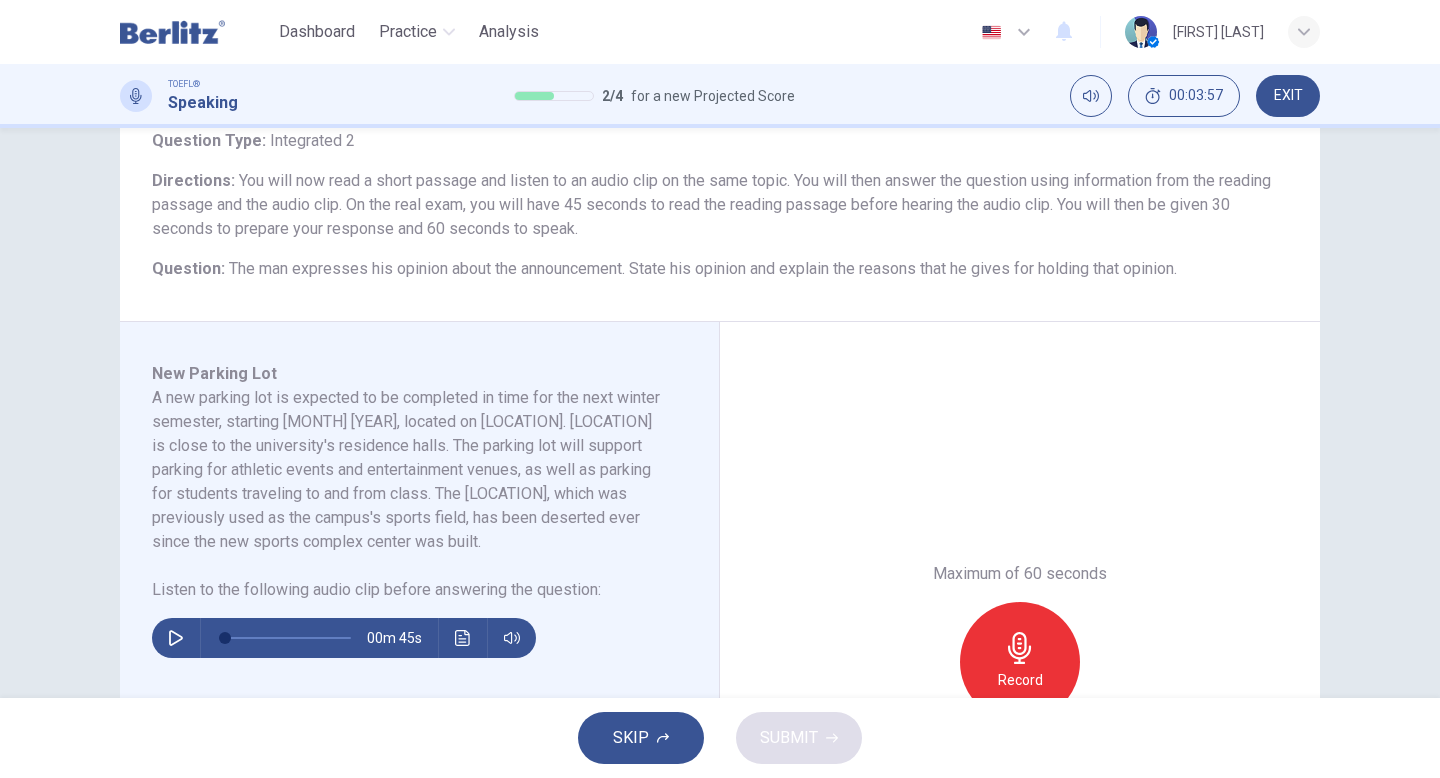 scroll, scrollTop: 138, scrollLeft: 0, axis: vertical 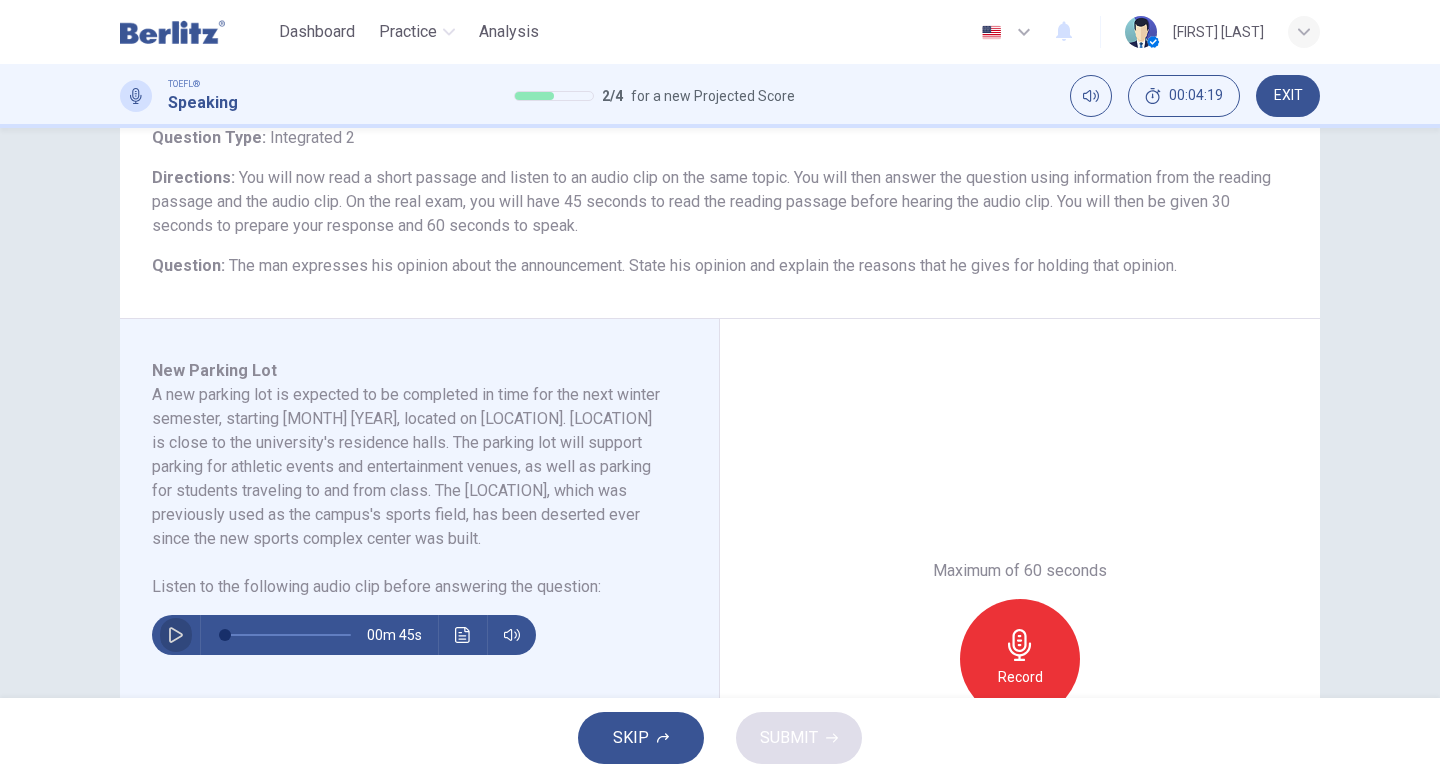 click at bounding box center (176, 635) 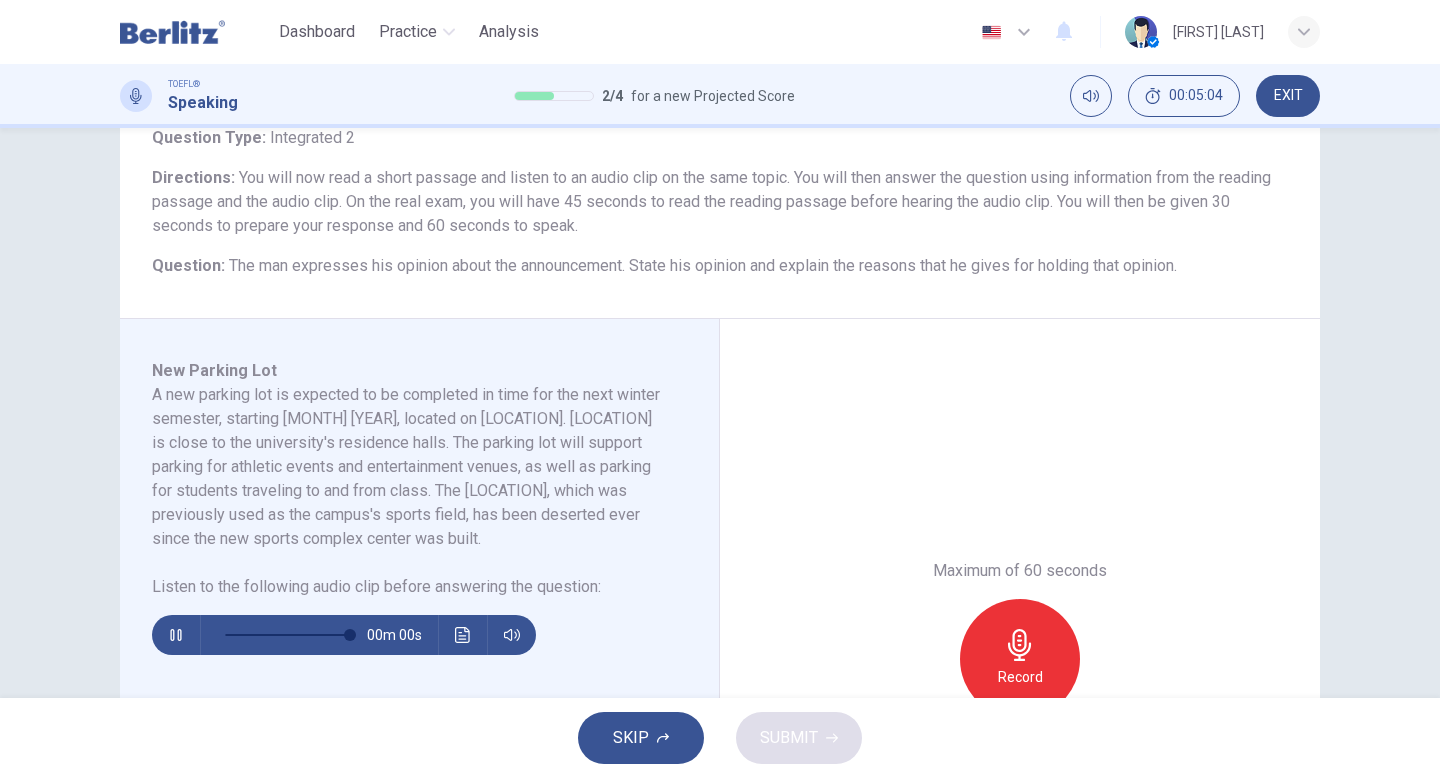 type on "*" 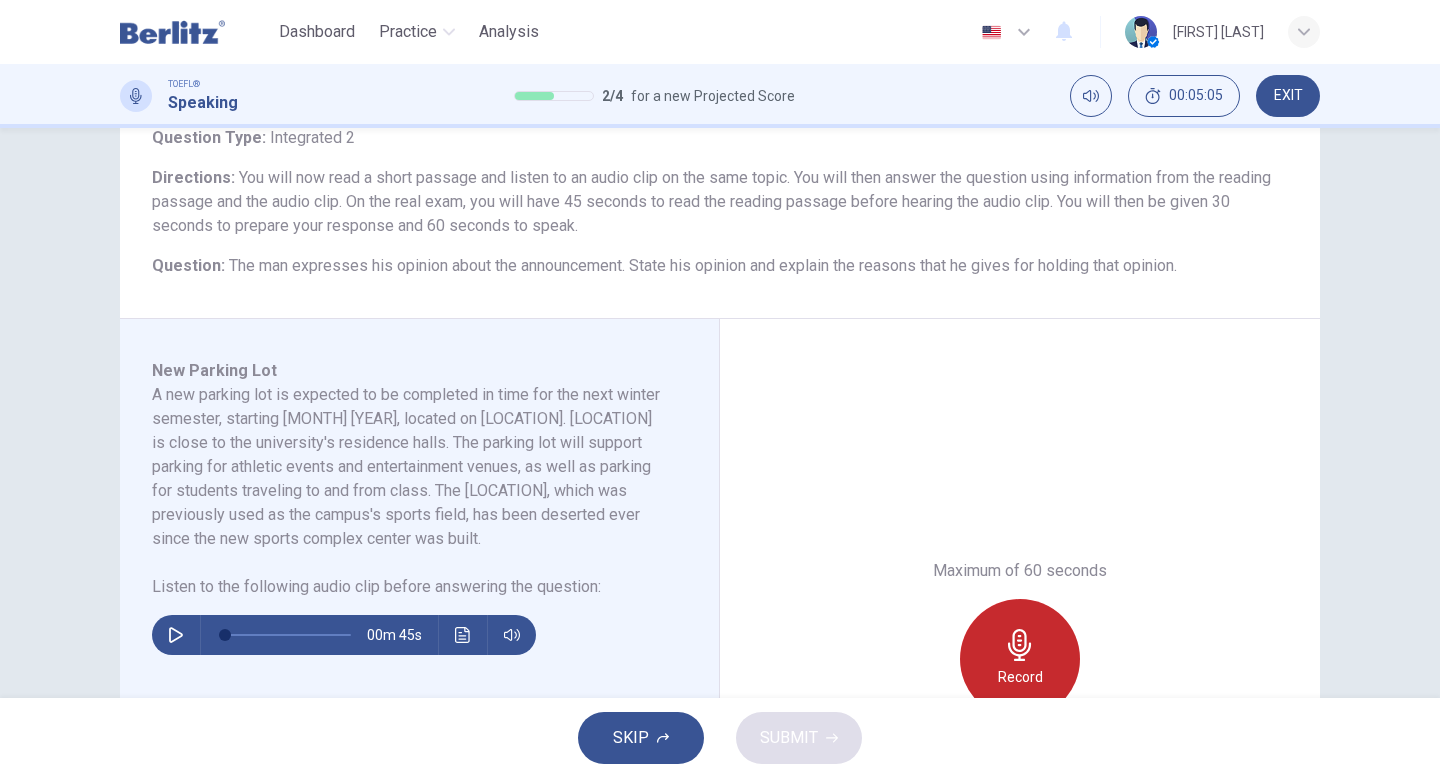 click on "Record" at bounding box center (1020, 659) 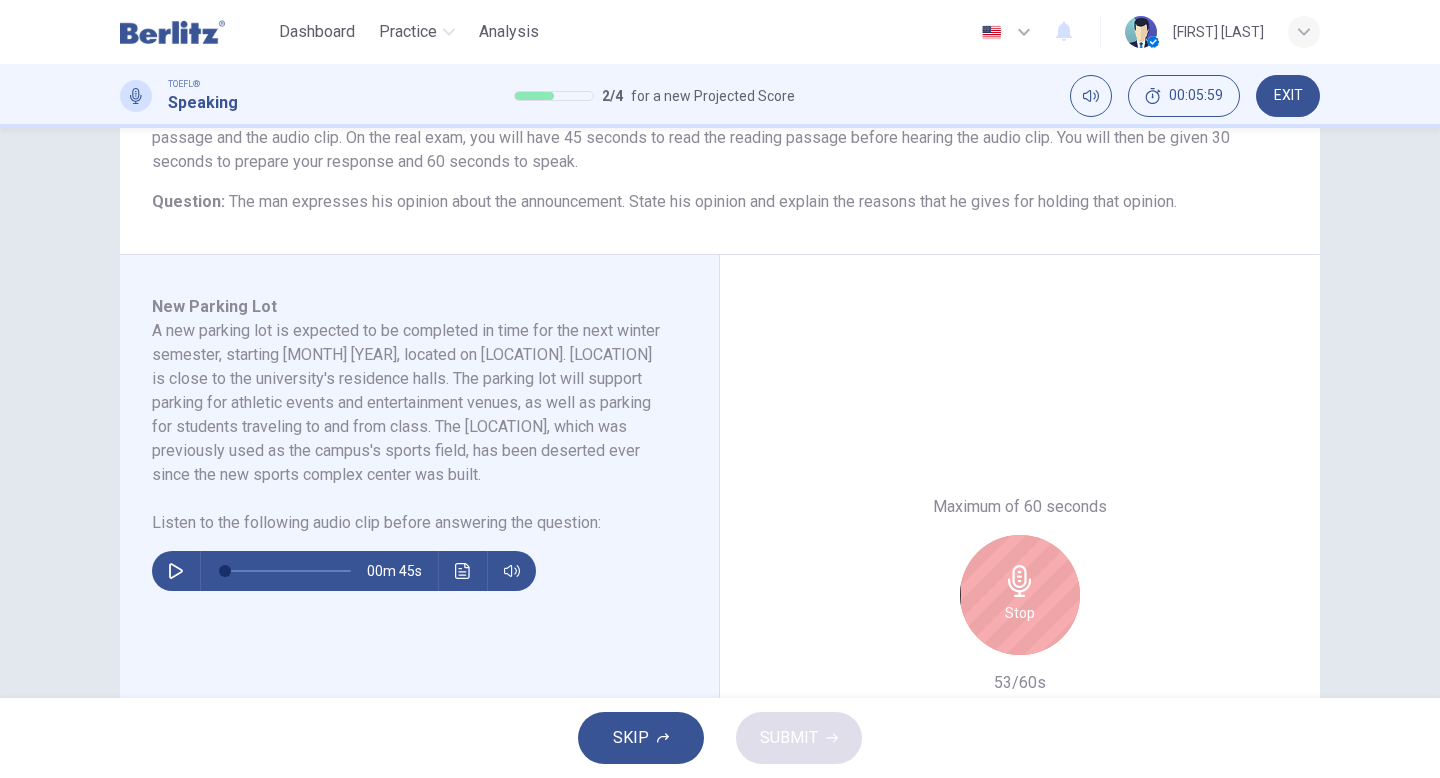 scroll, scrollTop: 216, scrollLeft: 0, axis: vertical 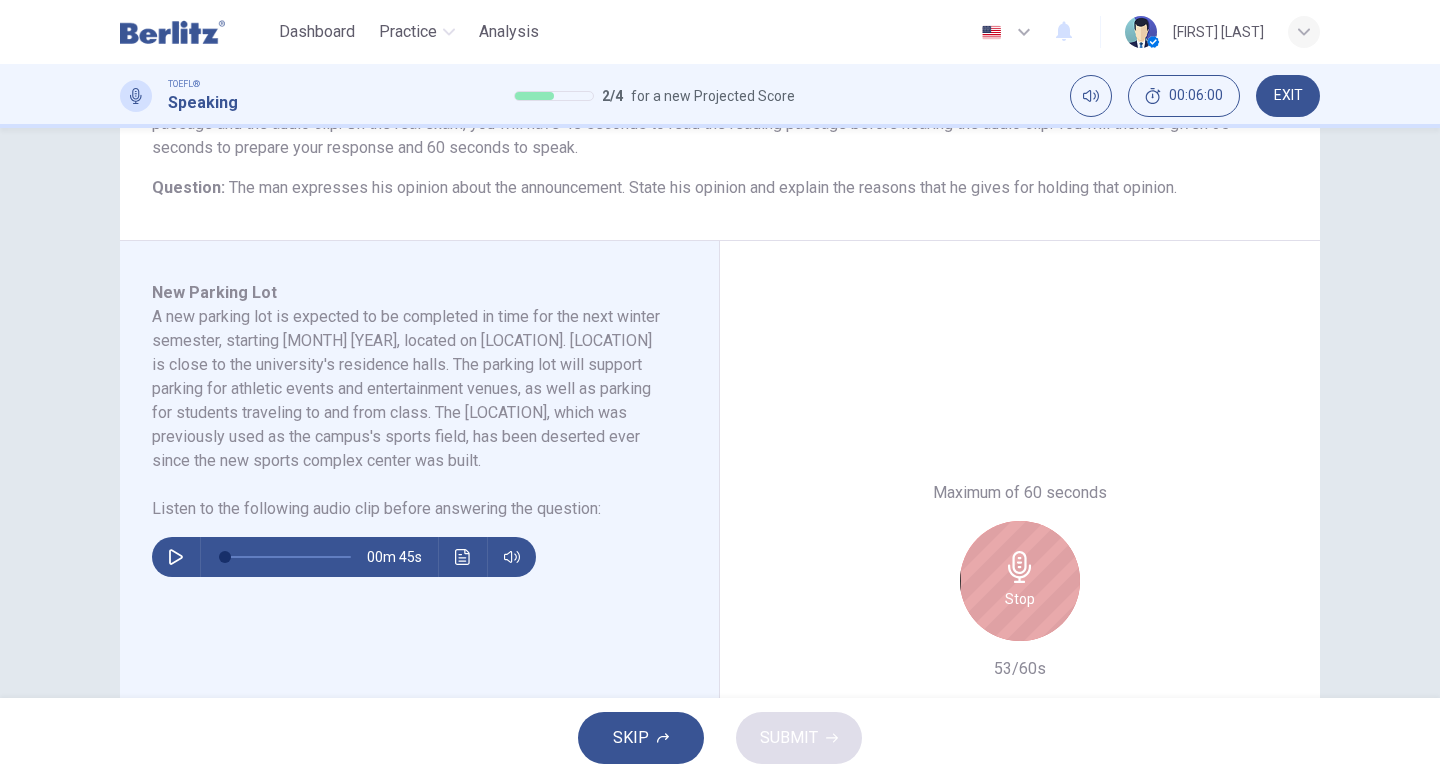 click on "Stop" at bounding box center [1020, 581] 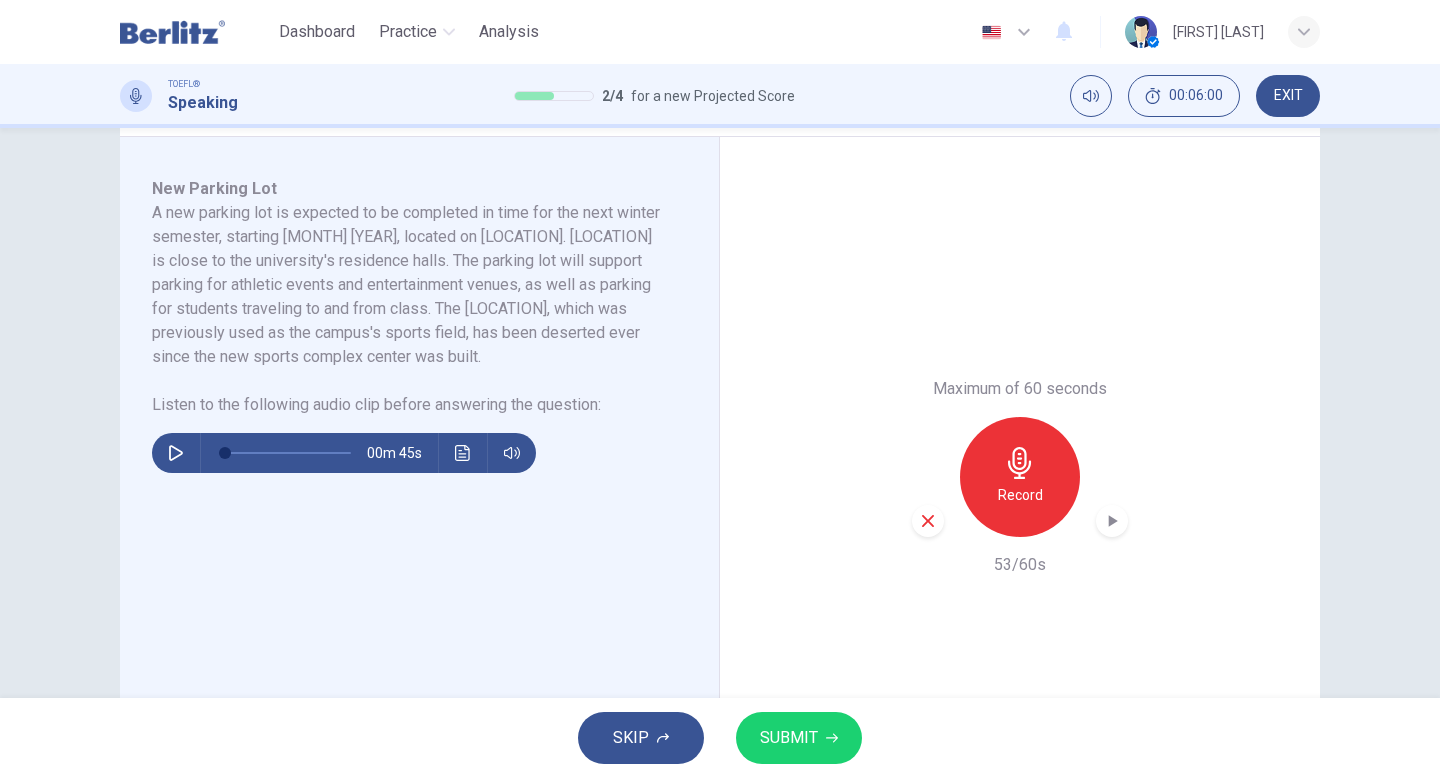 scroll, scrollTop: 322, scrollLeft: 0, axis: vertical 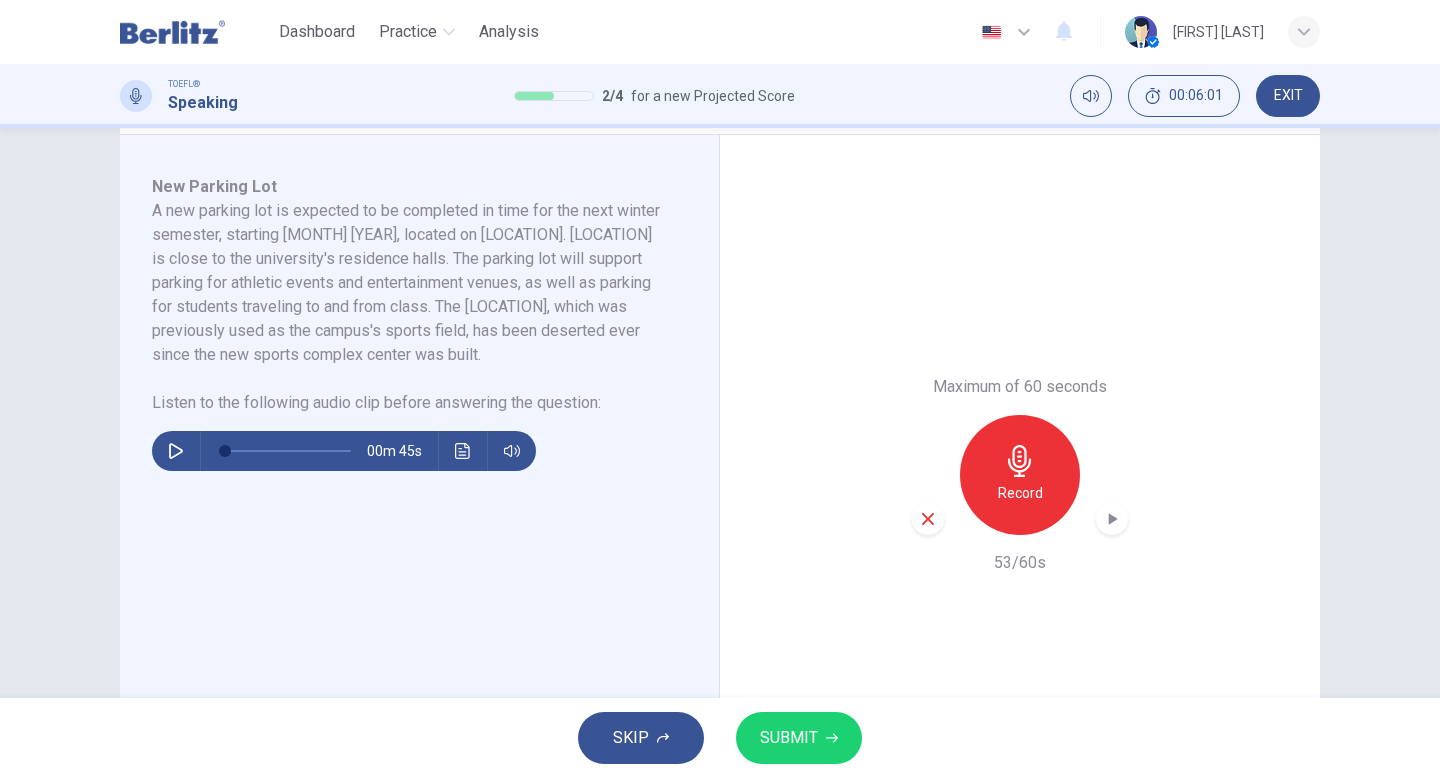 click on "SUBMIT" at bounding box center [789, 738] 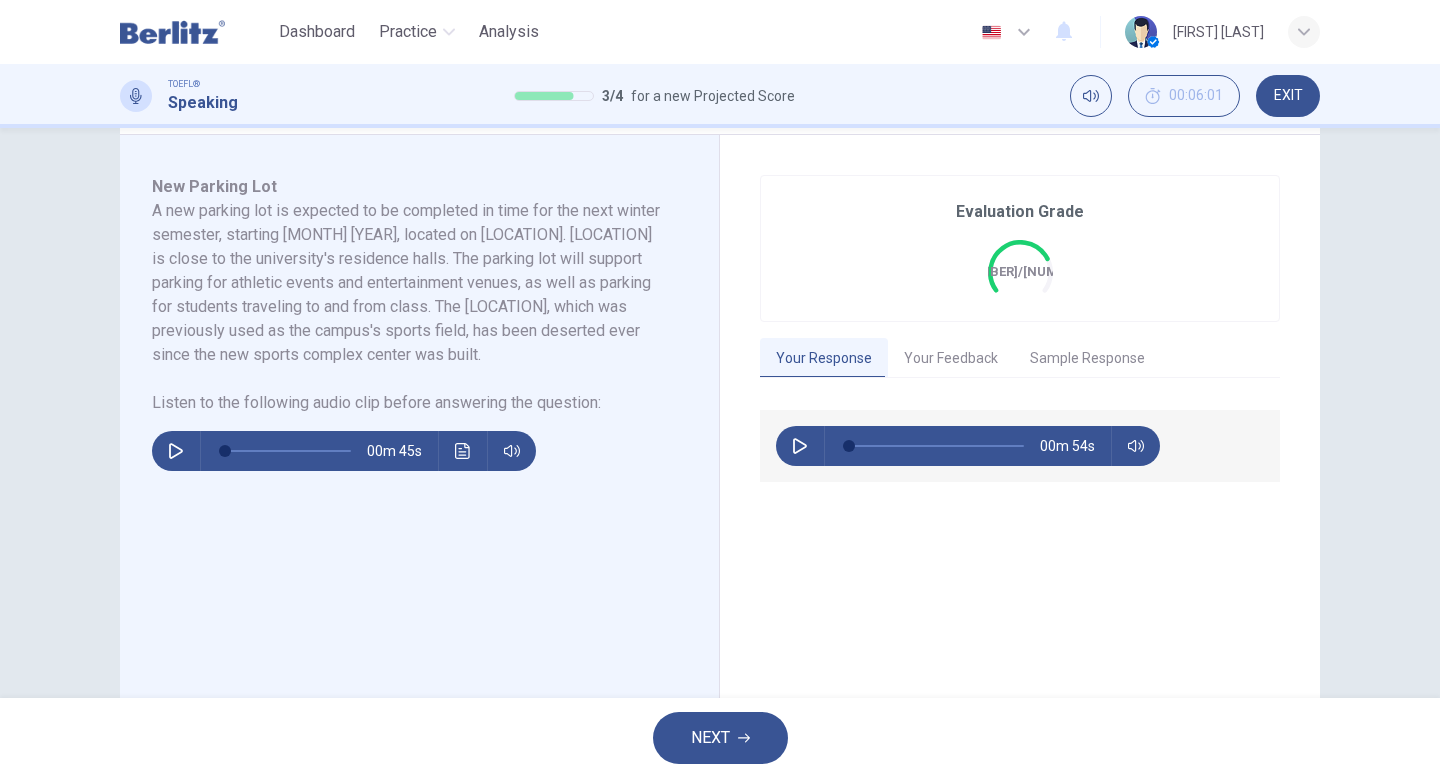 click on "NEXT" at bounding box center (710, 738) 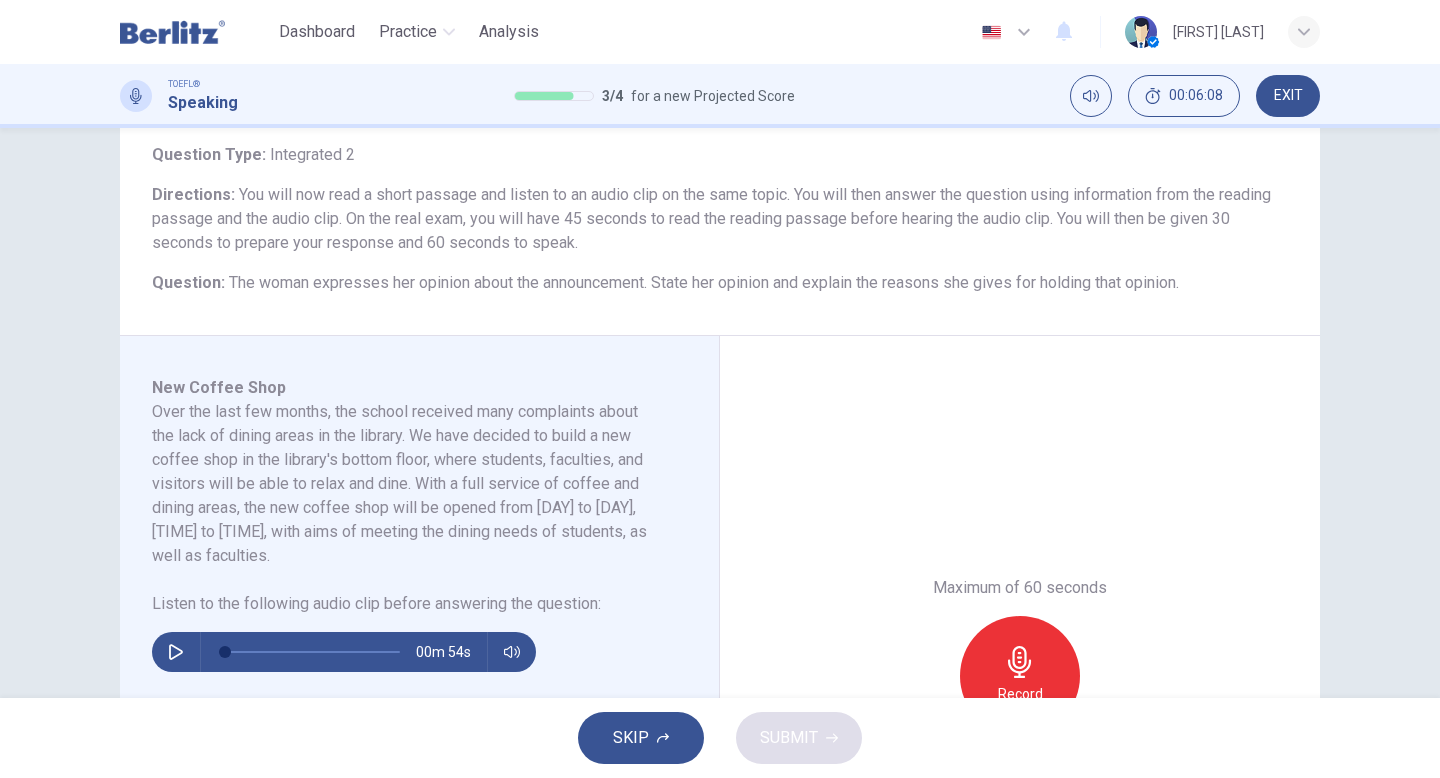 scroll, scrollTop: 123, scrollLeft: 0, axis: vertical 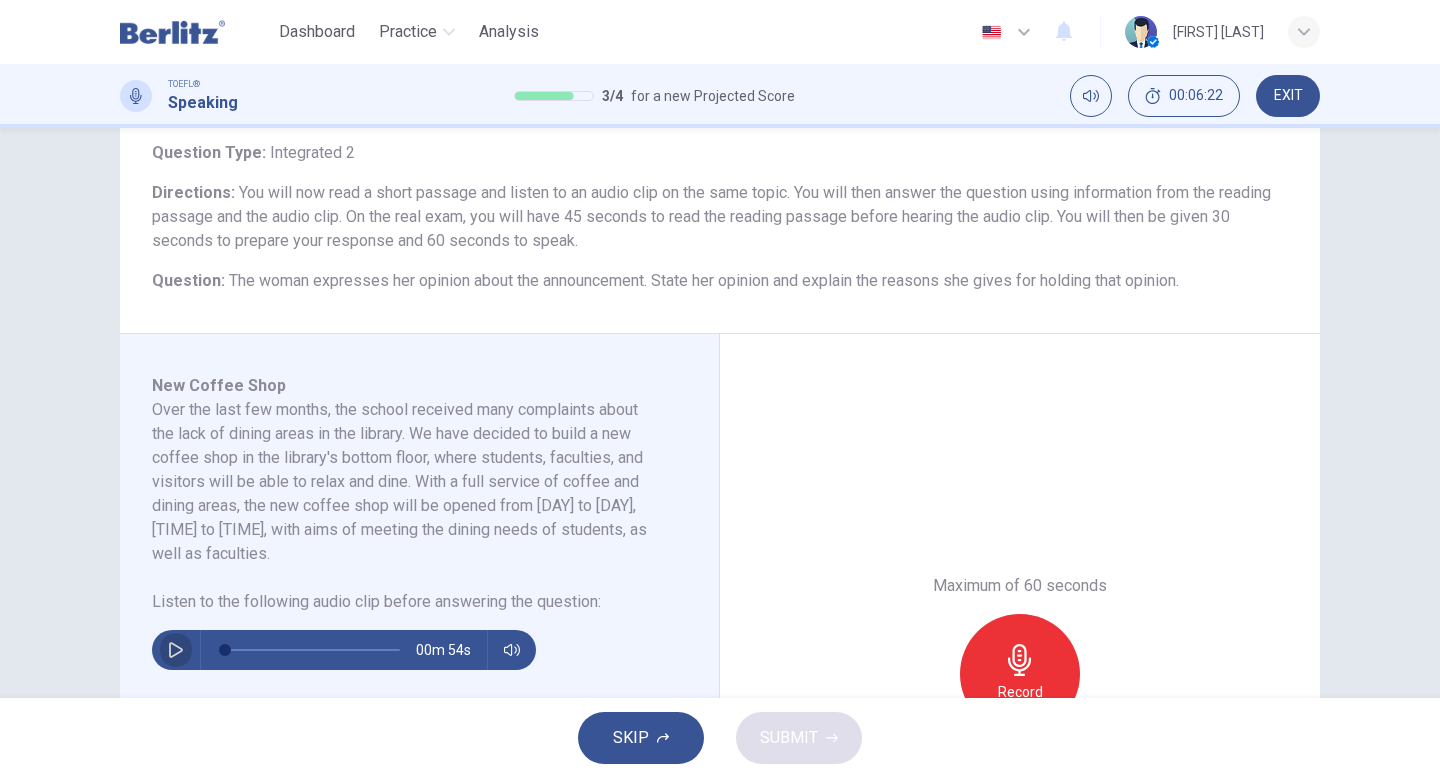 click 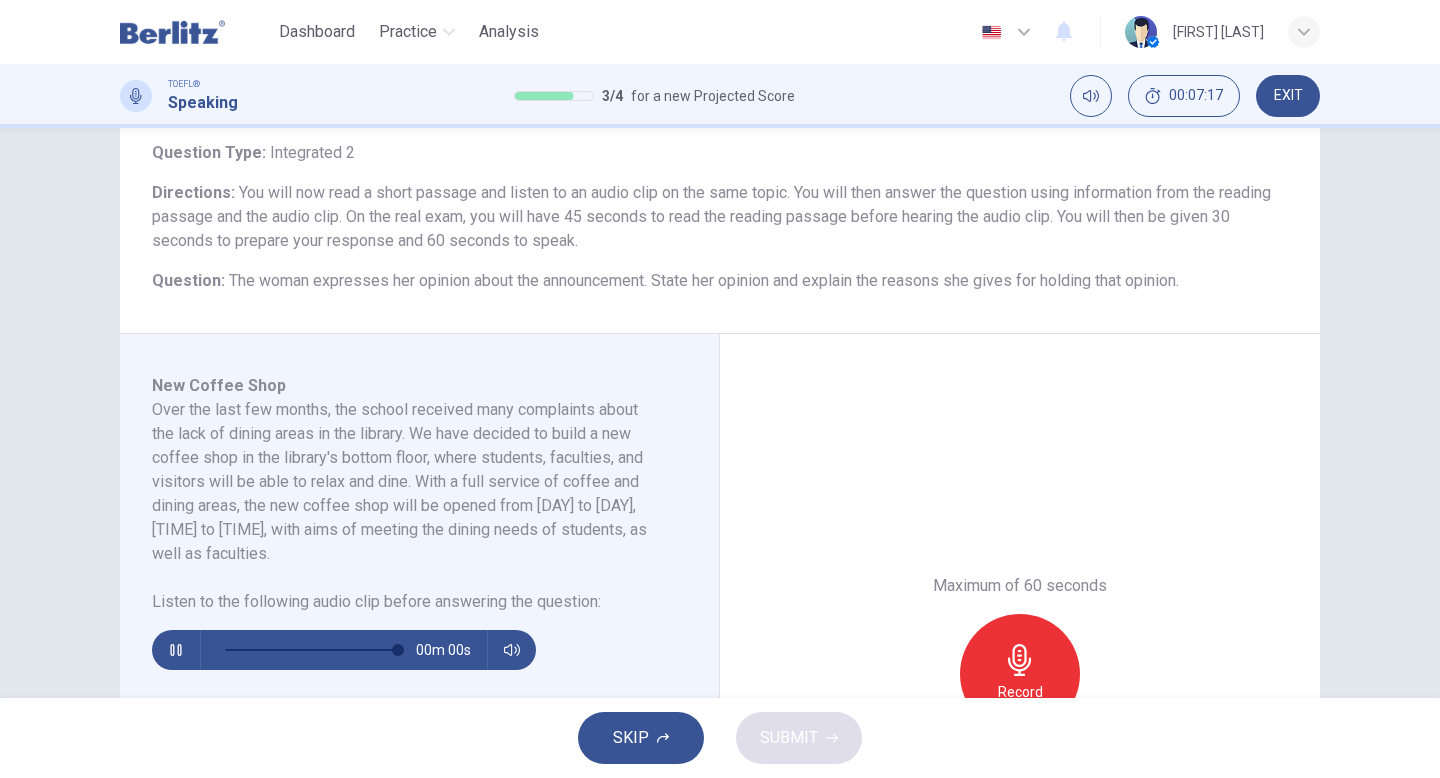 type on "*" 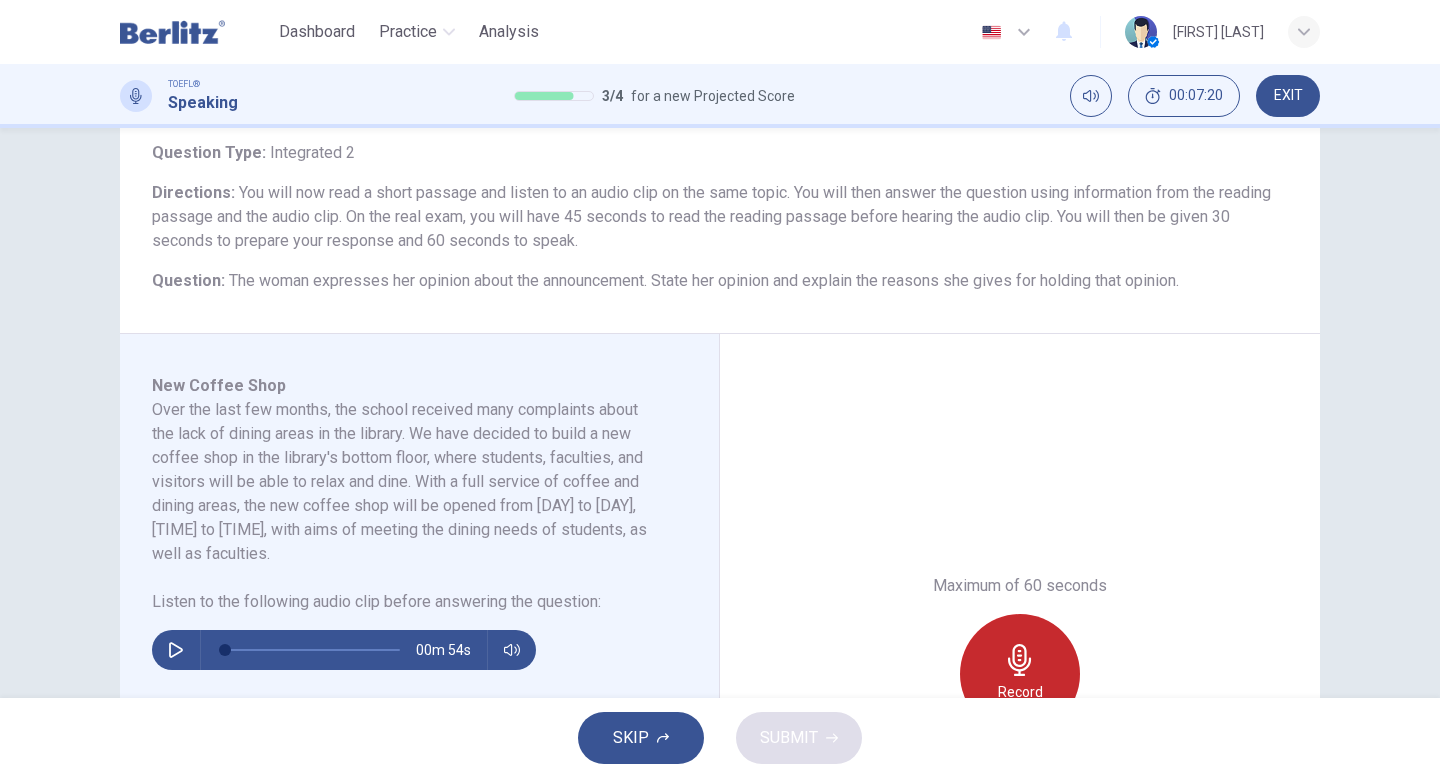 click on "Record" at bounding box center (1020, 674) 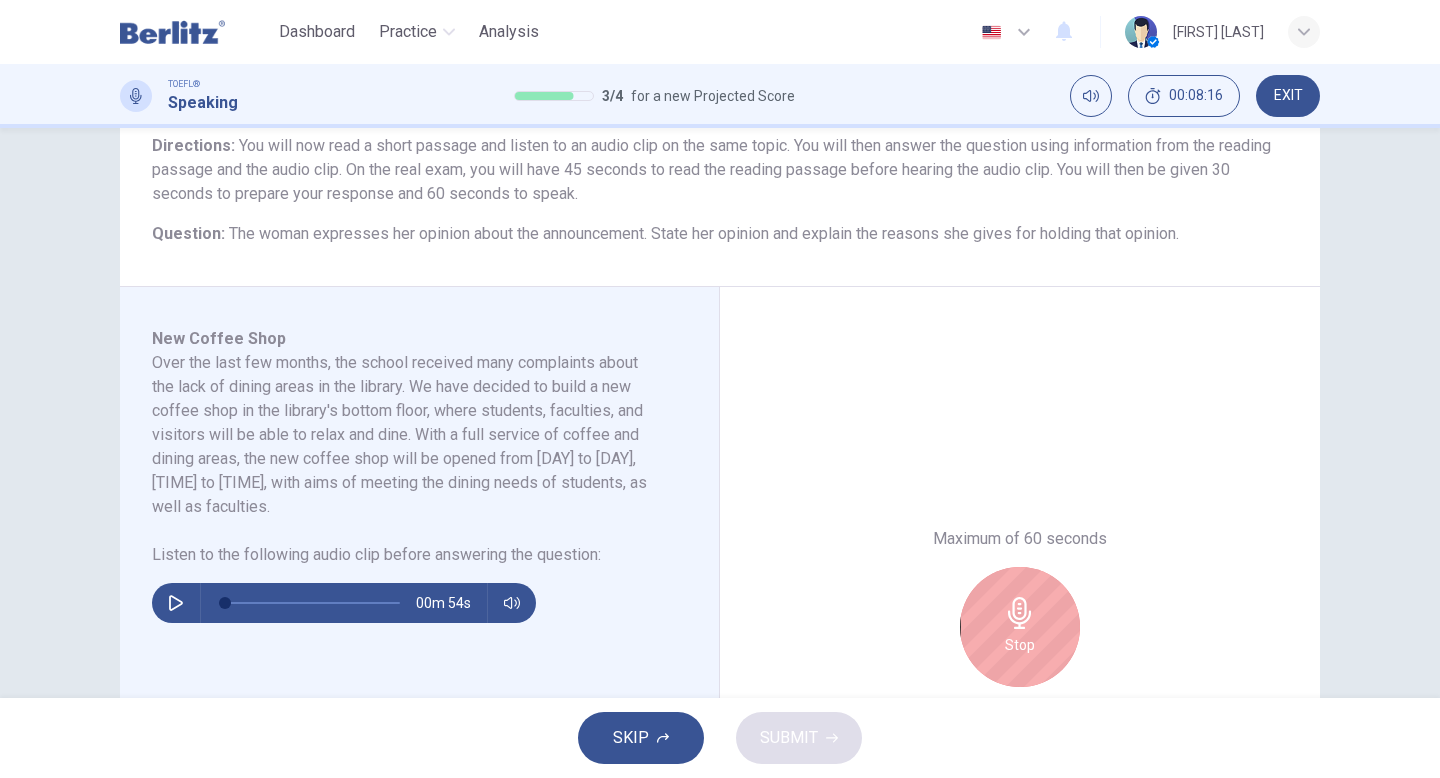 scroll, scrollTop: 200, scrollLeft: 0, axis: vertical 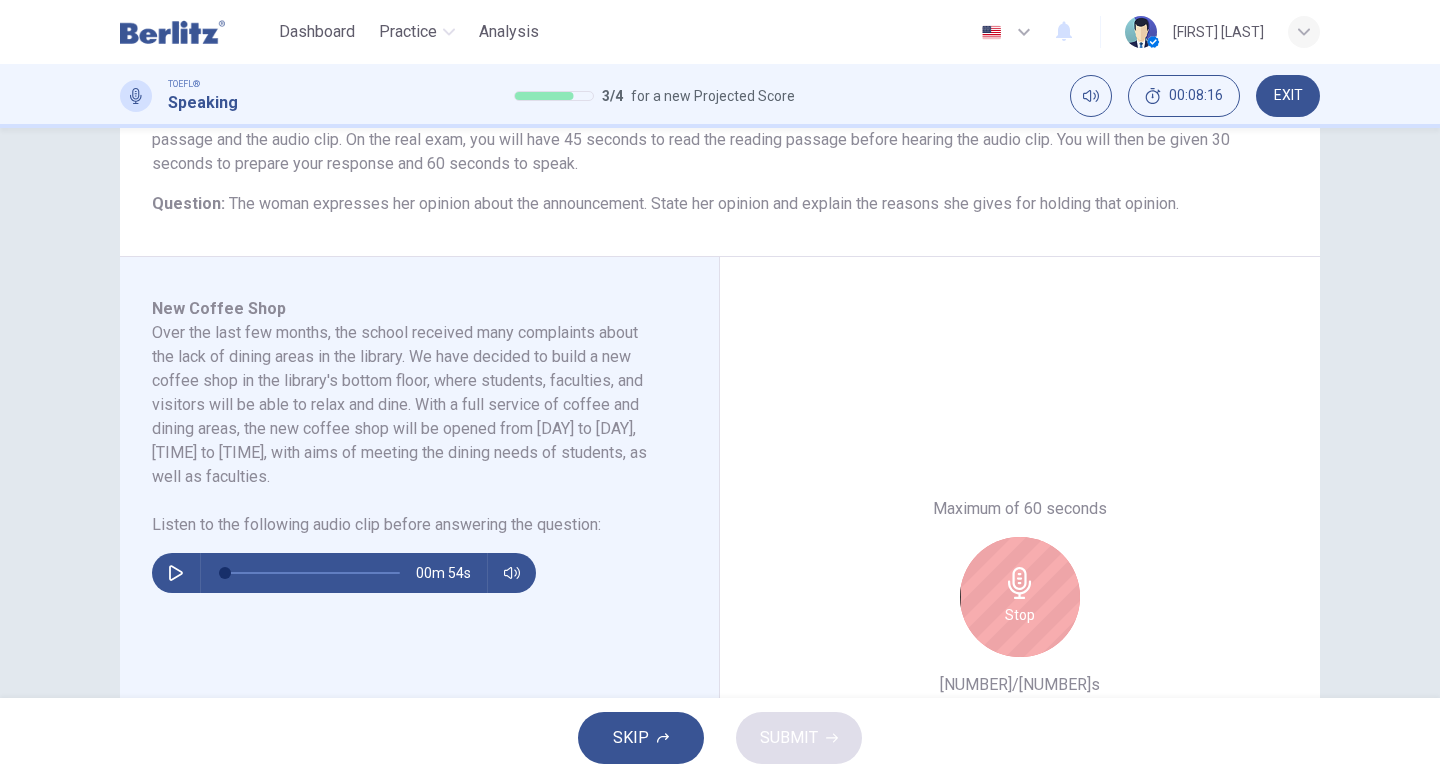 click on "Stop" at bounding box center (1020, 615) 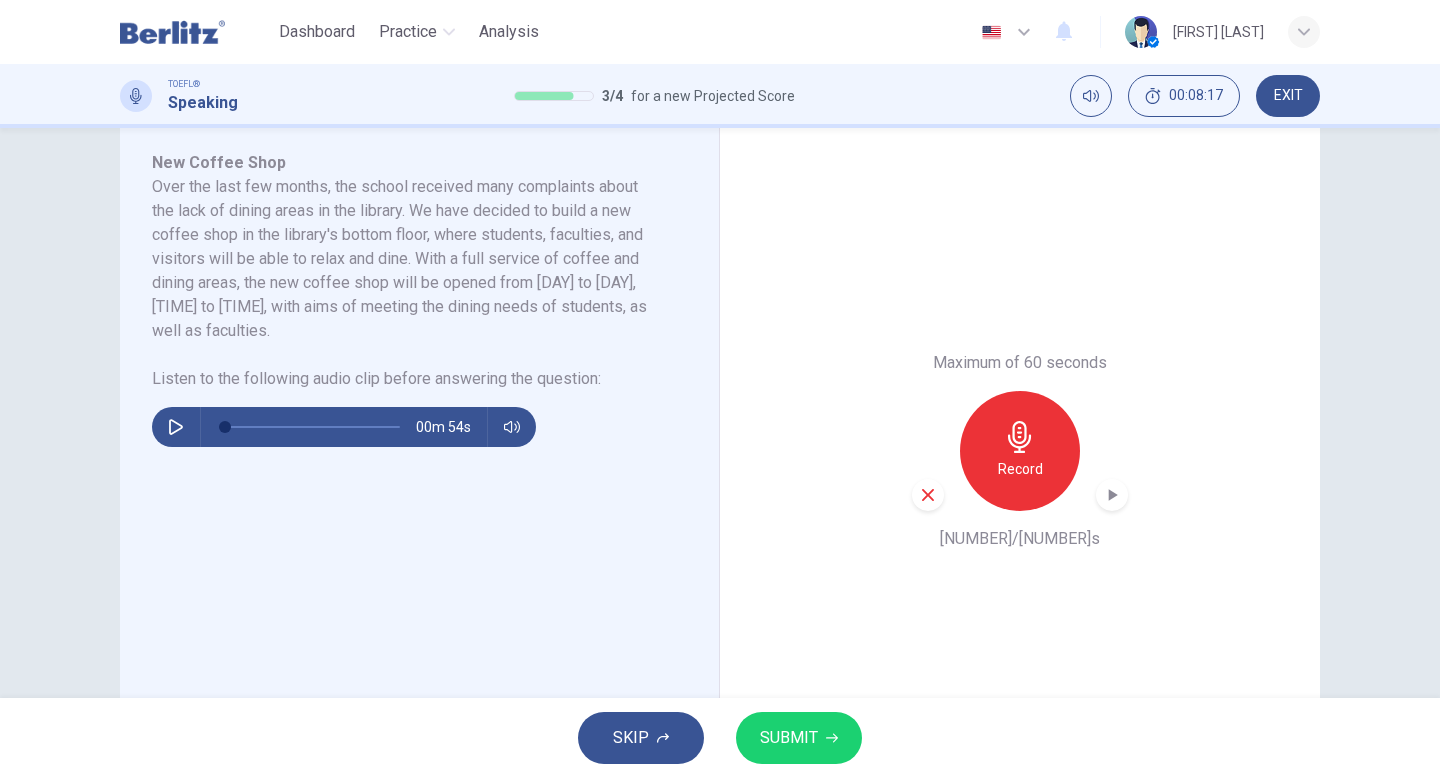 scroll, scrollTop: 348, scrollLeft: 0, axis: vertical 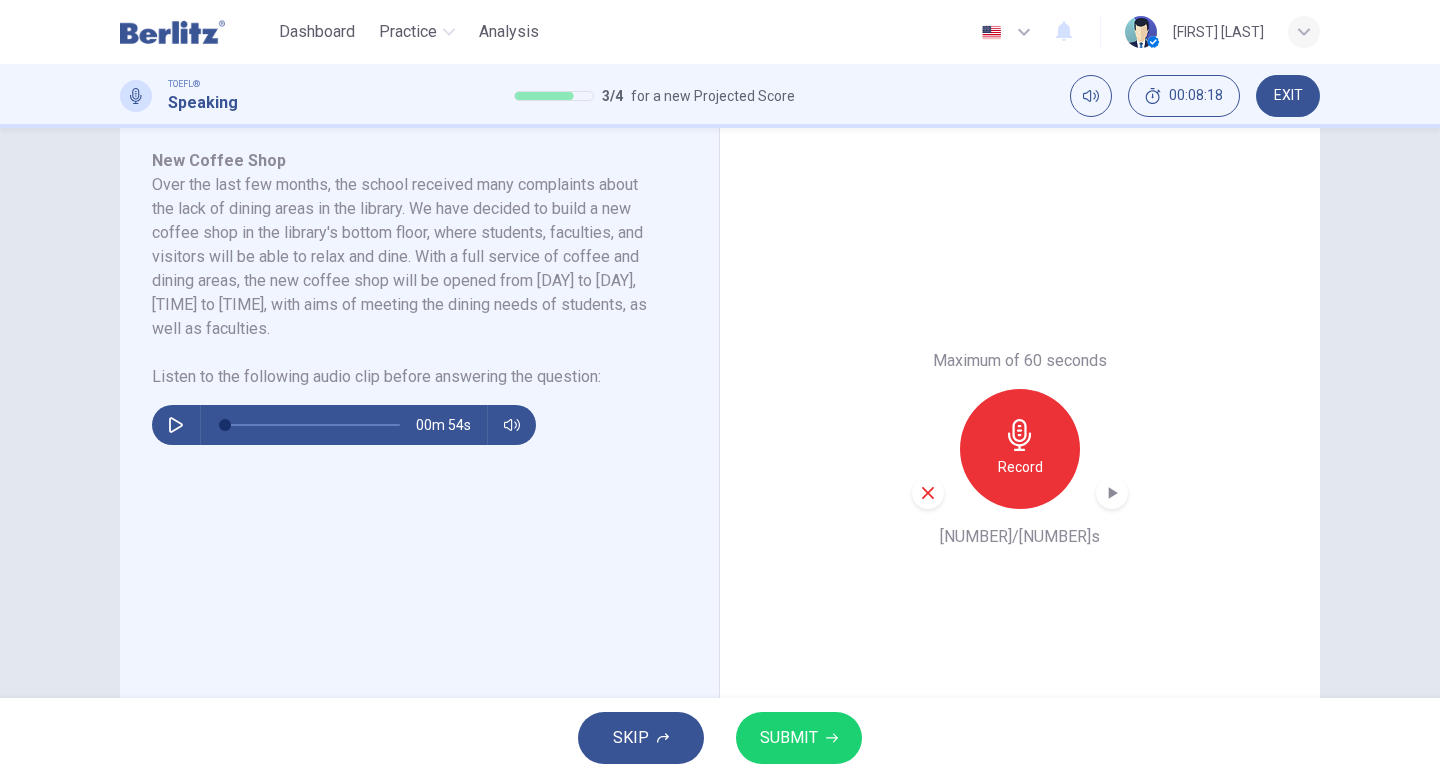 click on "SUBMIT" at bounding box center [789, 738] 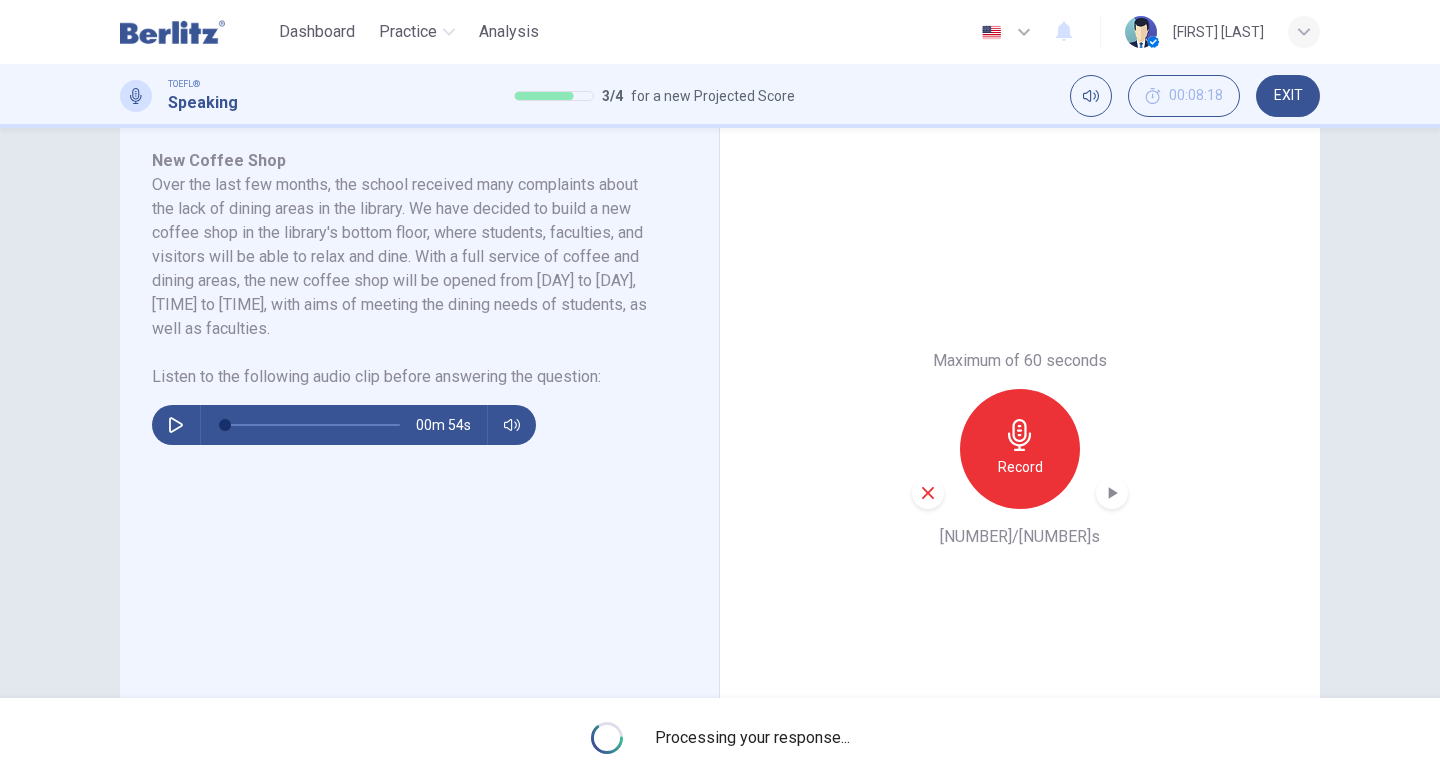 scroll, scrollTop: 0, scrollLeft: 0, axis: both 